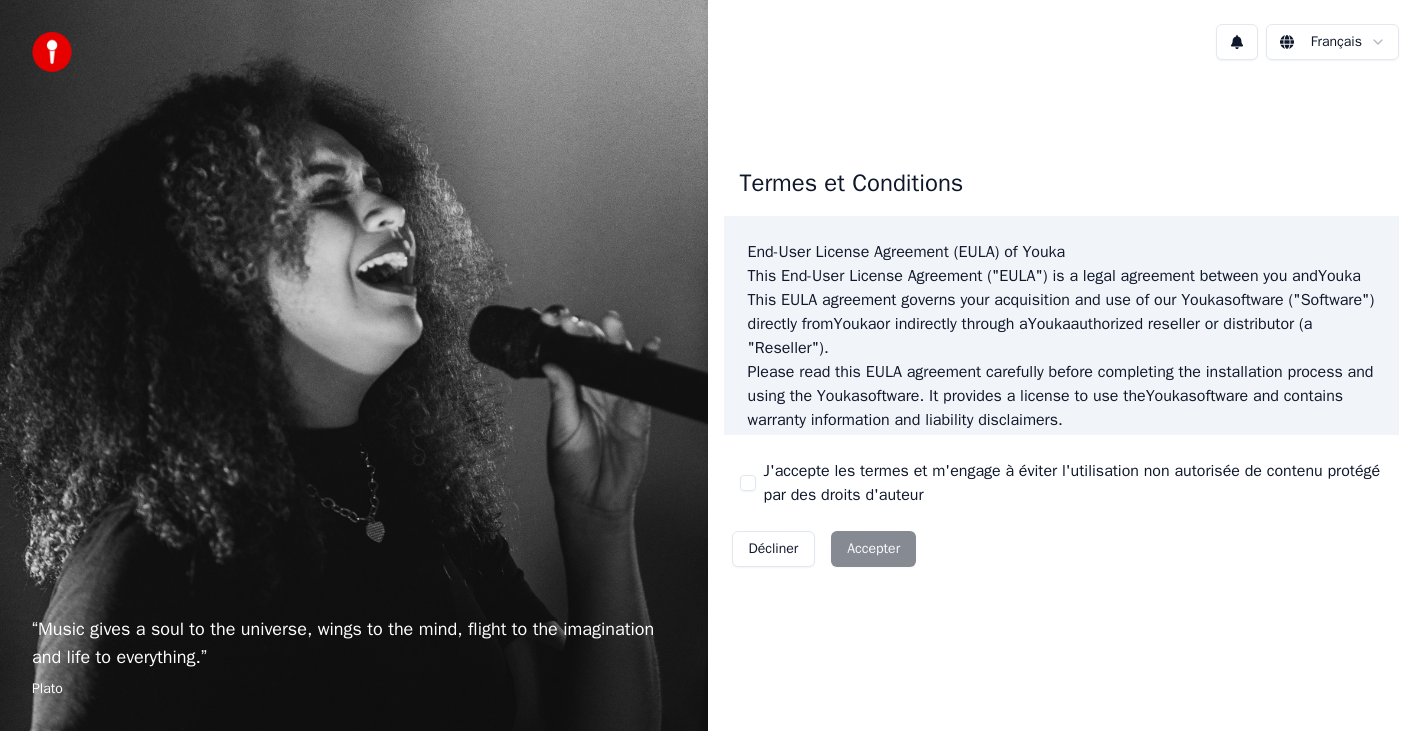 scroll, scrollTop: 0, scrollLeft: 0, axis: both 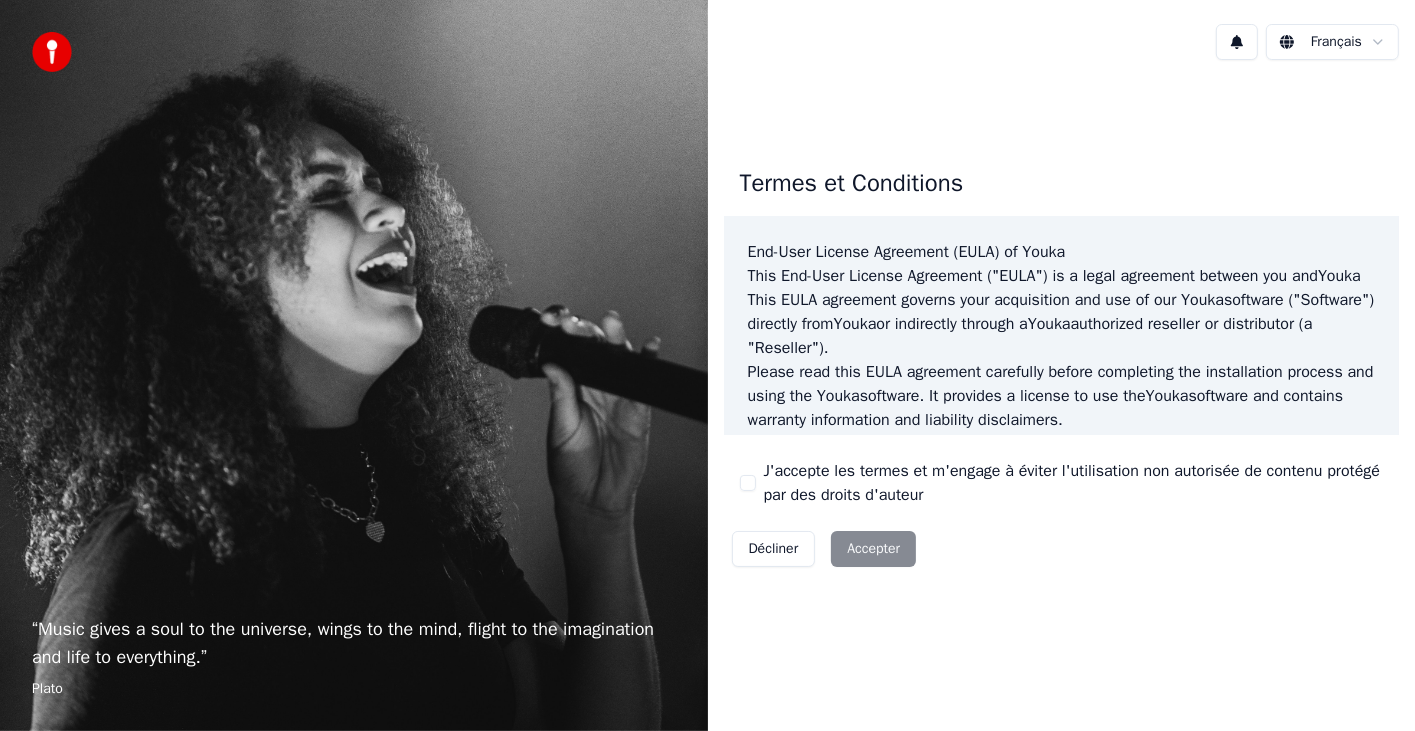 click on "J'accepte les termes et m'engage à éviter l'utilisation non autorisée de contenu protégé par des droits d'auteur" at bounding box center (748, 483) 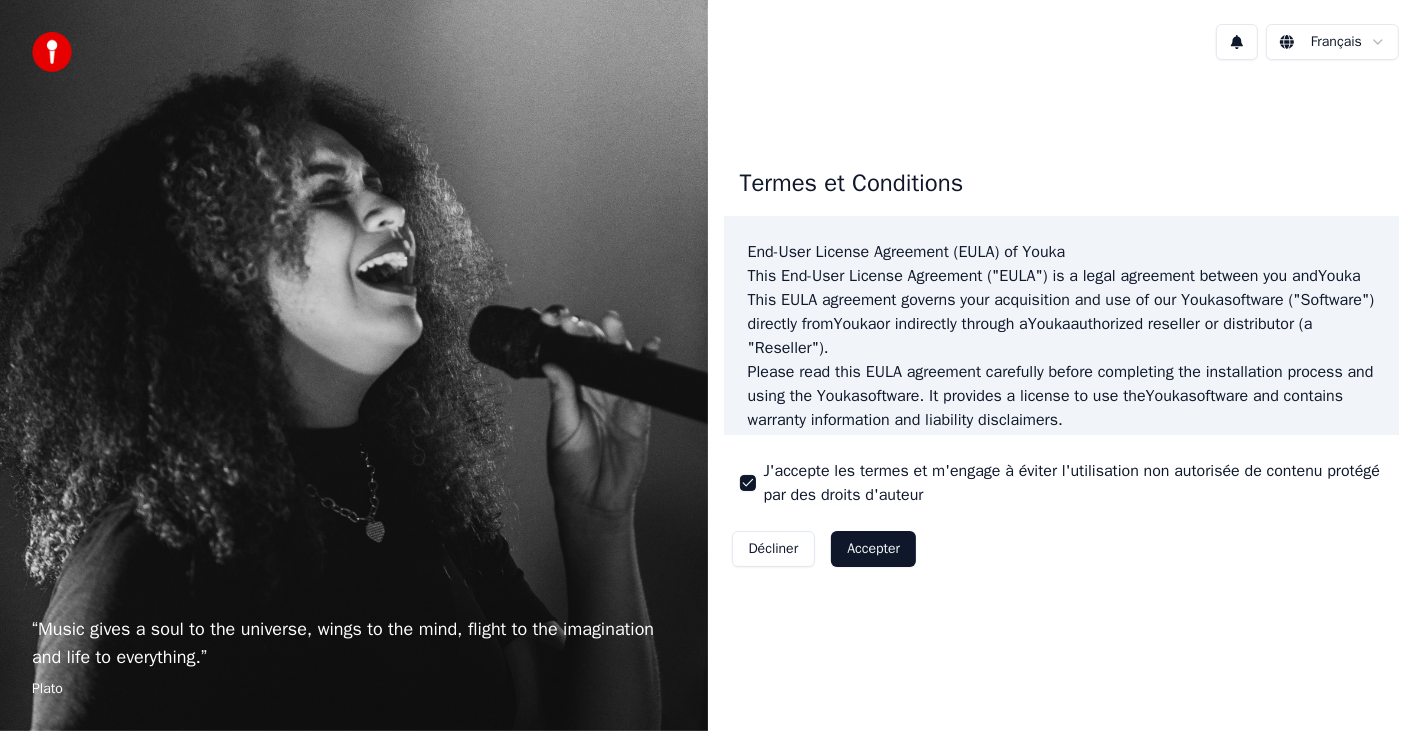click on "Accepter" at bounding box center (873, 549) 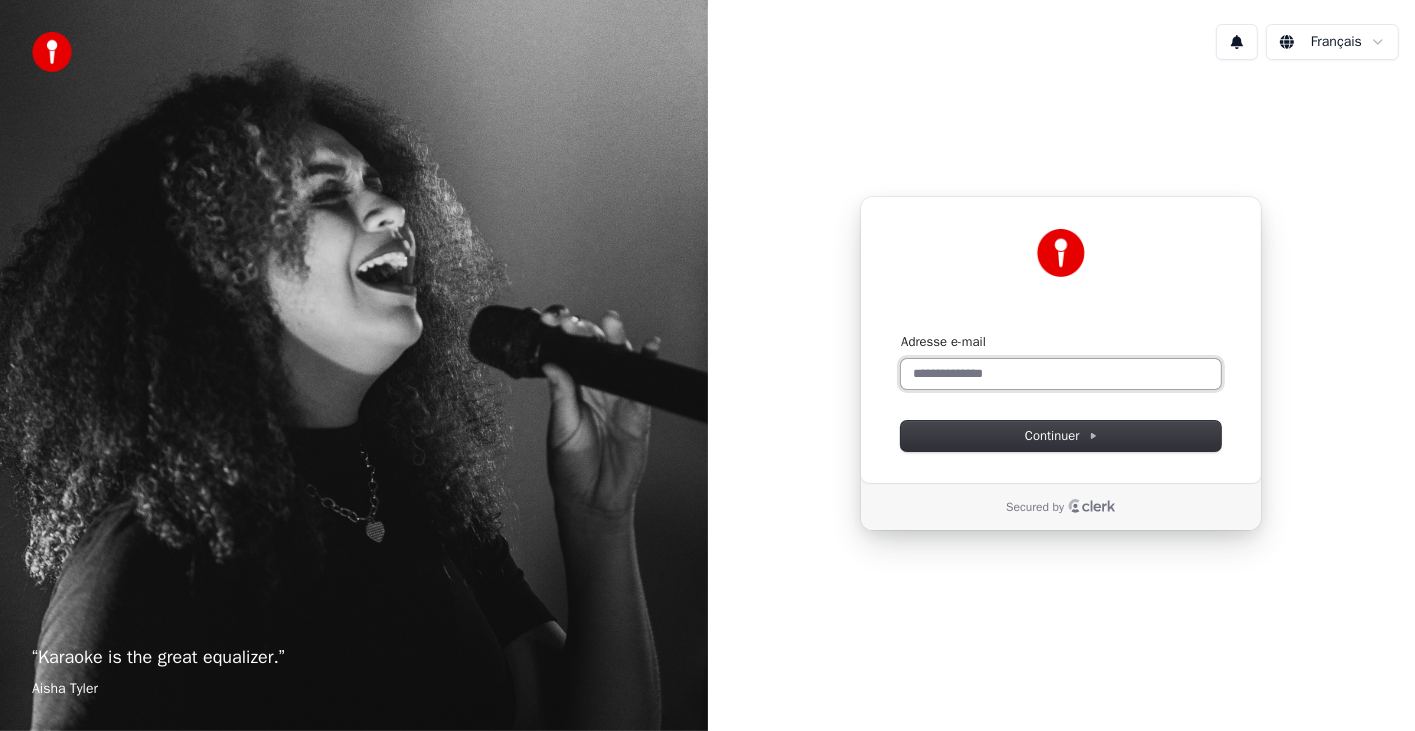 click on "Adresse e-mail" at bounding box center [1061, 374] 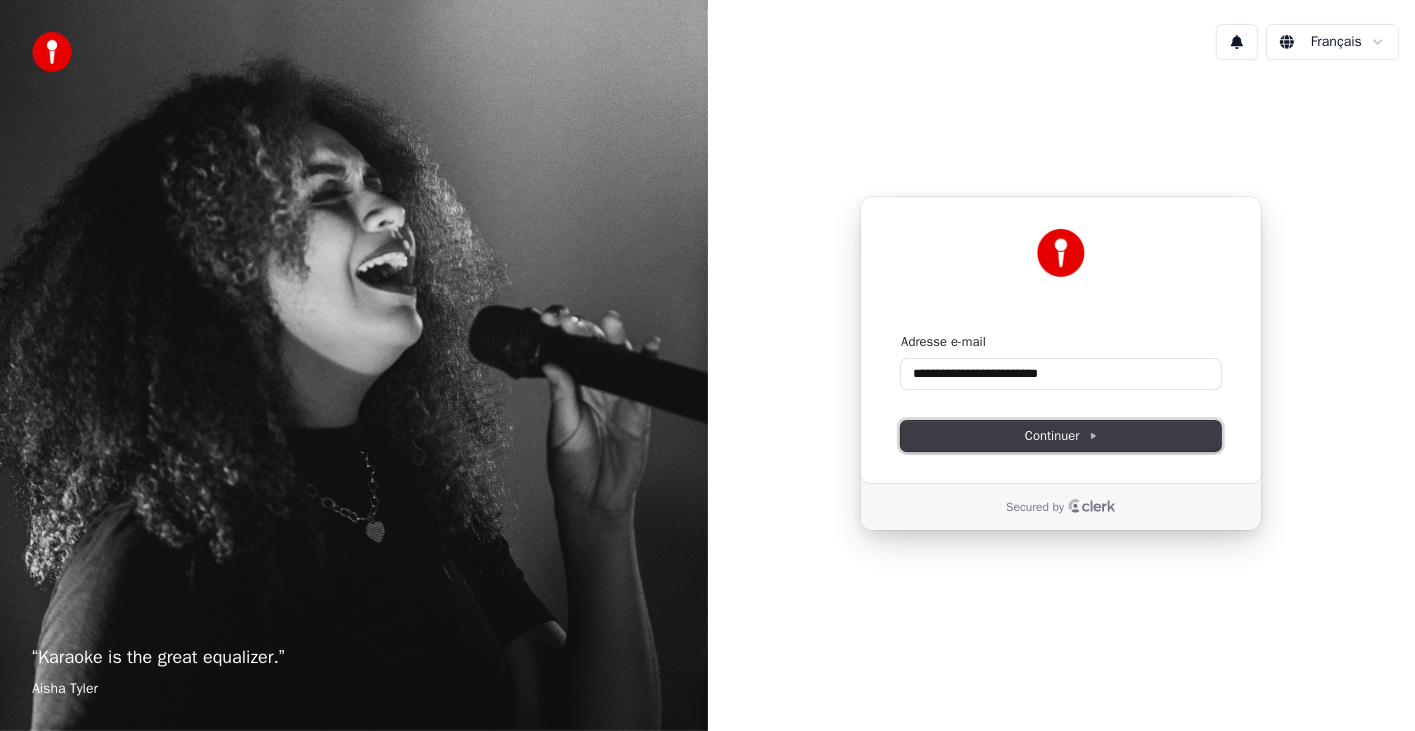 click on "Continuer" at bounding box center (1061, 436) 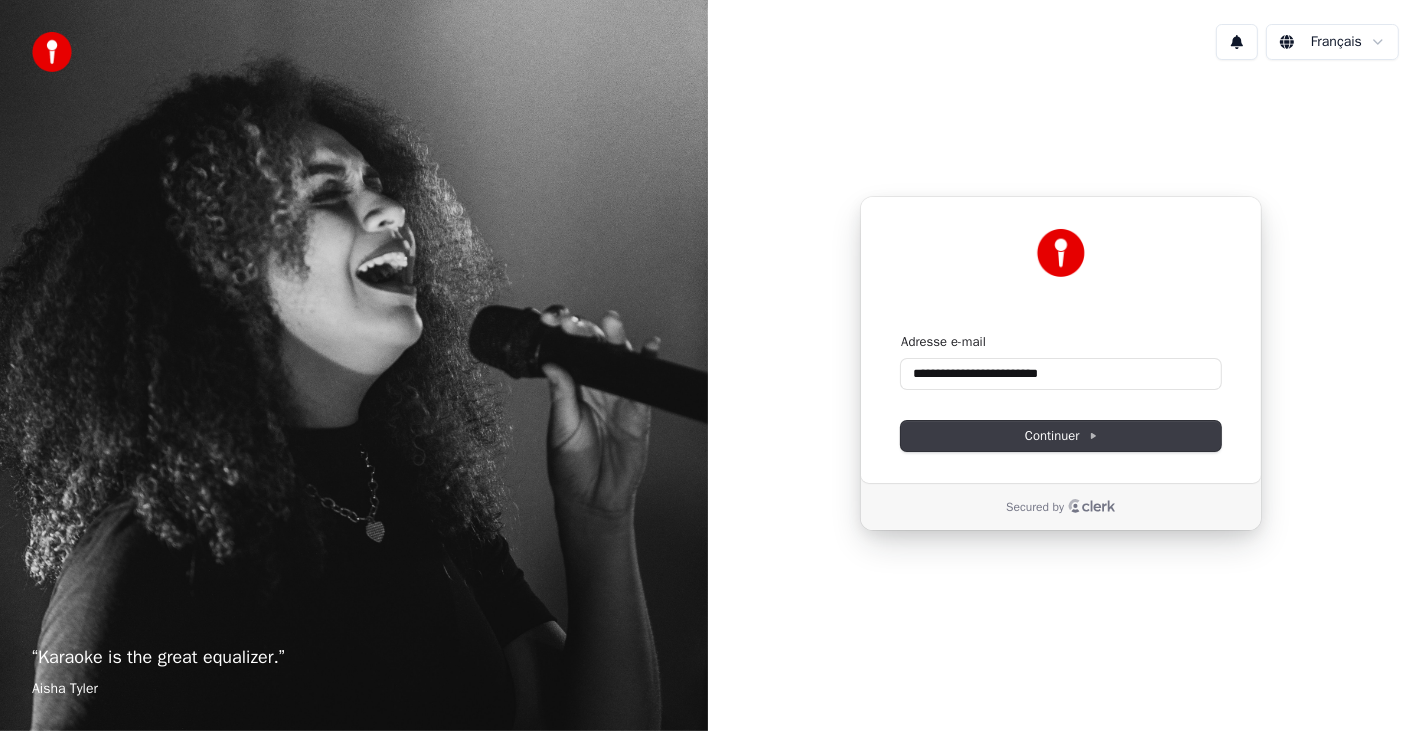 type on "**********" 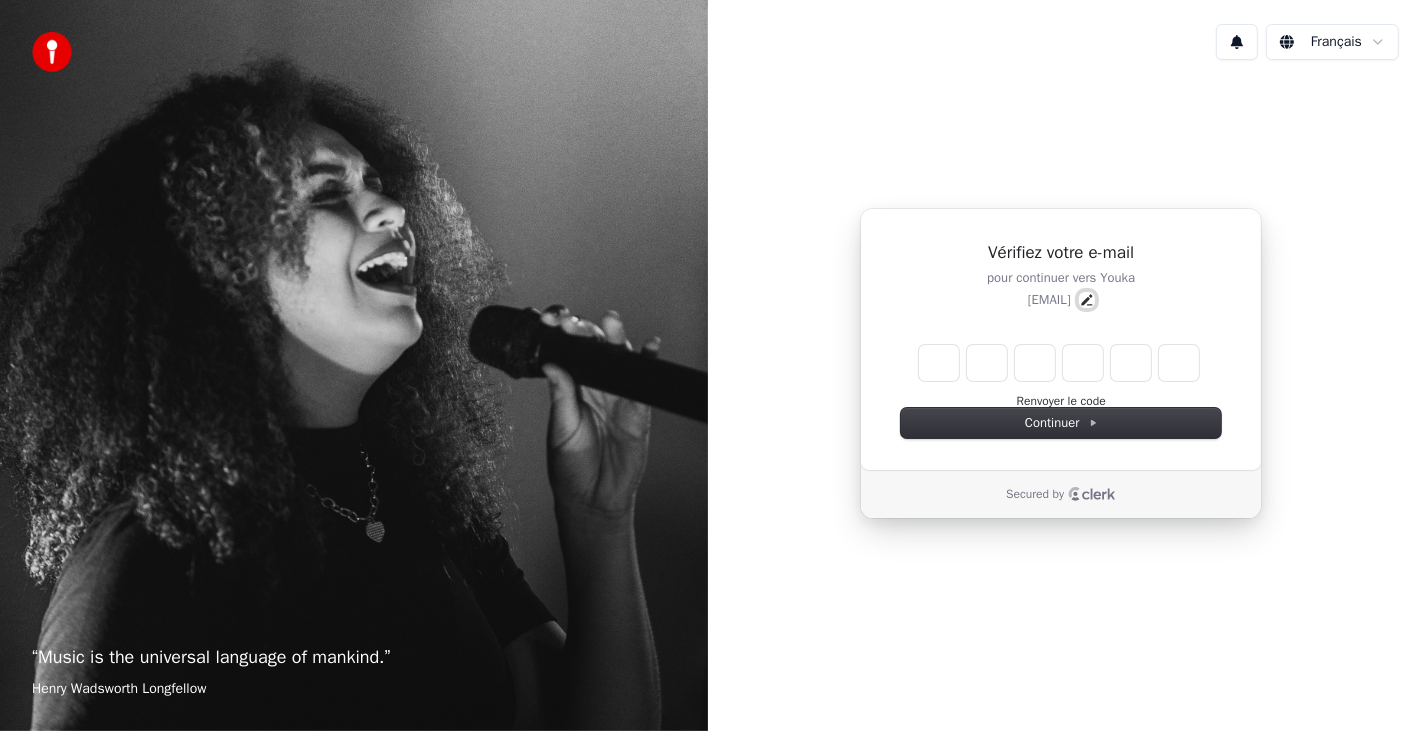click 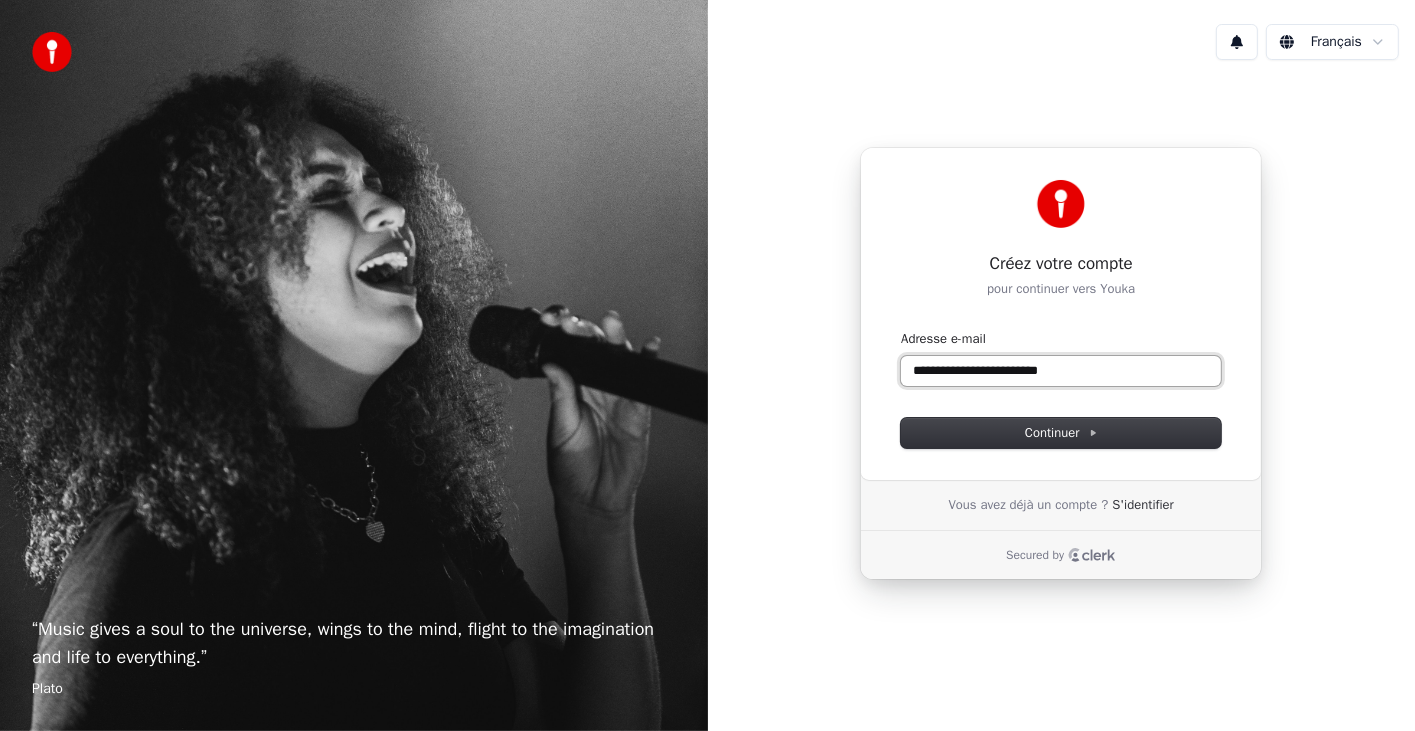 click on "**********" at bounding box center [1061, 371] 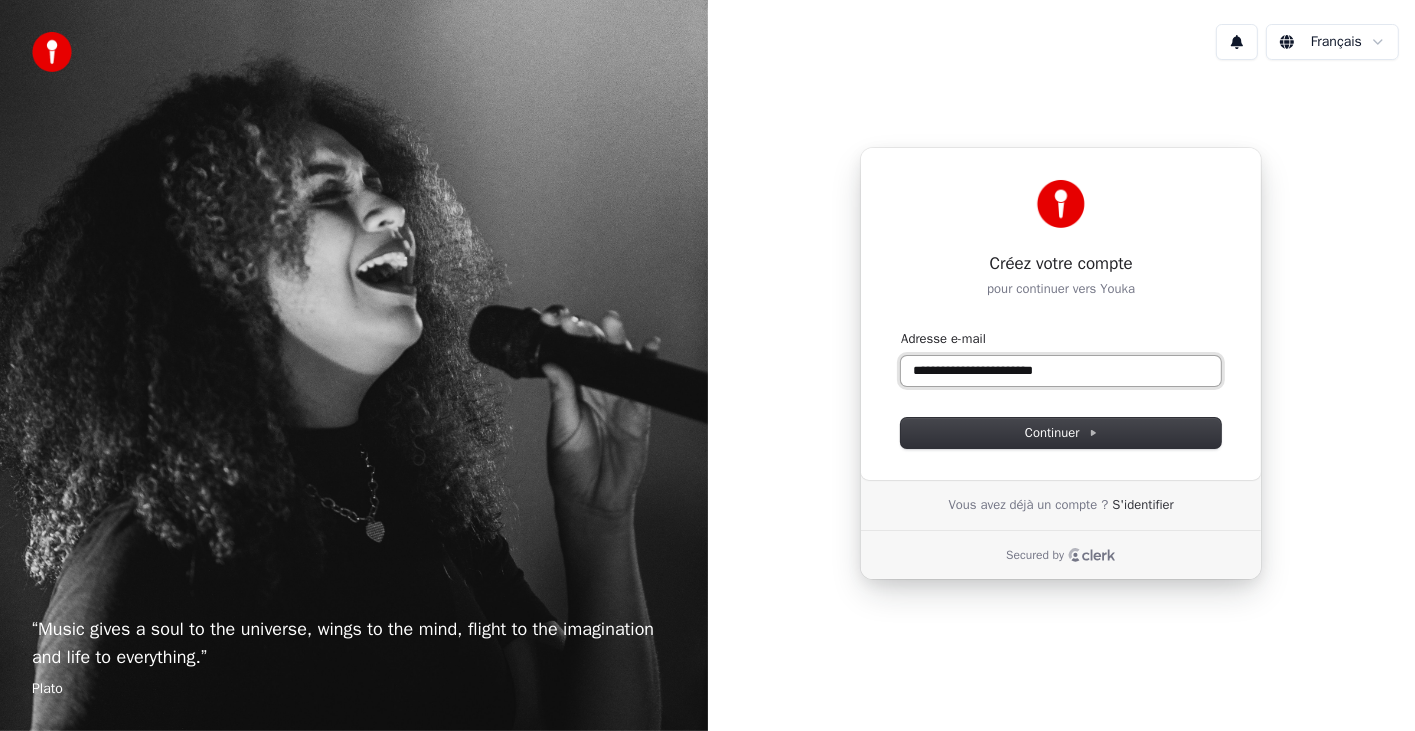 click on "**********" at bounding box center [1061, 371] 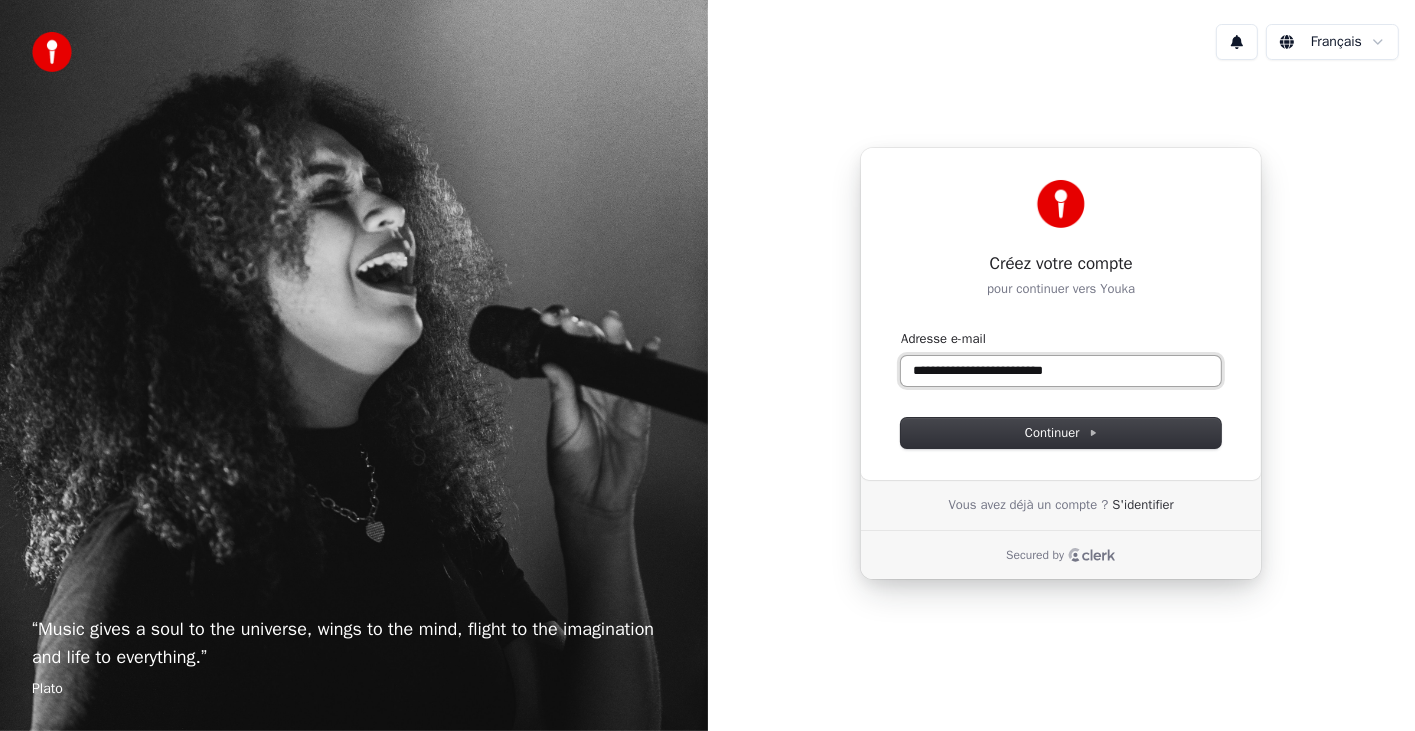 click on "**********" at bounding box center (1061, 371) 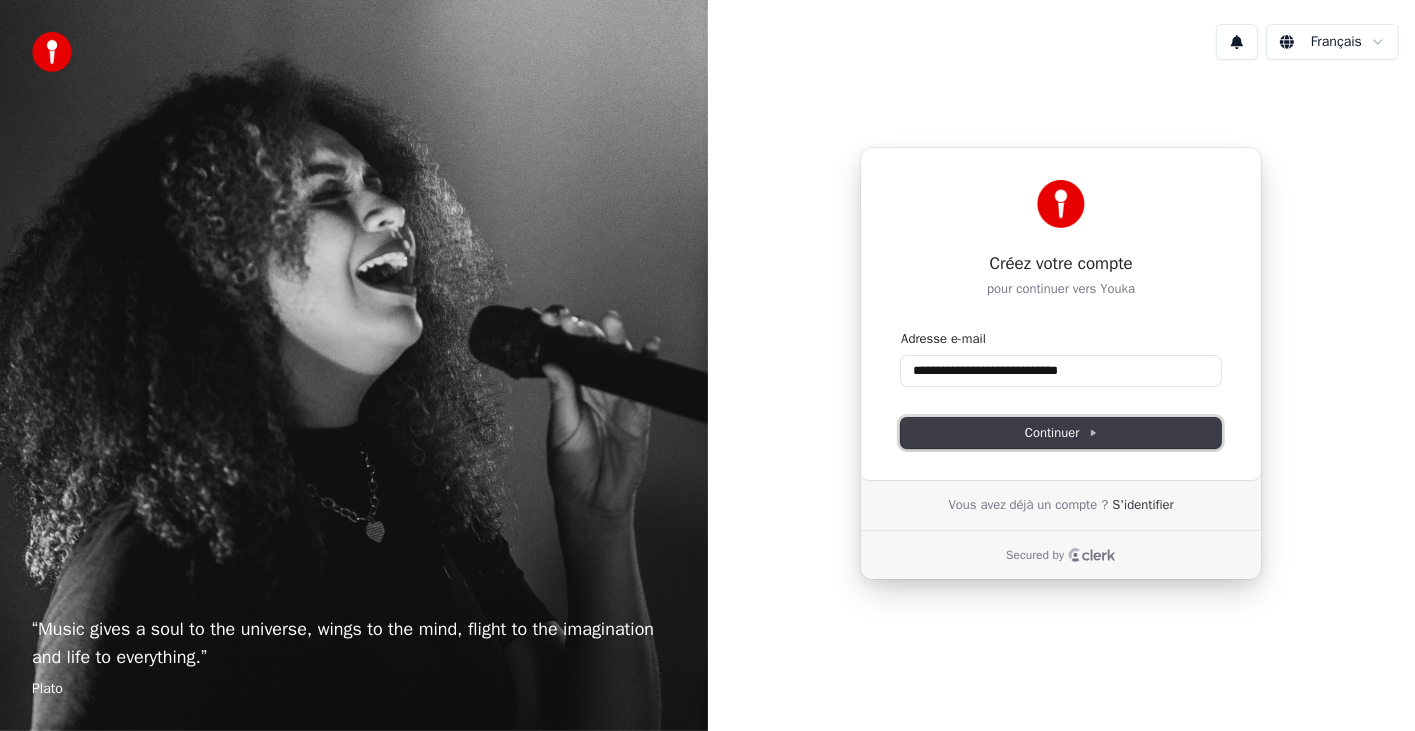 click on "Continuer" at bounding box center (1061, 433) 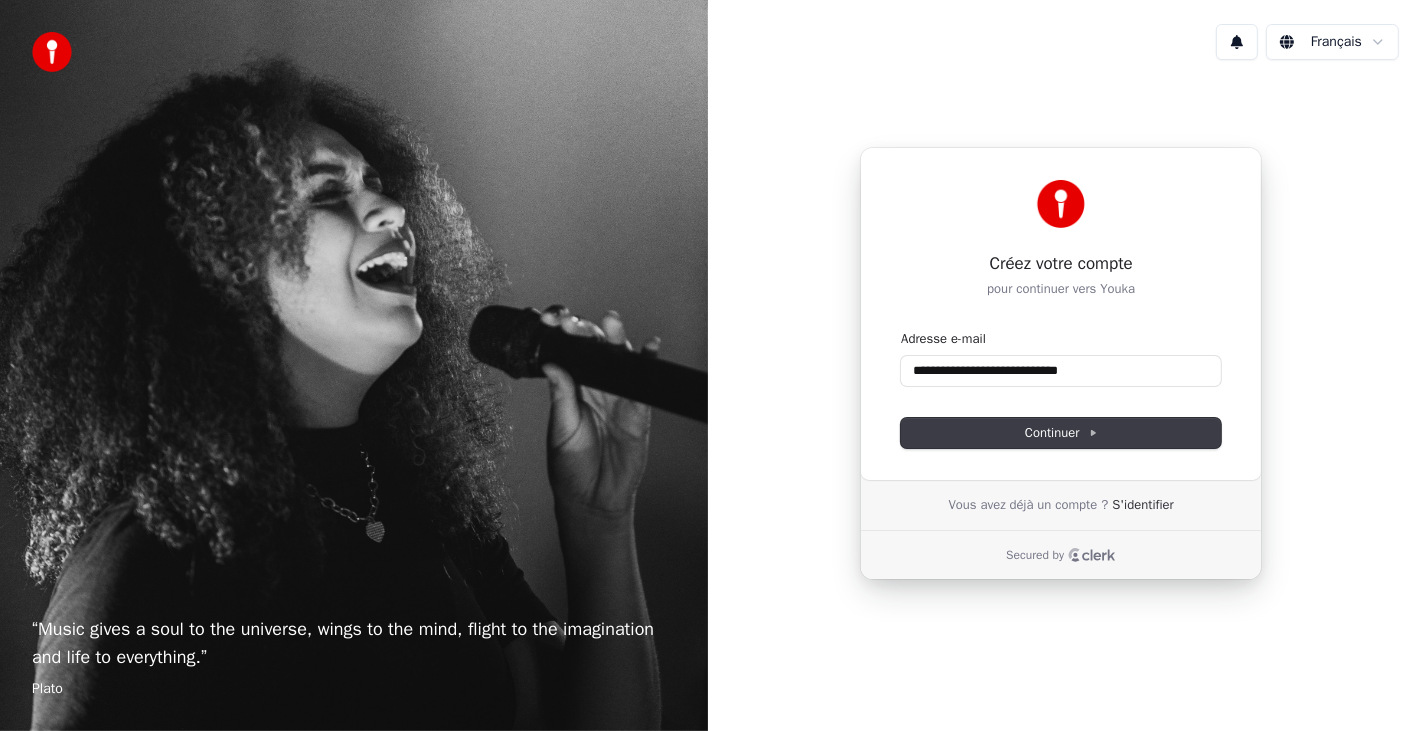 type on "**********" 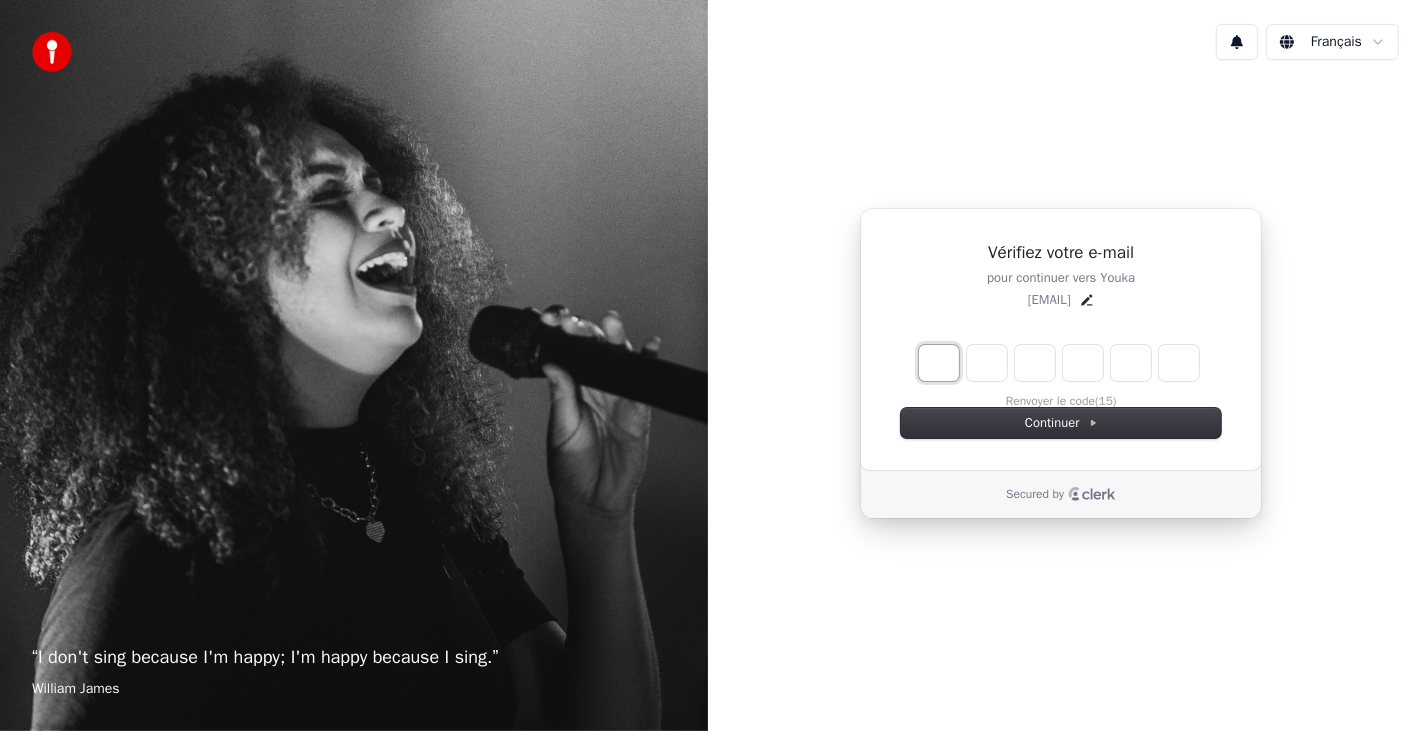 type on "*" 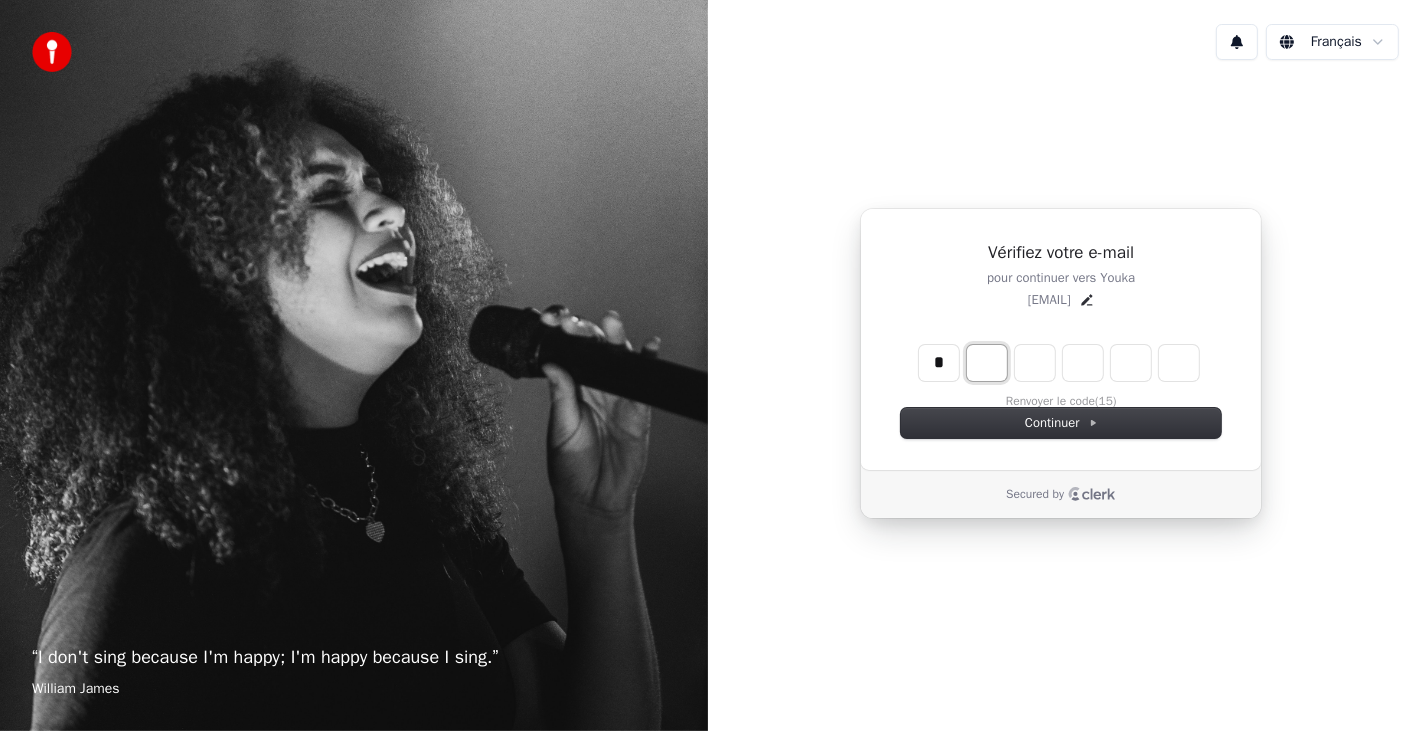 type on "*" 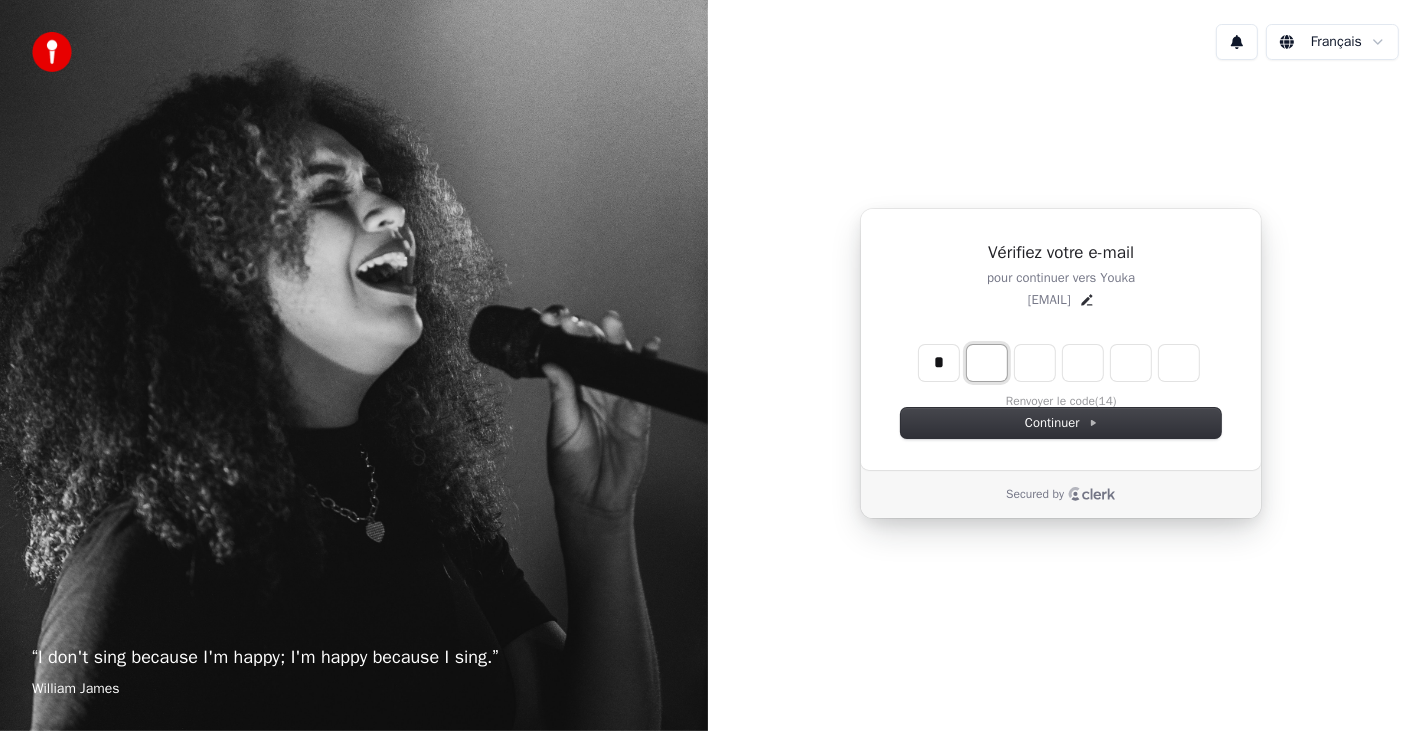 type on "*" 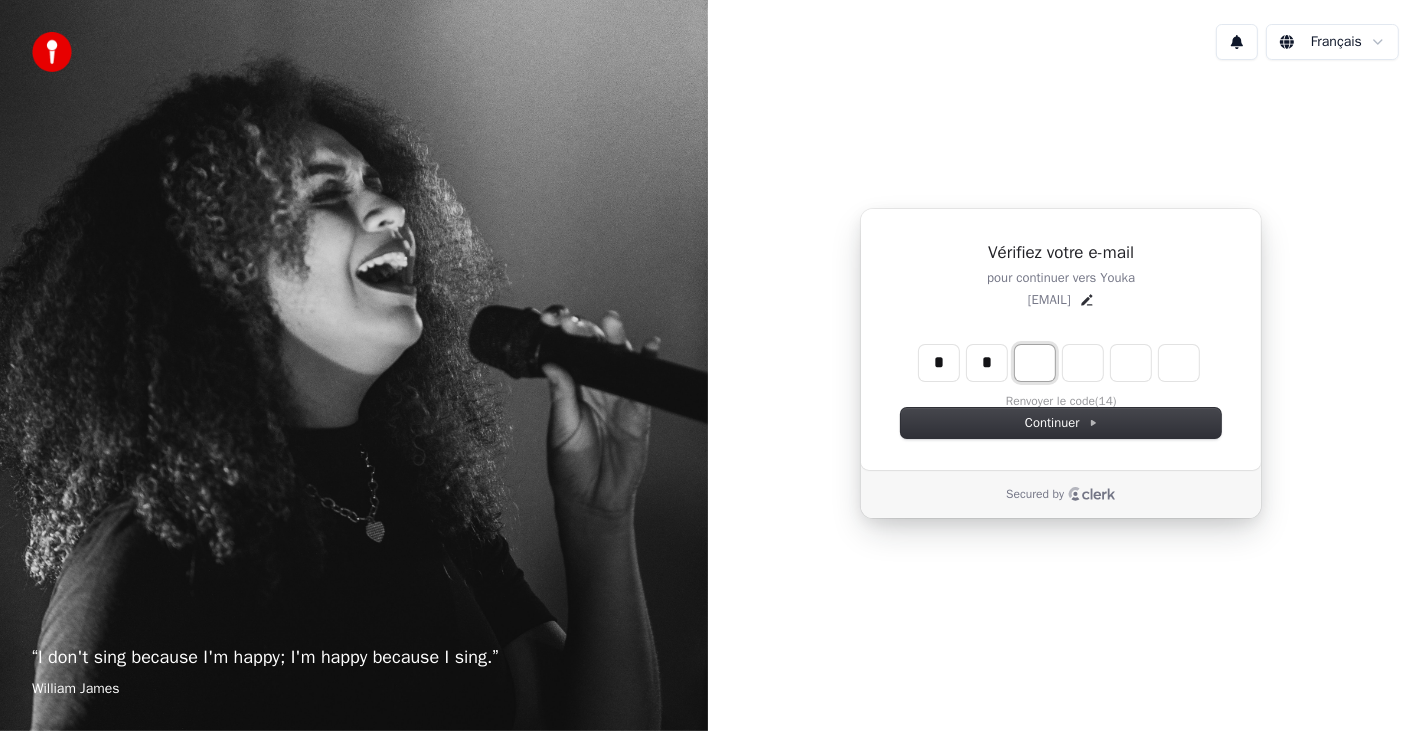 type on "**" 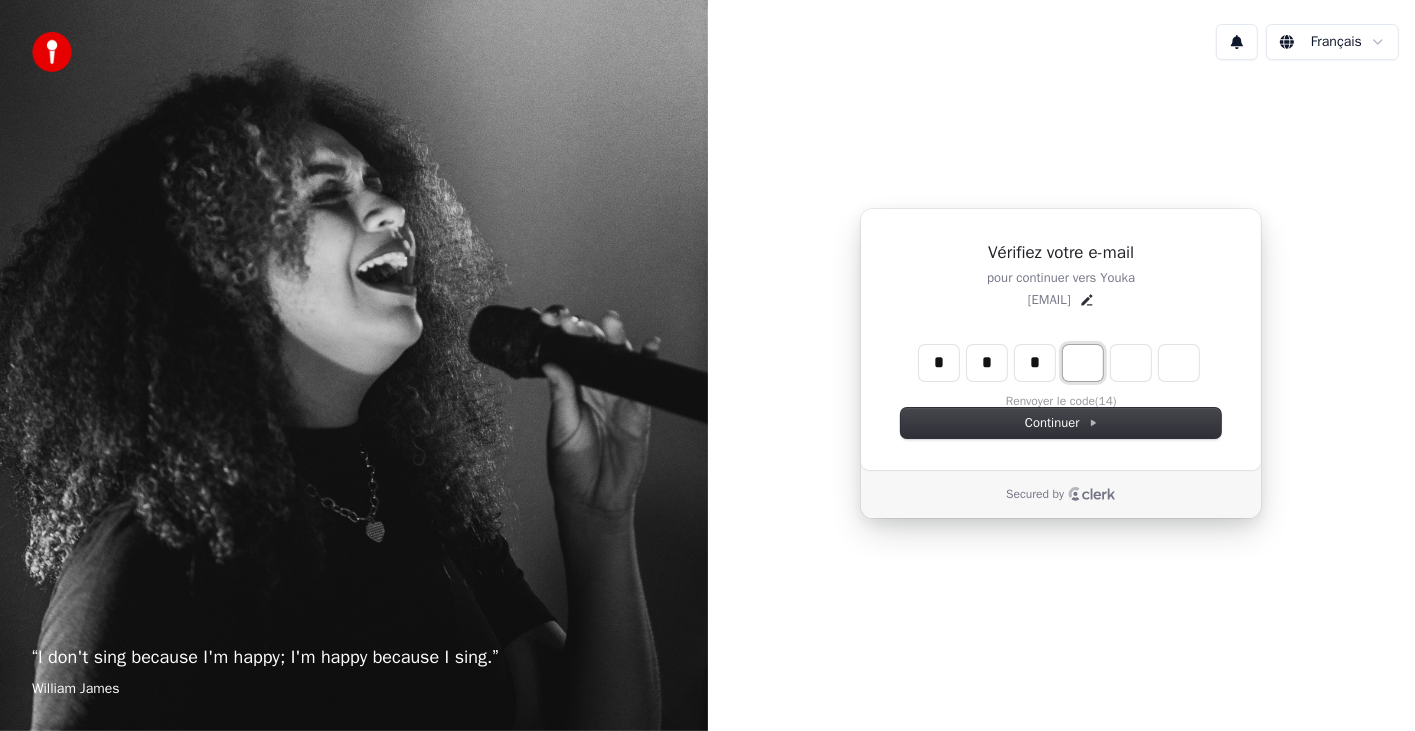 type on "***" 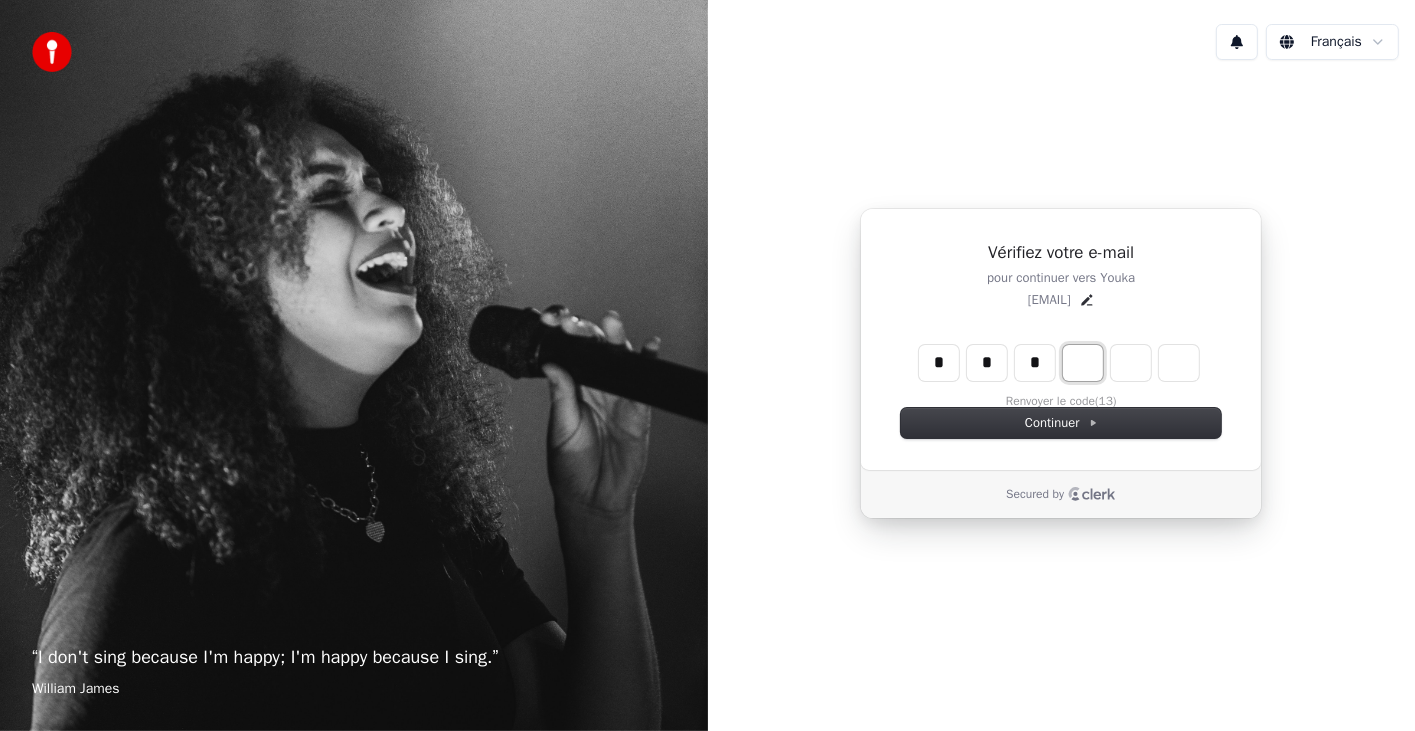 type on "*" 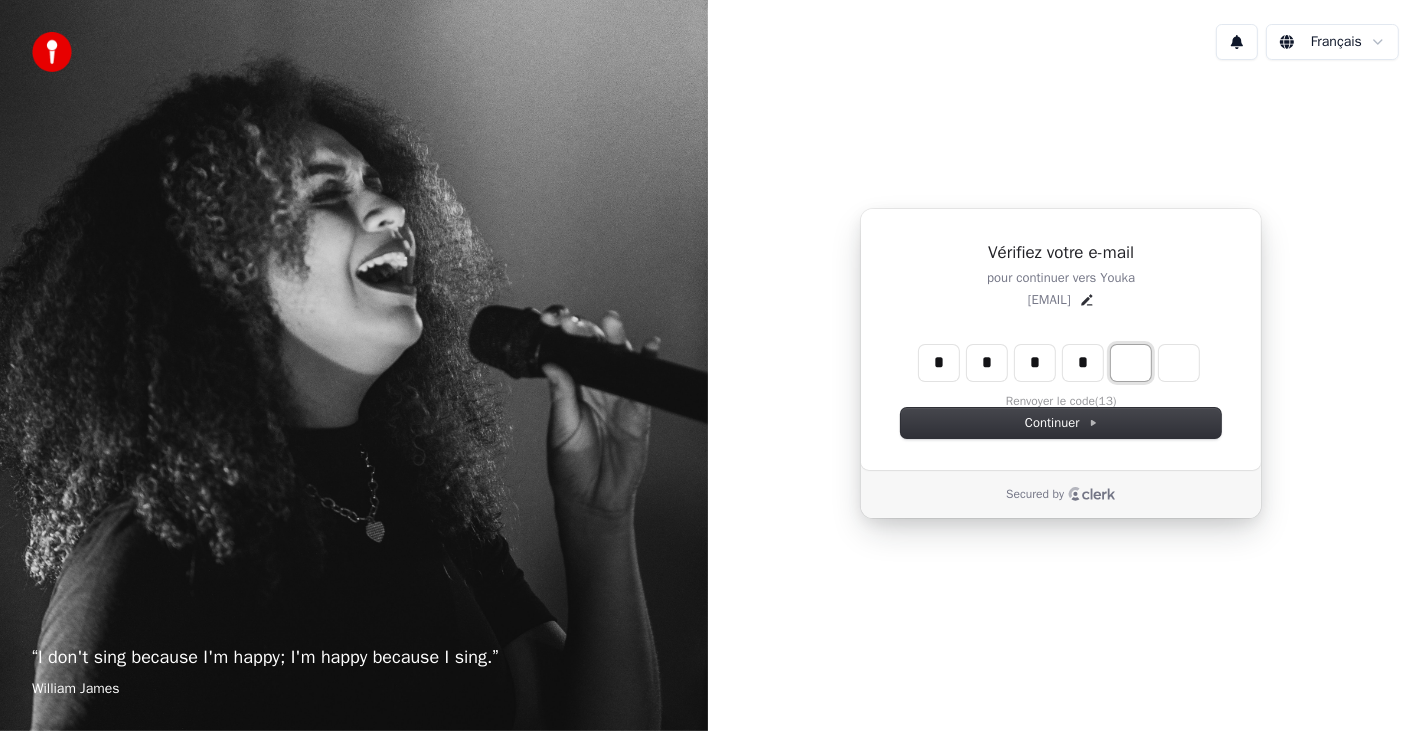 type on "****" 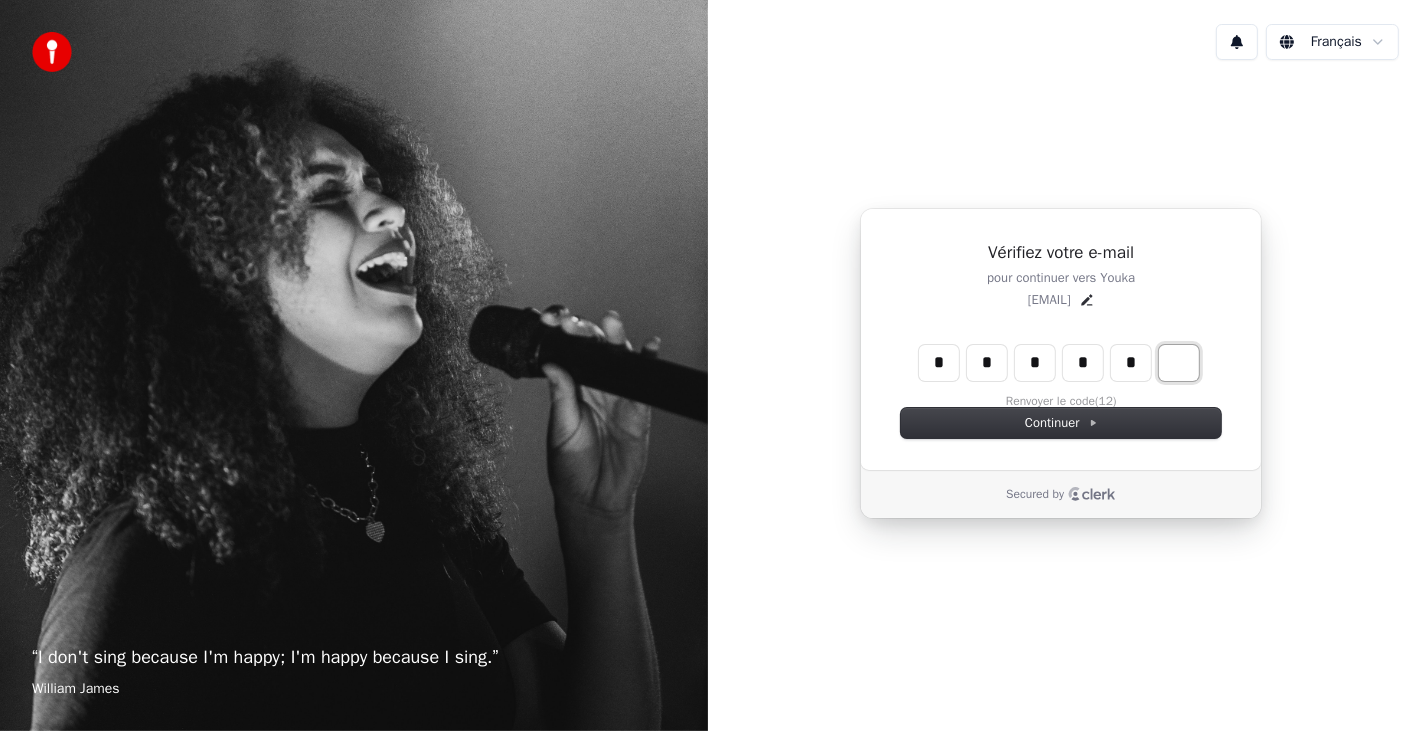 type on "******" 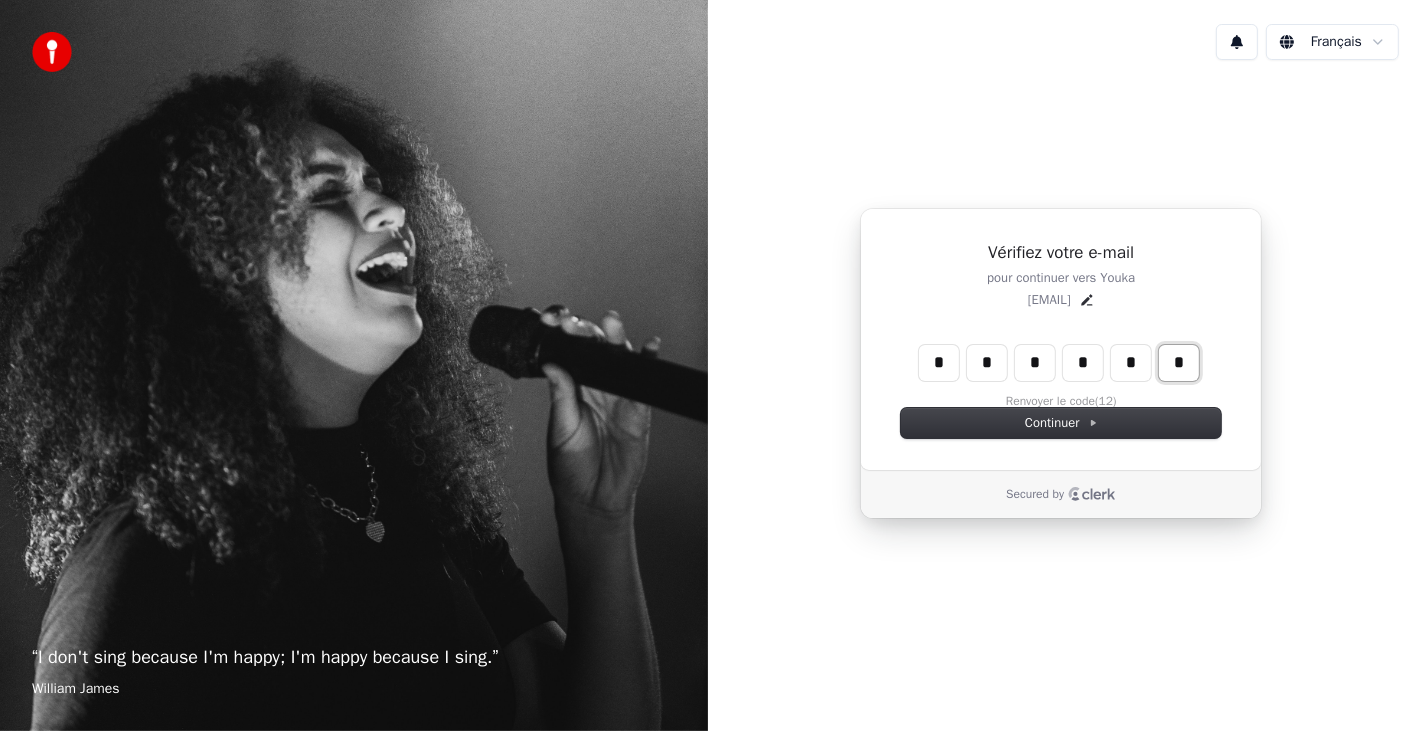 type on "*" 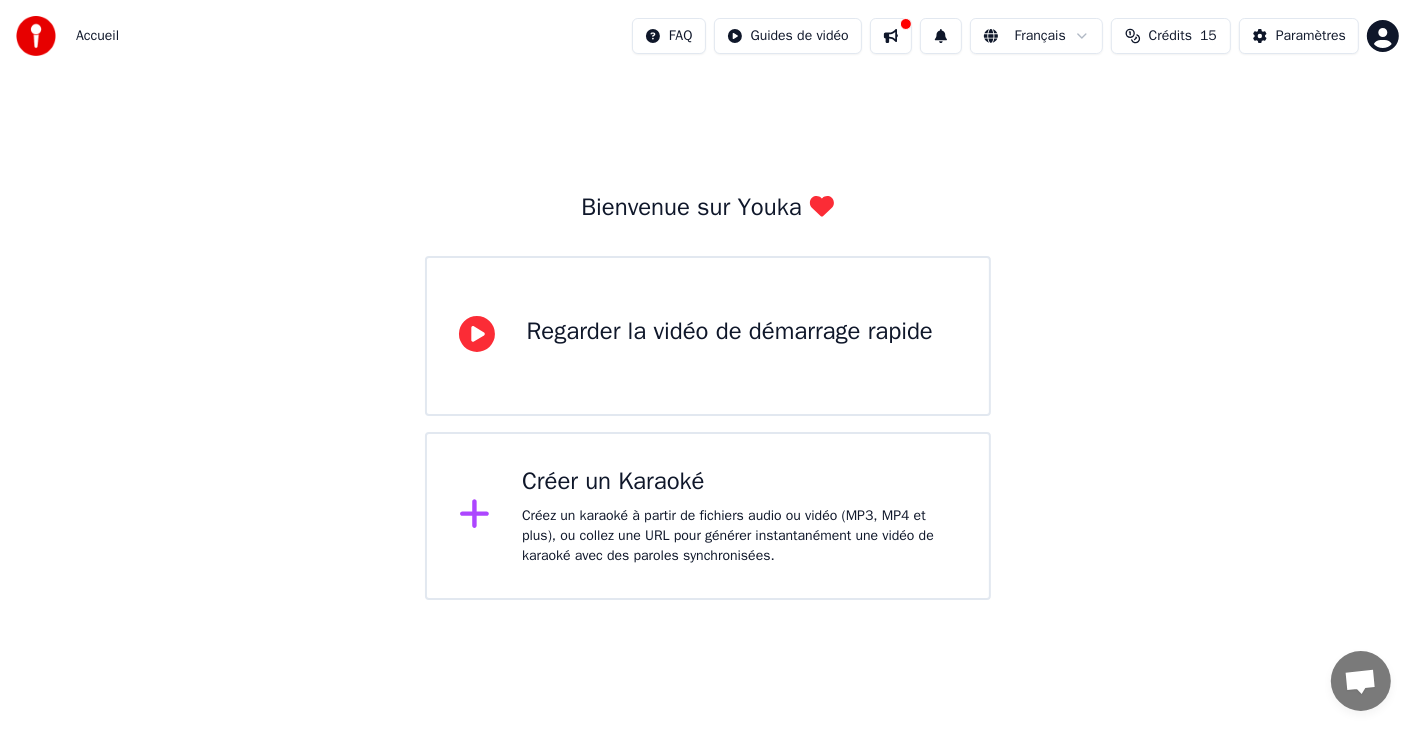 click on "Créer un Karaoké" at bounding box center [739, 482] 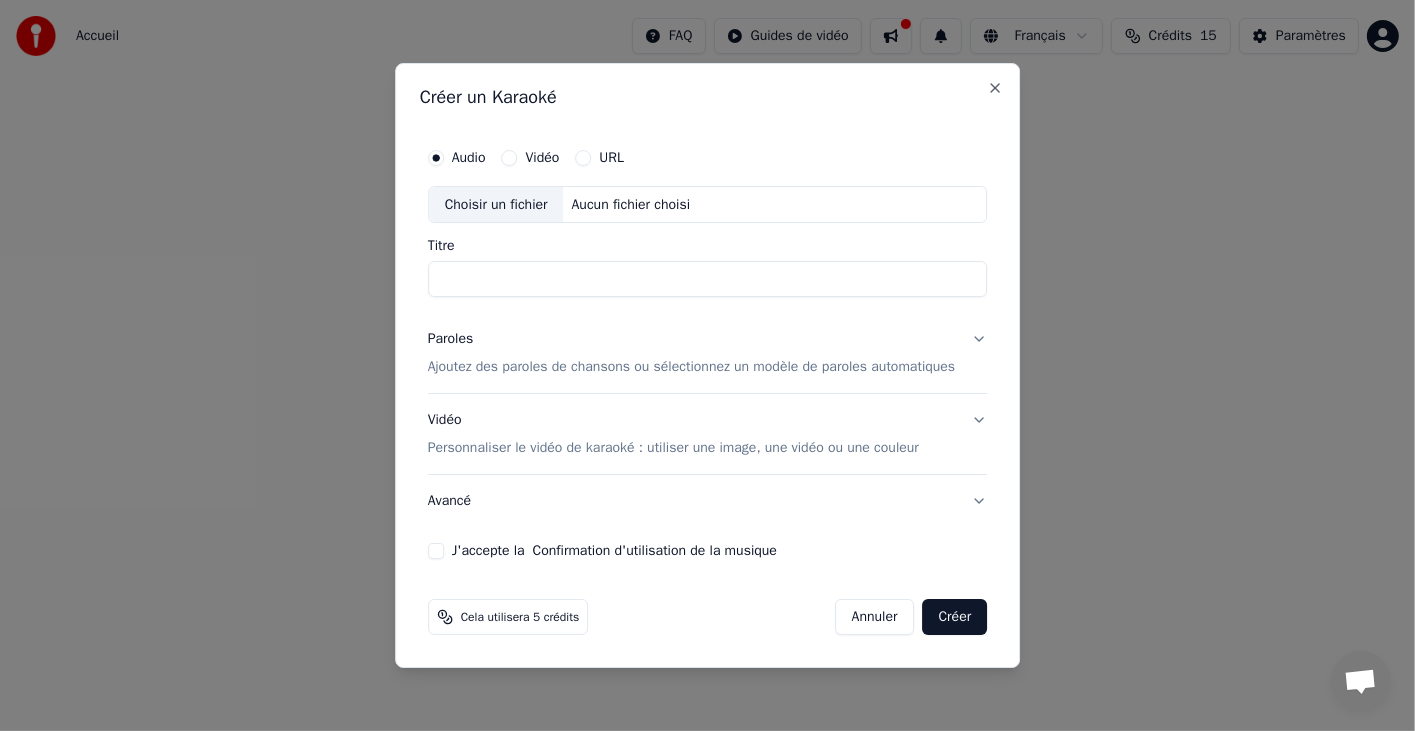click on "Annuler" at bounding box center [875, 617] 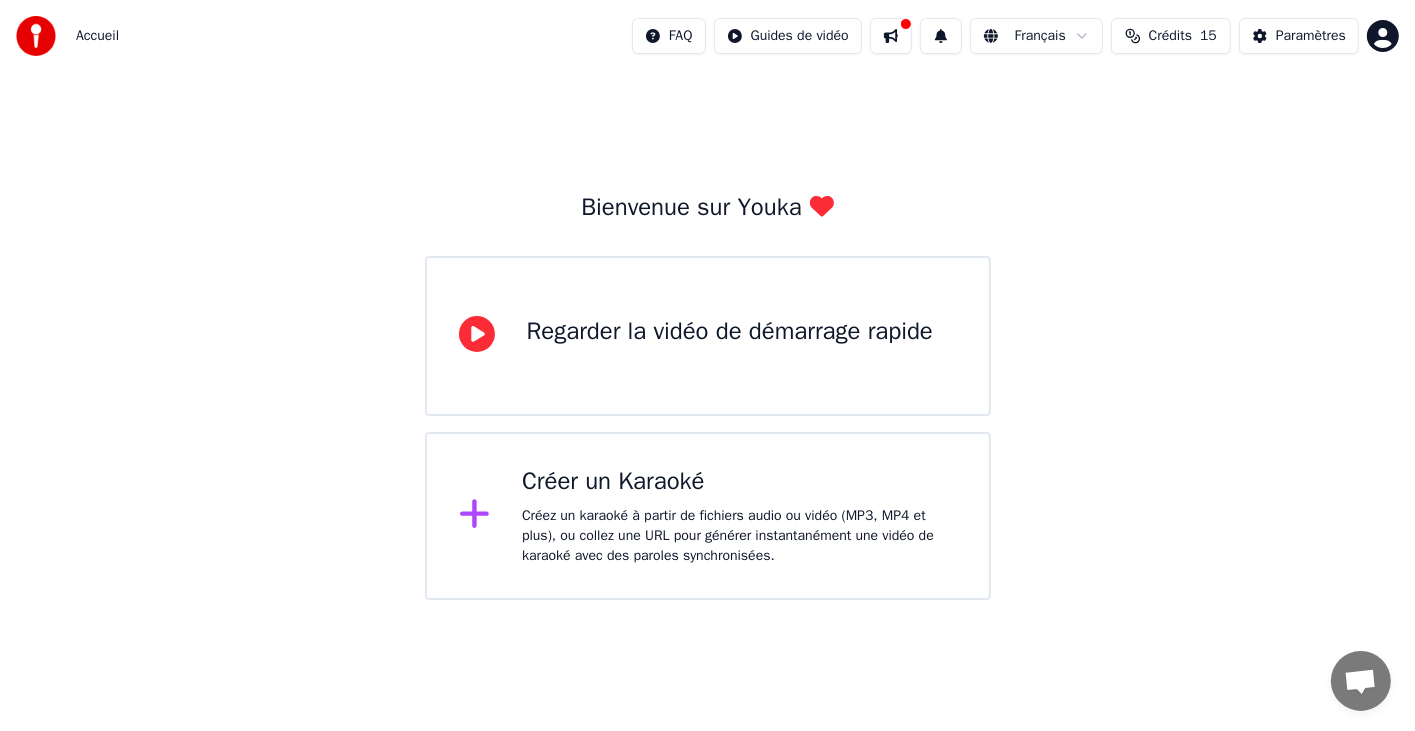 click on "Regarder la vidéo de démarrage rapide" at bounding box center [730, 332] 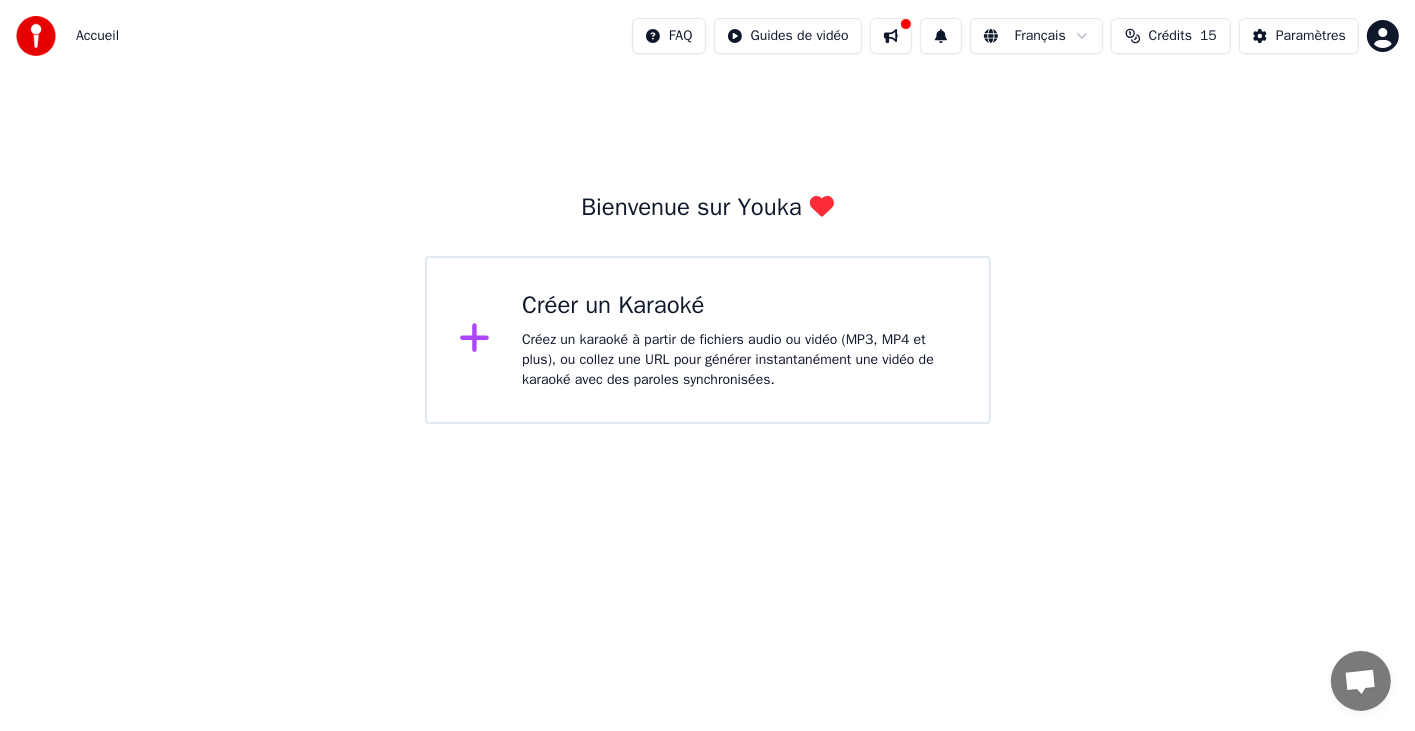 click on "Créez un karaoké à partir de fichiers audio ou vidéo (MP3, MP4 et plus), ou collez une URL pour générer instantanément une vidéo de karaoké avec des paroles synchronisées." at bounding box center [739, 360] 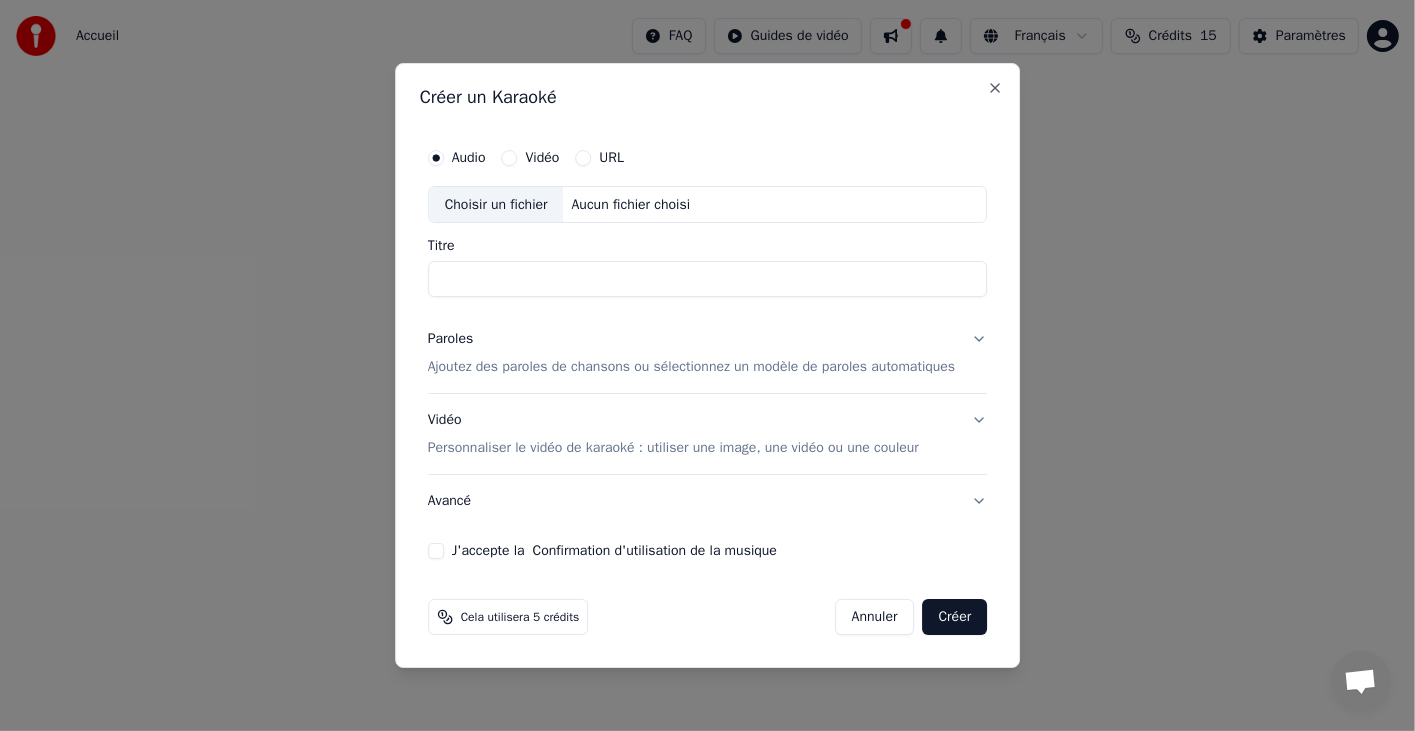 click on "URL" at bounding box center (583, 158) 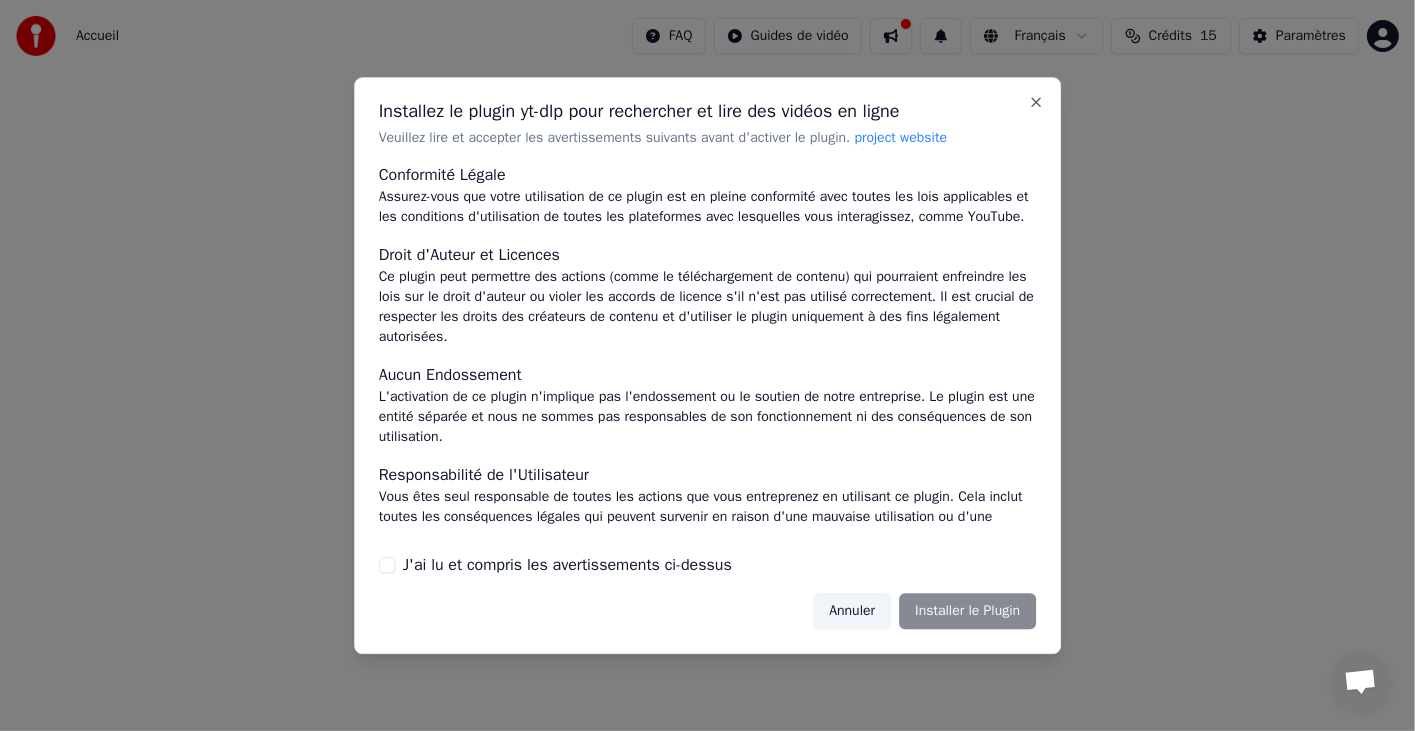 click on "Annuler" at bounding box center (852, 611) 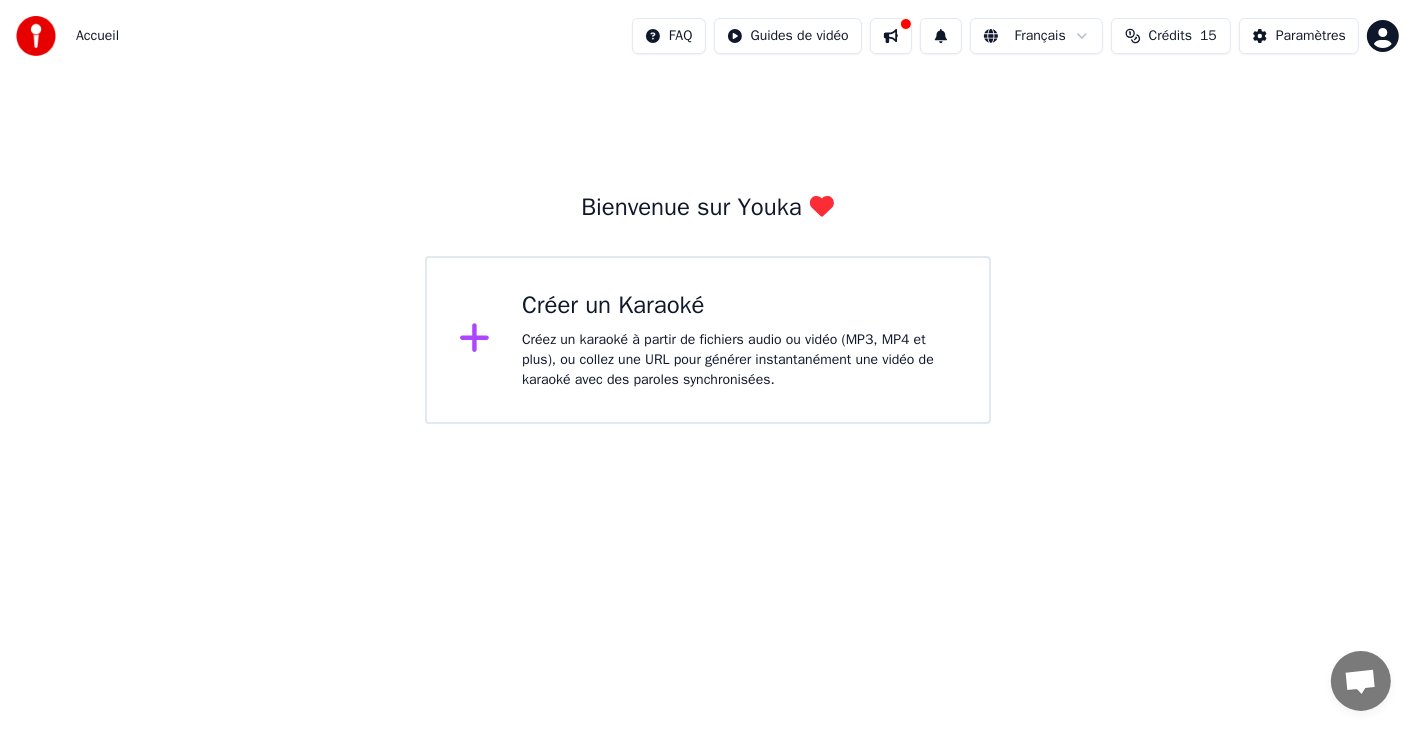 click on "Créez un karaoké à partir de fichiers audio ou vidéo (MP3, MP4 et plus), ou collez une URL pour générer instantanément une vidéo de karaoké avec des paroles synchronisées." at bounding box center (739, 360) 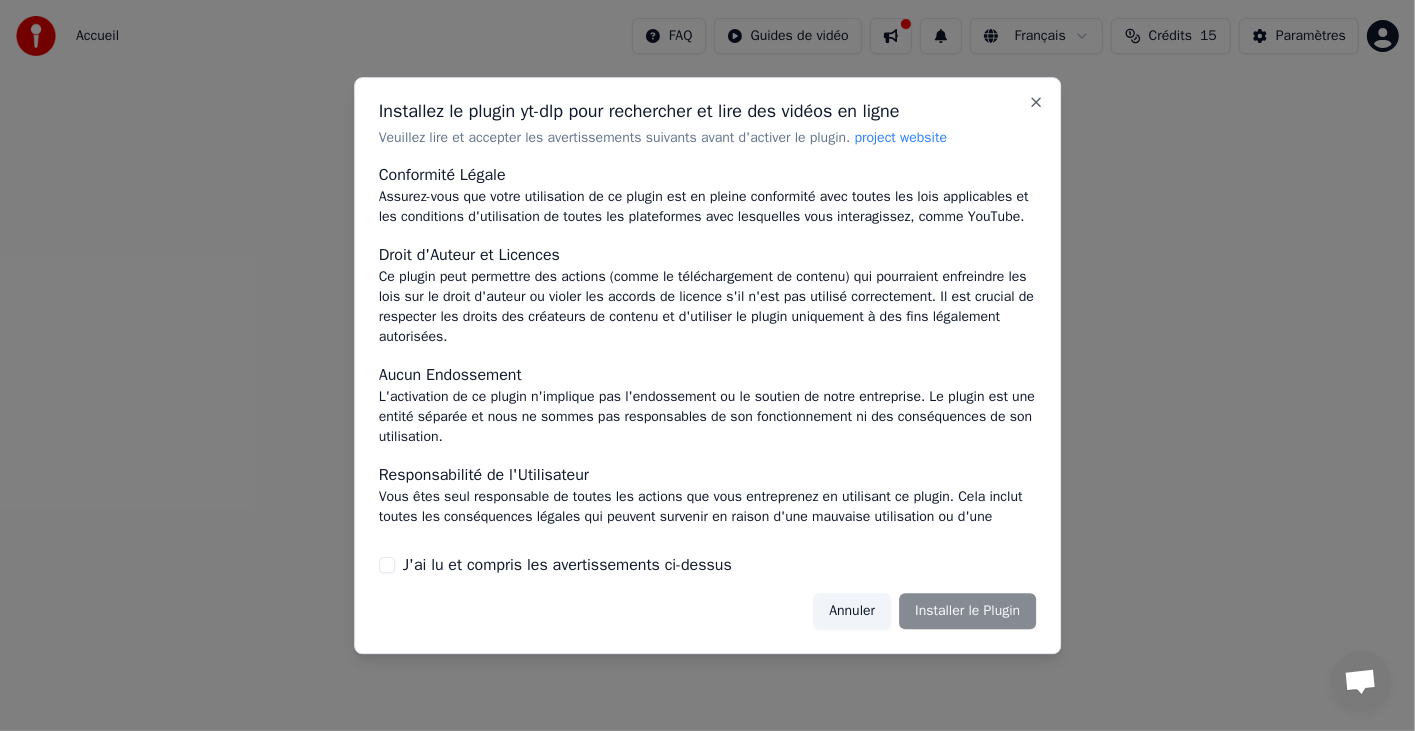 click on "Annuler Installer le Plugin" at bounding box center (924, 611) 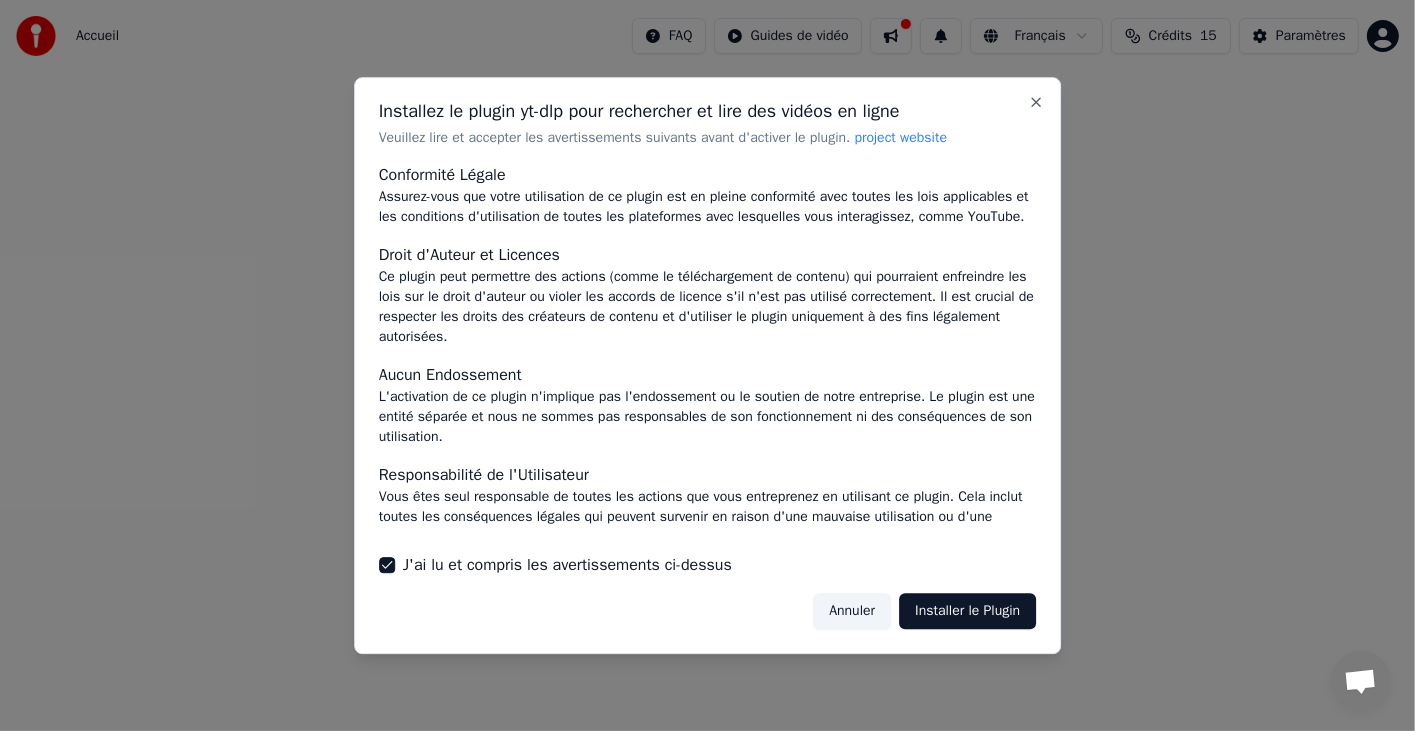 click on "Installer le Plugin" at bounding box center (967, 611) 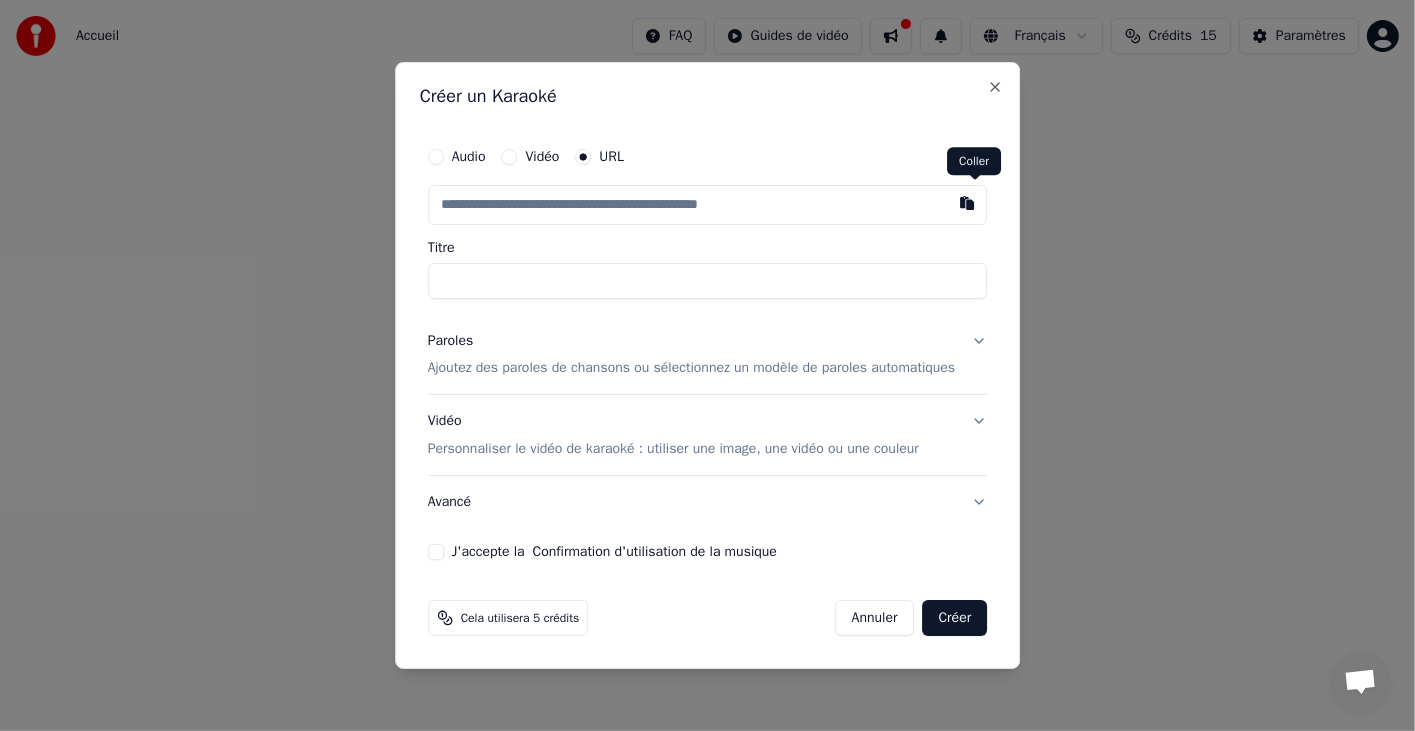 click at bounding box center (967, 203) 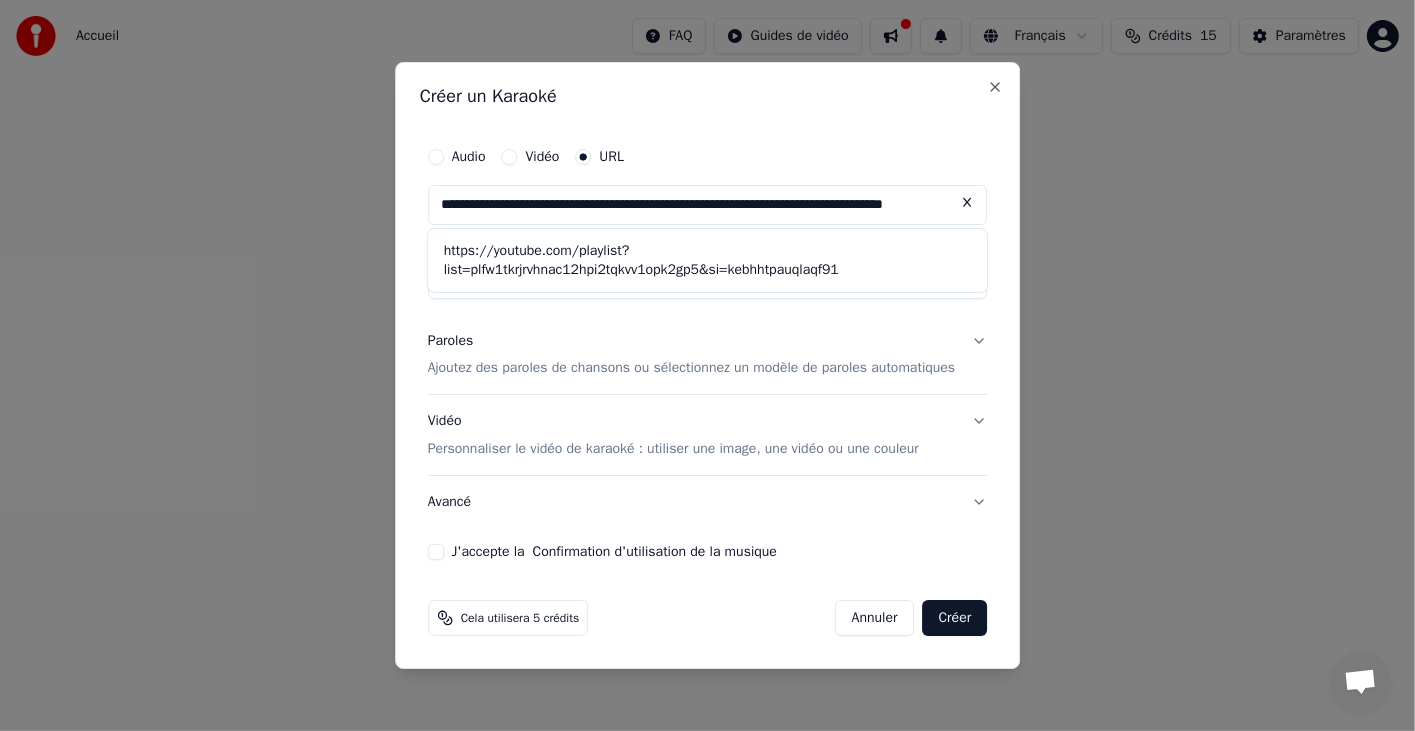 click on "Créer" at bounding box center [955, 618] 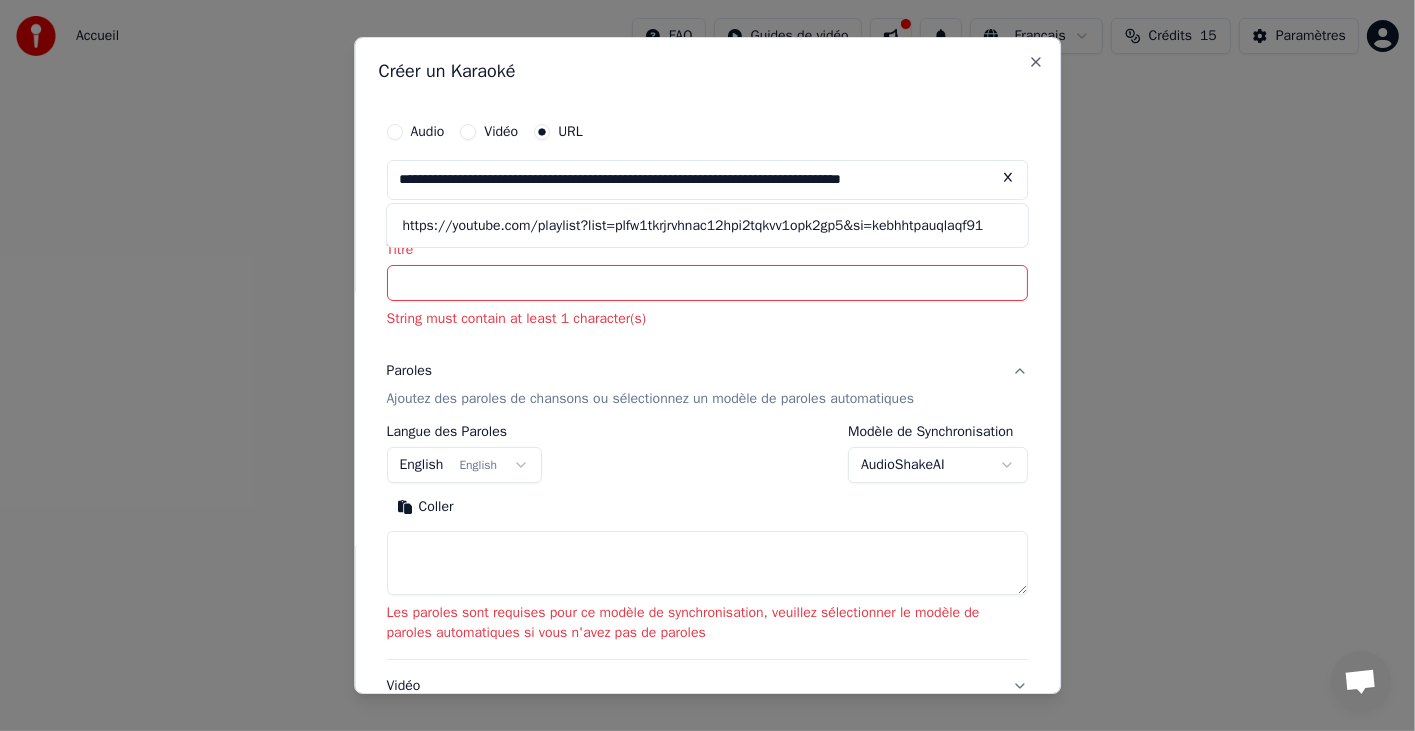 click on "Titre" at bounding box center [708, 284] 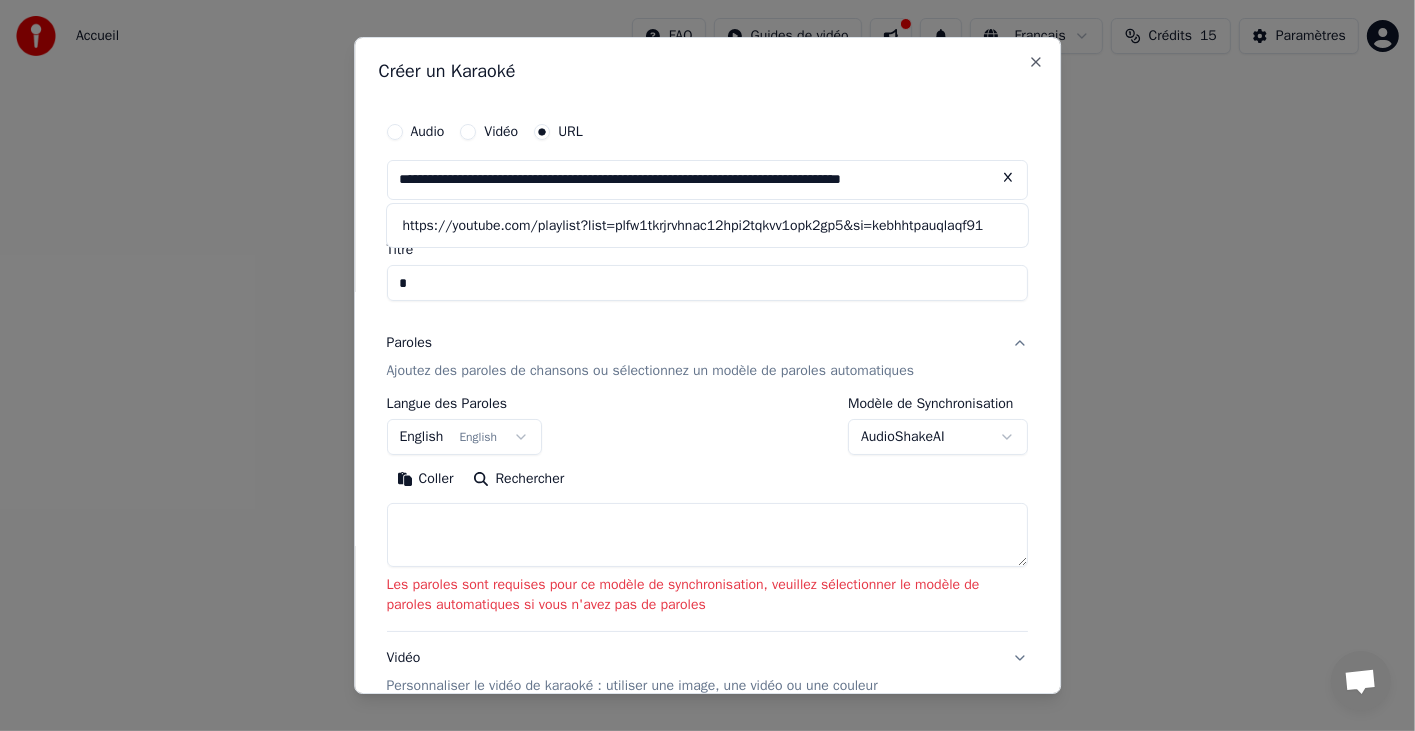 type on "*" 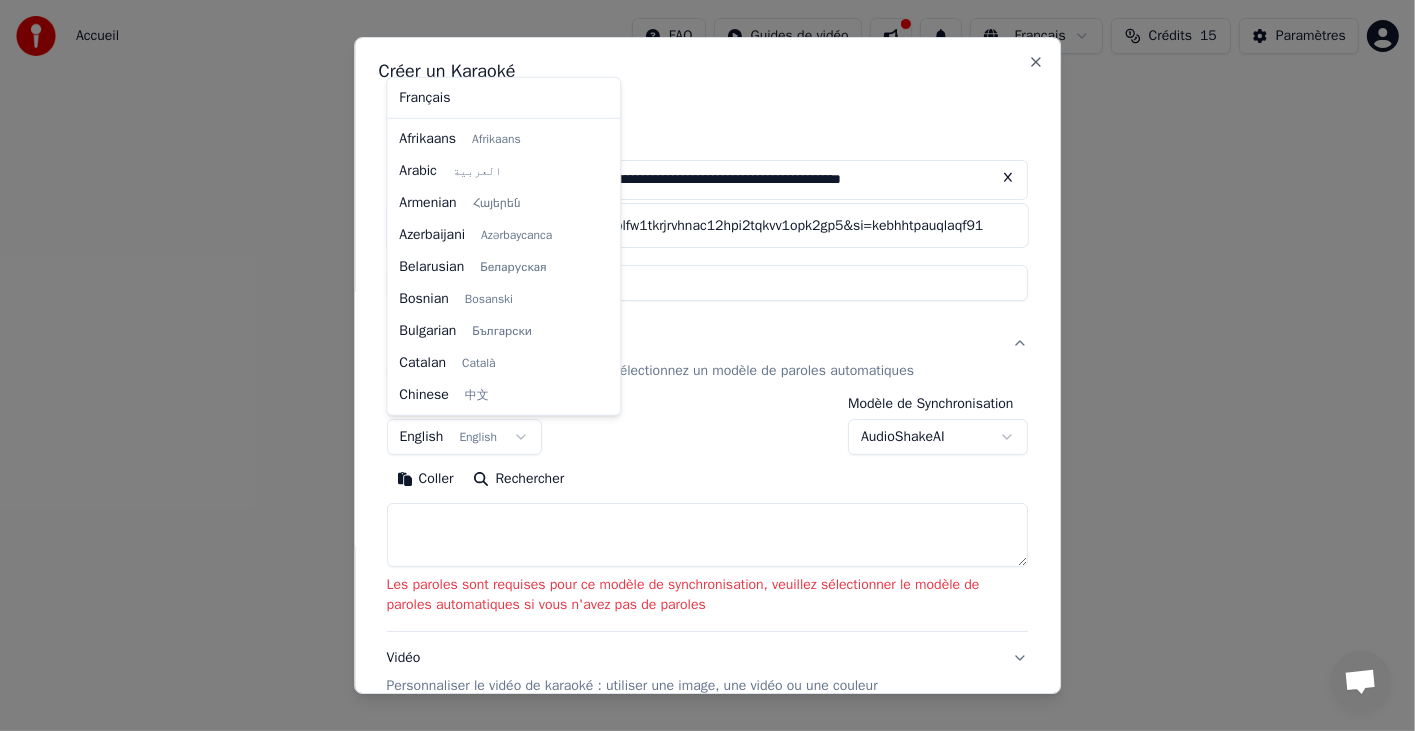 scroll, scrollTop: 160, scrollLeft: 0, axis: vertical 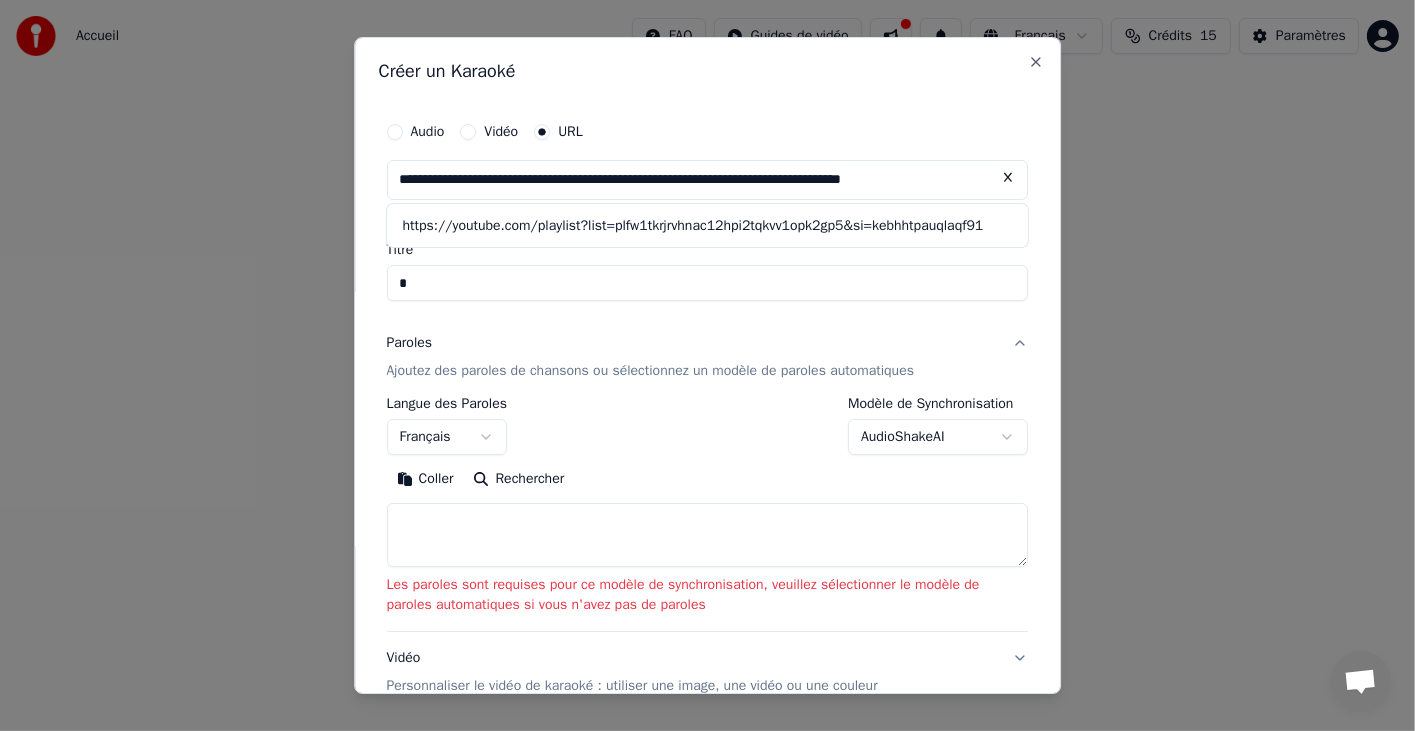 click on "**********" at bounding box center (707, 212) 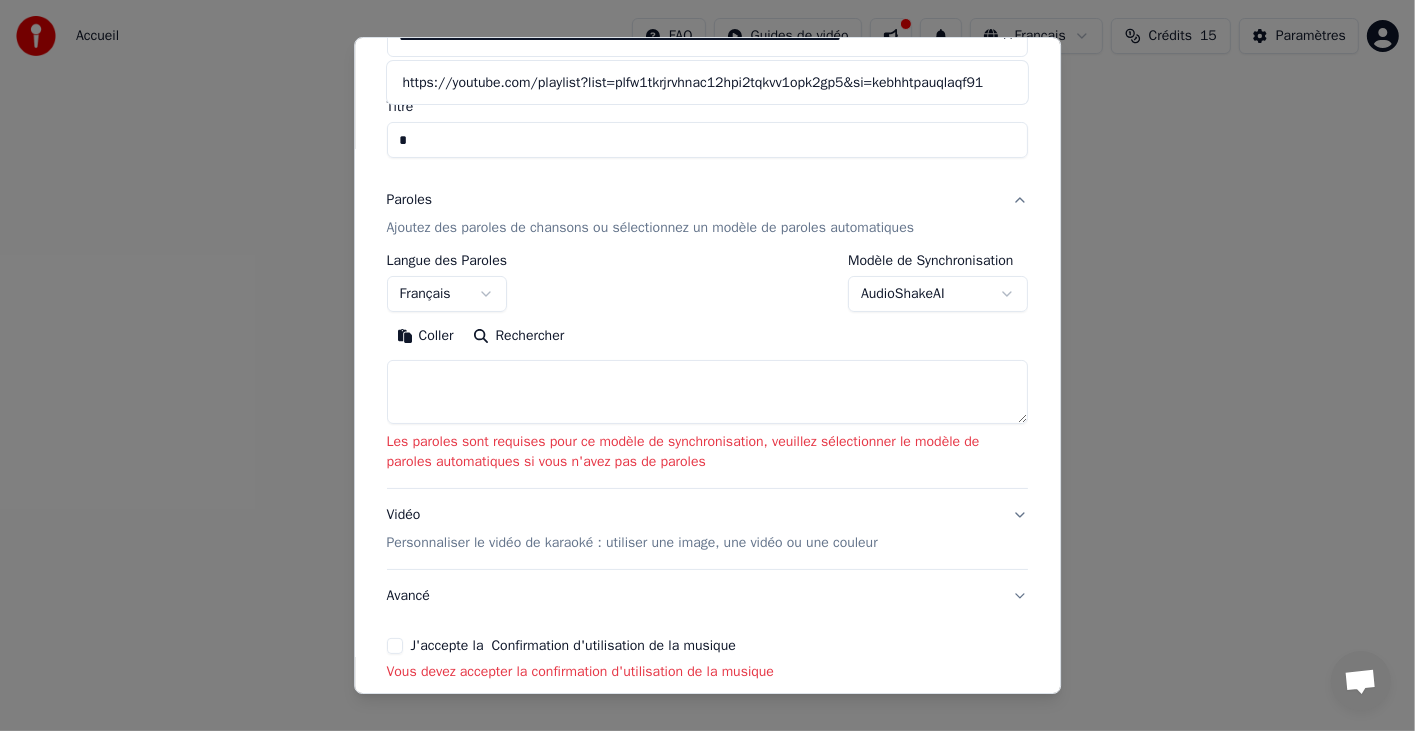 scroll, scrollTop: 238, scrollLeft: 0, axis: vertical 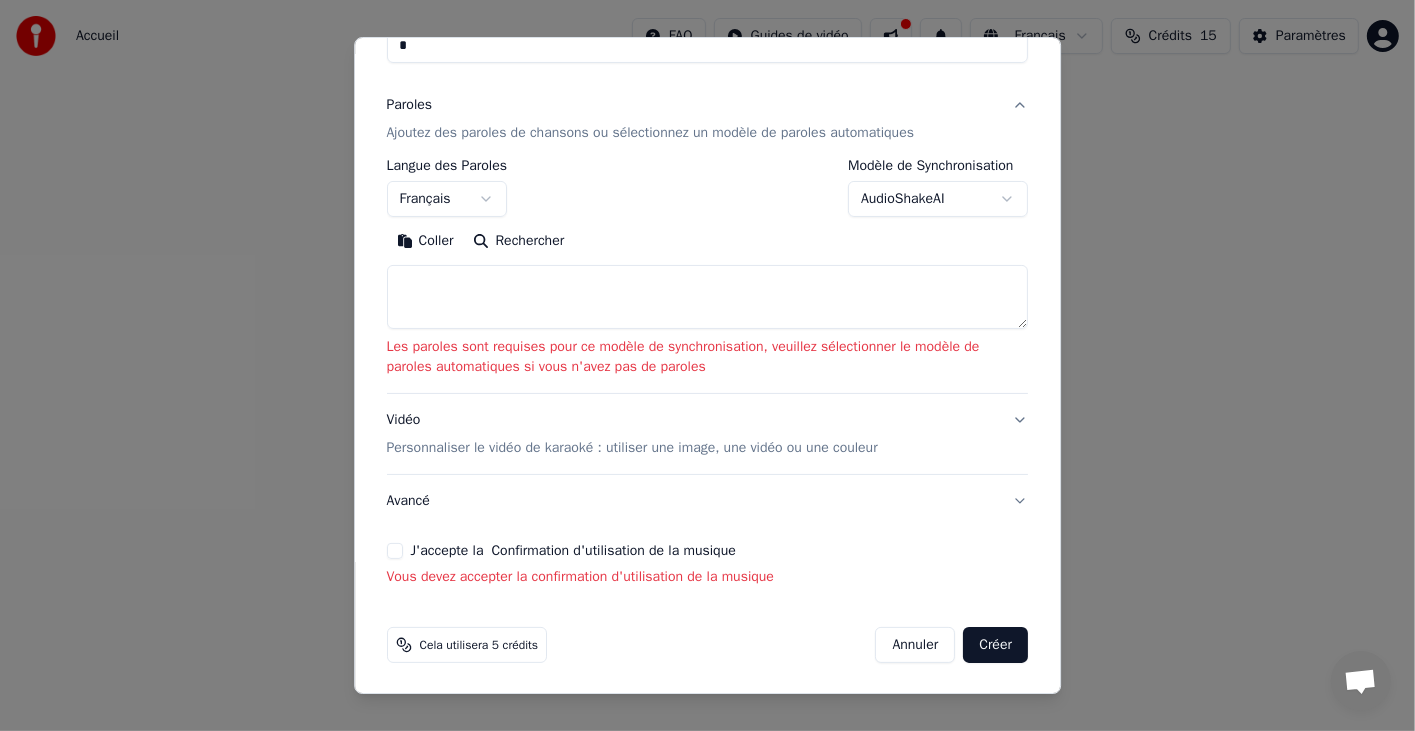 click on "J'accepte la   Confirmation d'utilisation de la musique" at bounding box center (395, 551) 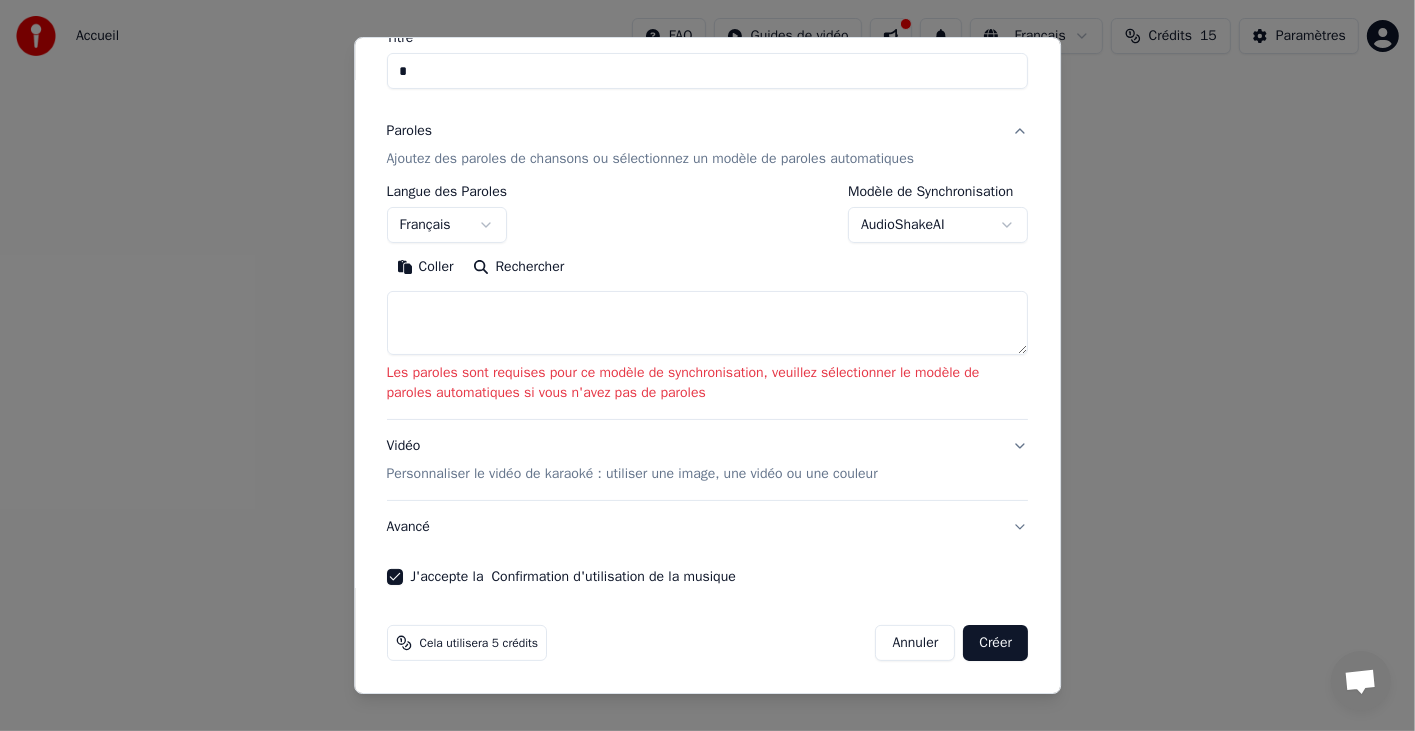 scroll, scrollTop: 210, scrollLeft: 0, axis: vertical 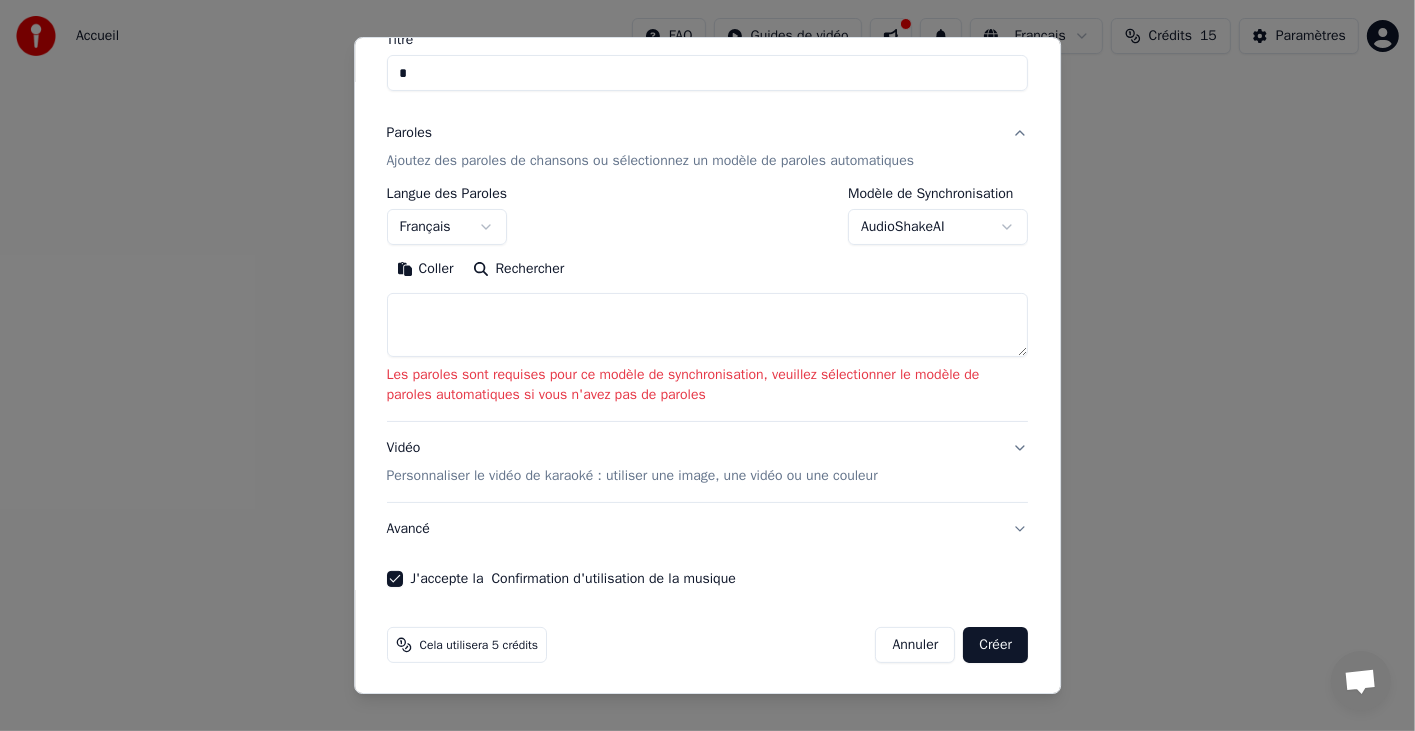 click on "Créer" at bounding box center (996, 645) 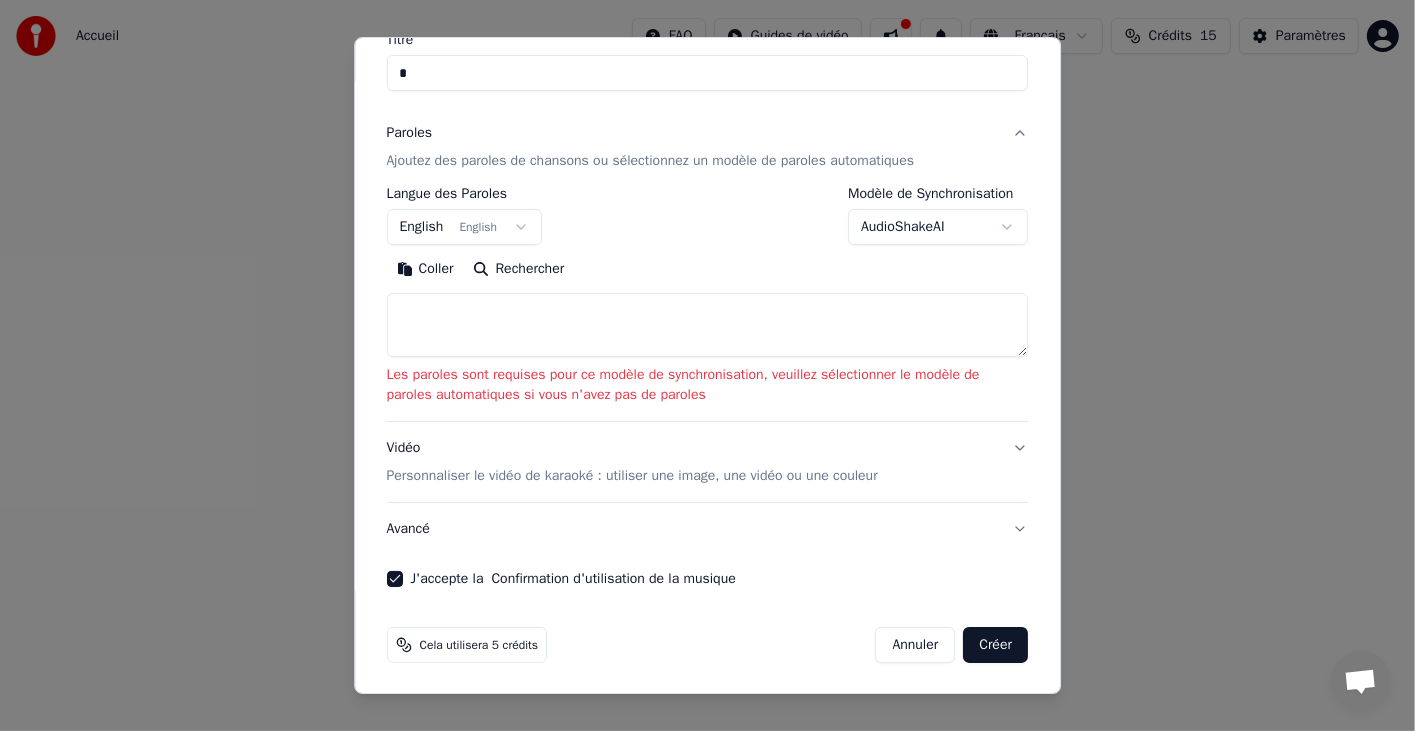 click at bounding box center [708, 326] 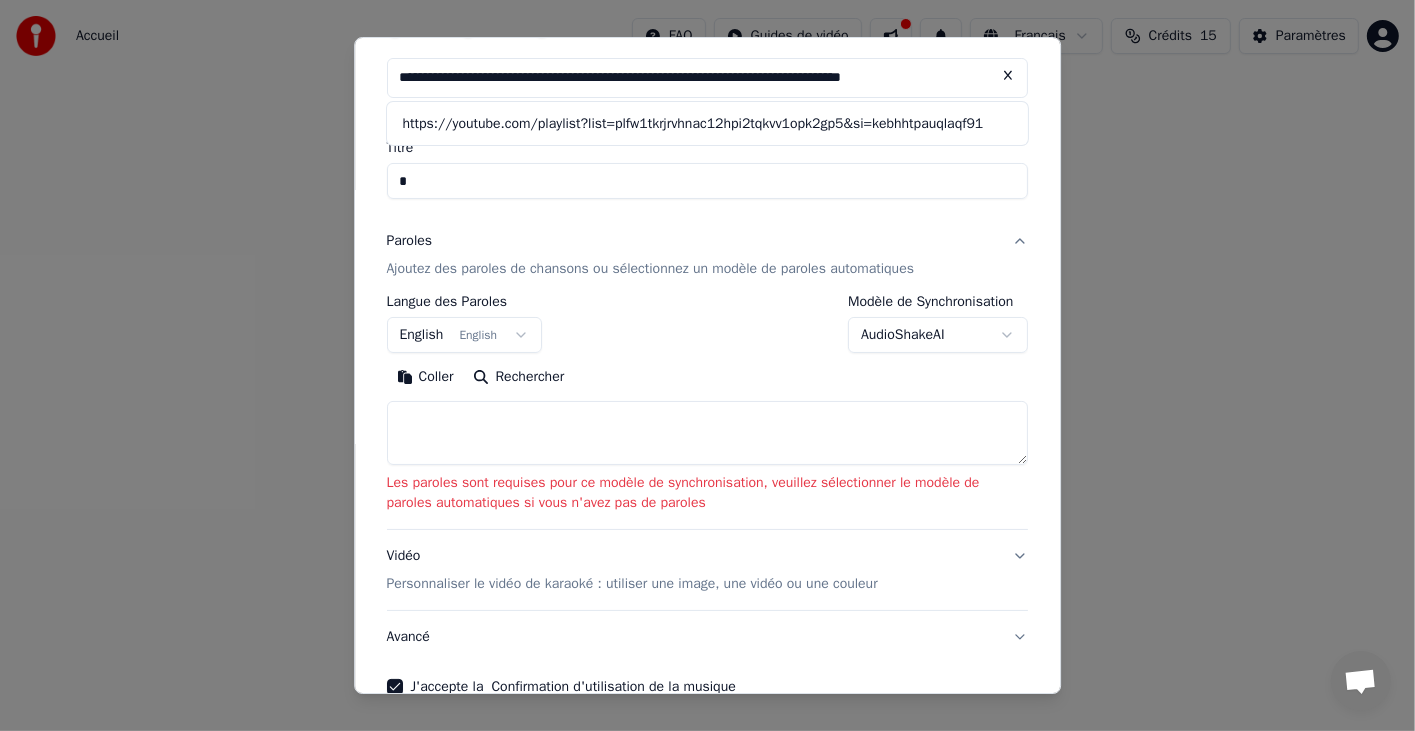 scroll, scrollTop: 0, scrollLeft: 0, axis: both 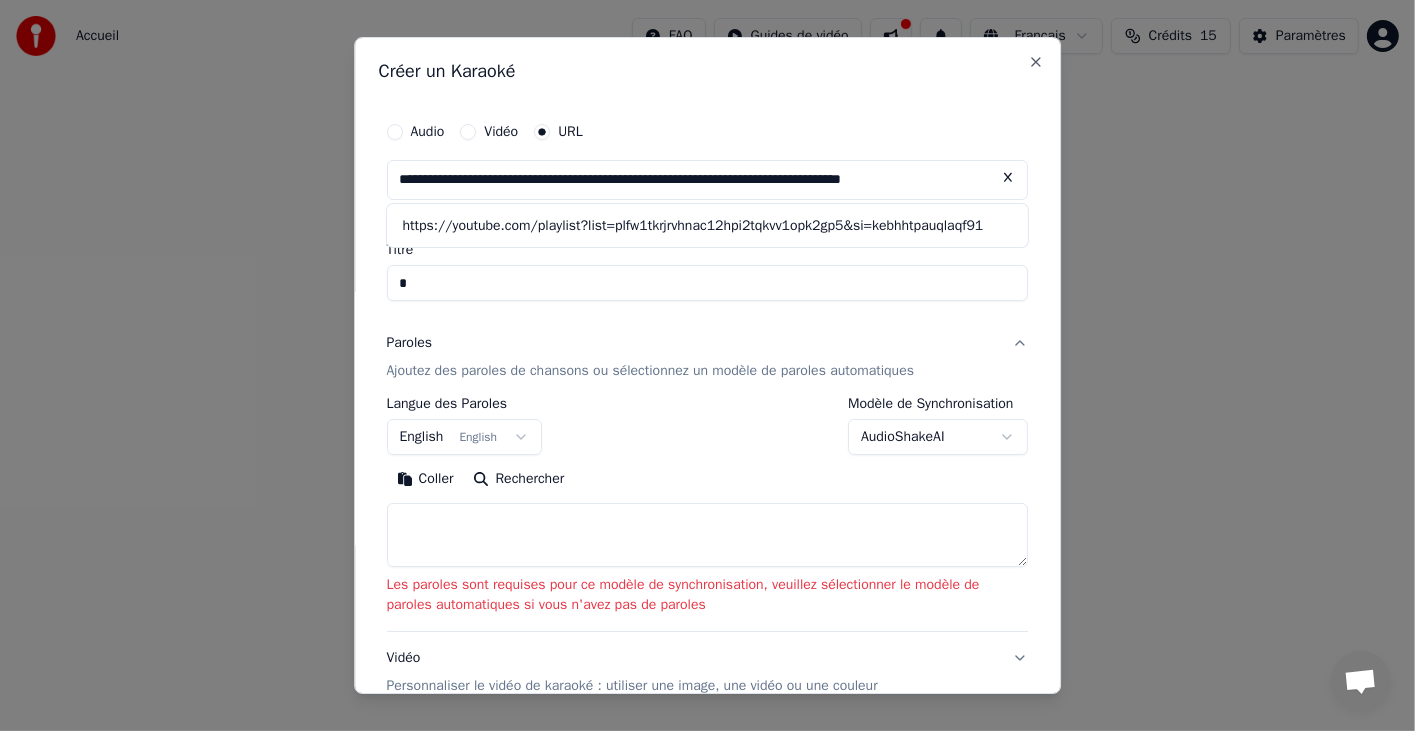 click on "Vidéo" at bounding box center [469, 132] 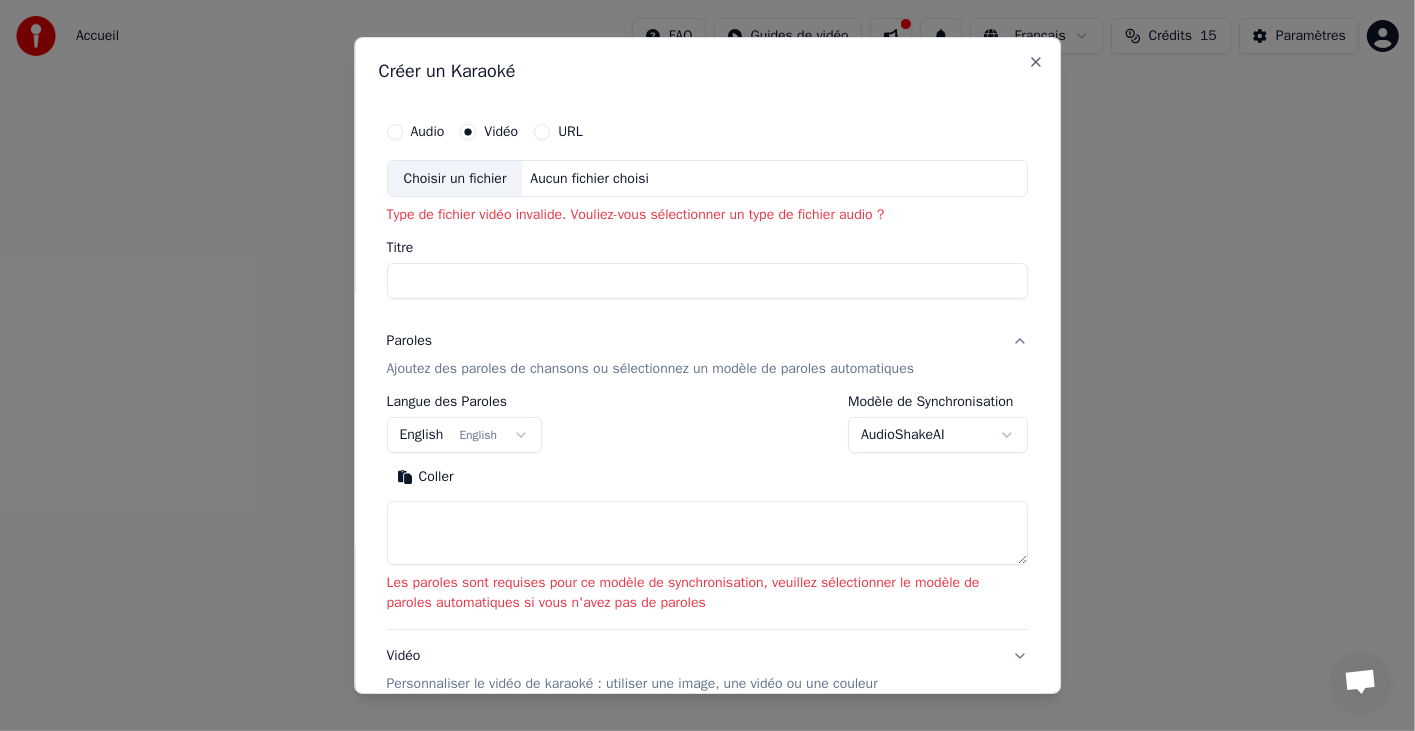 click on "Aucun fichier choisi" at bounding box center [590, 179] 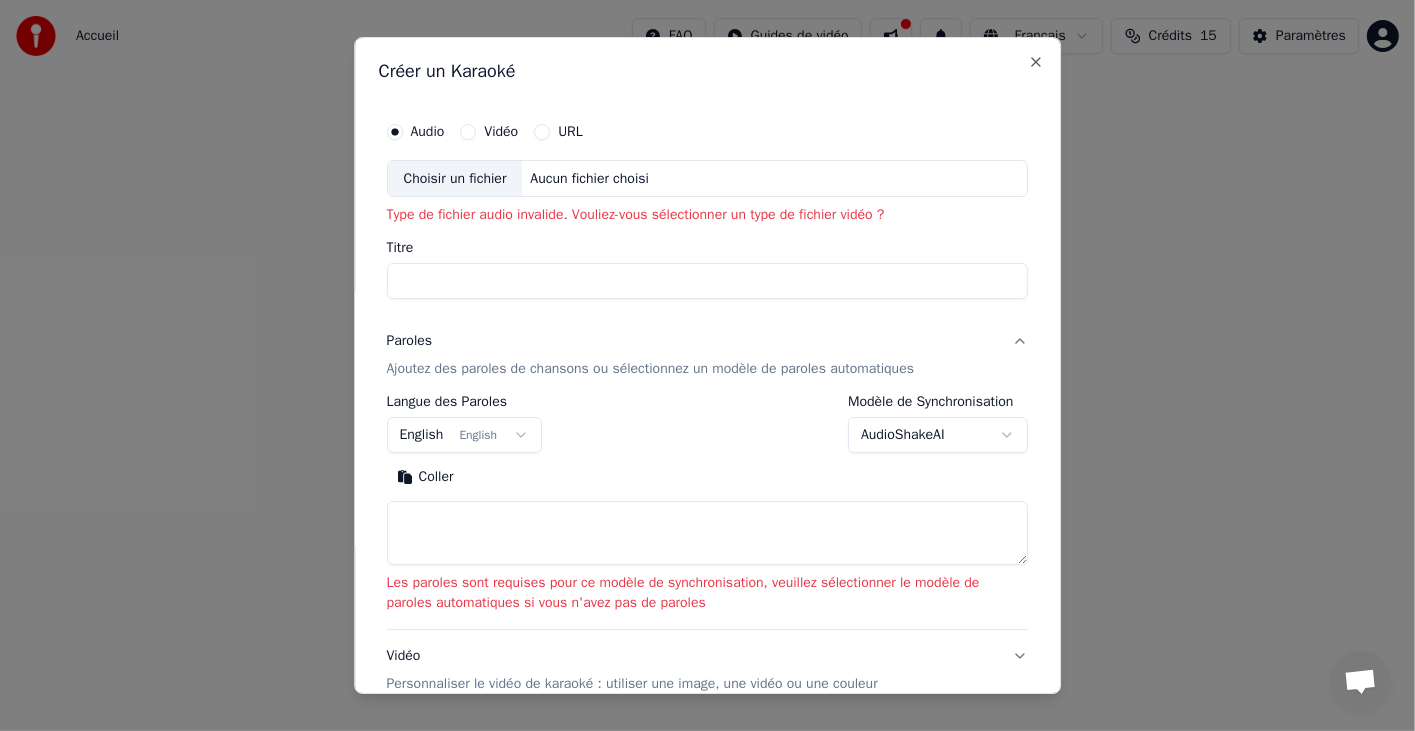 click on "URL" at bounding box center [542, 132] 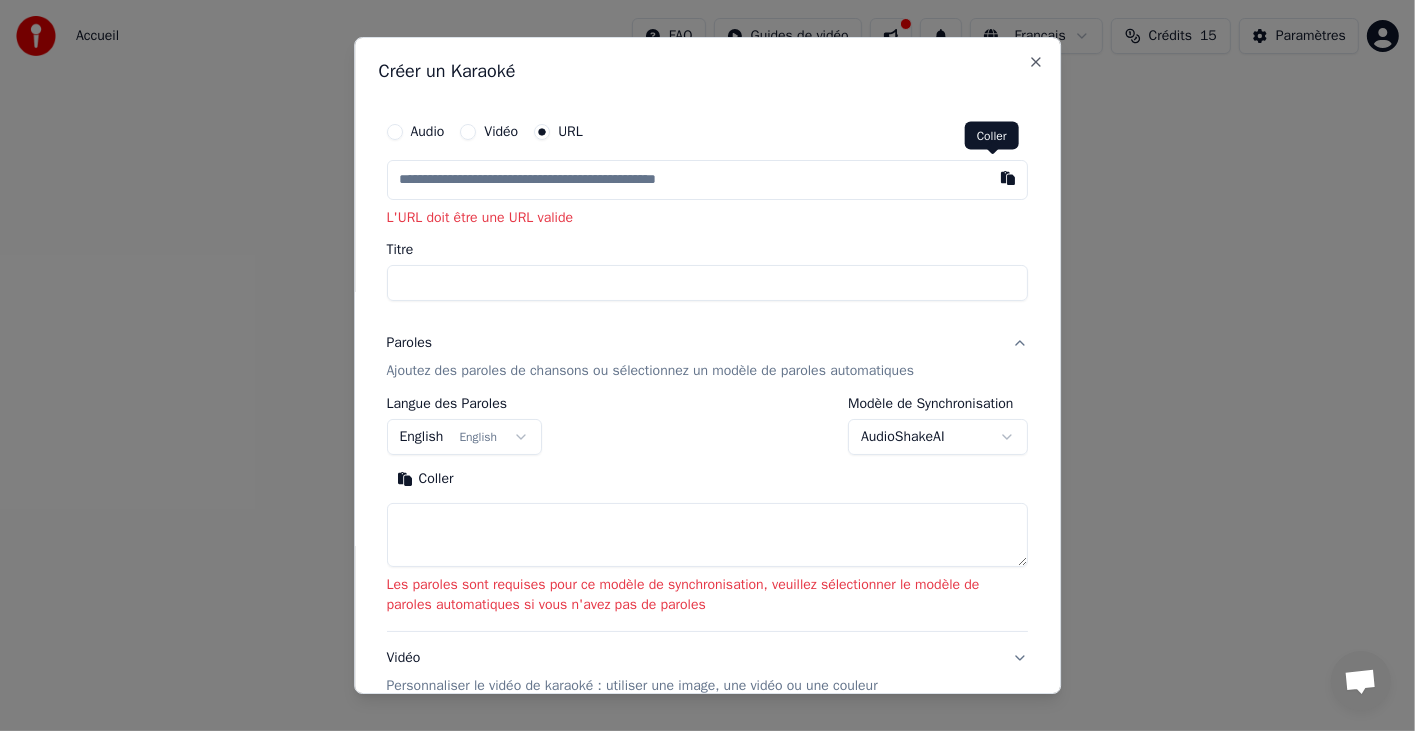 click at bounding box center (1008, 178) 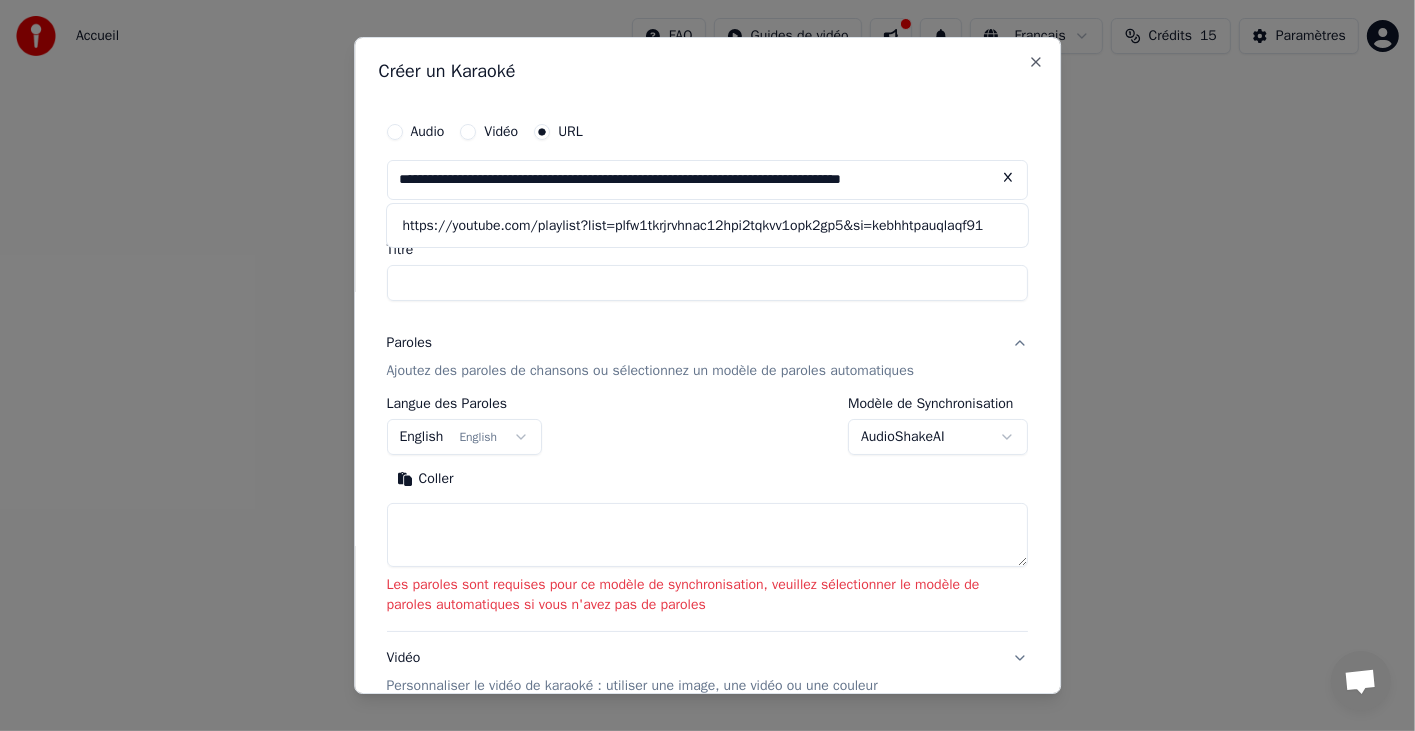 click on "**********" at bounding box center (708, 455) 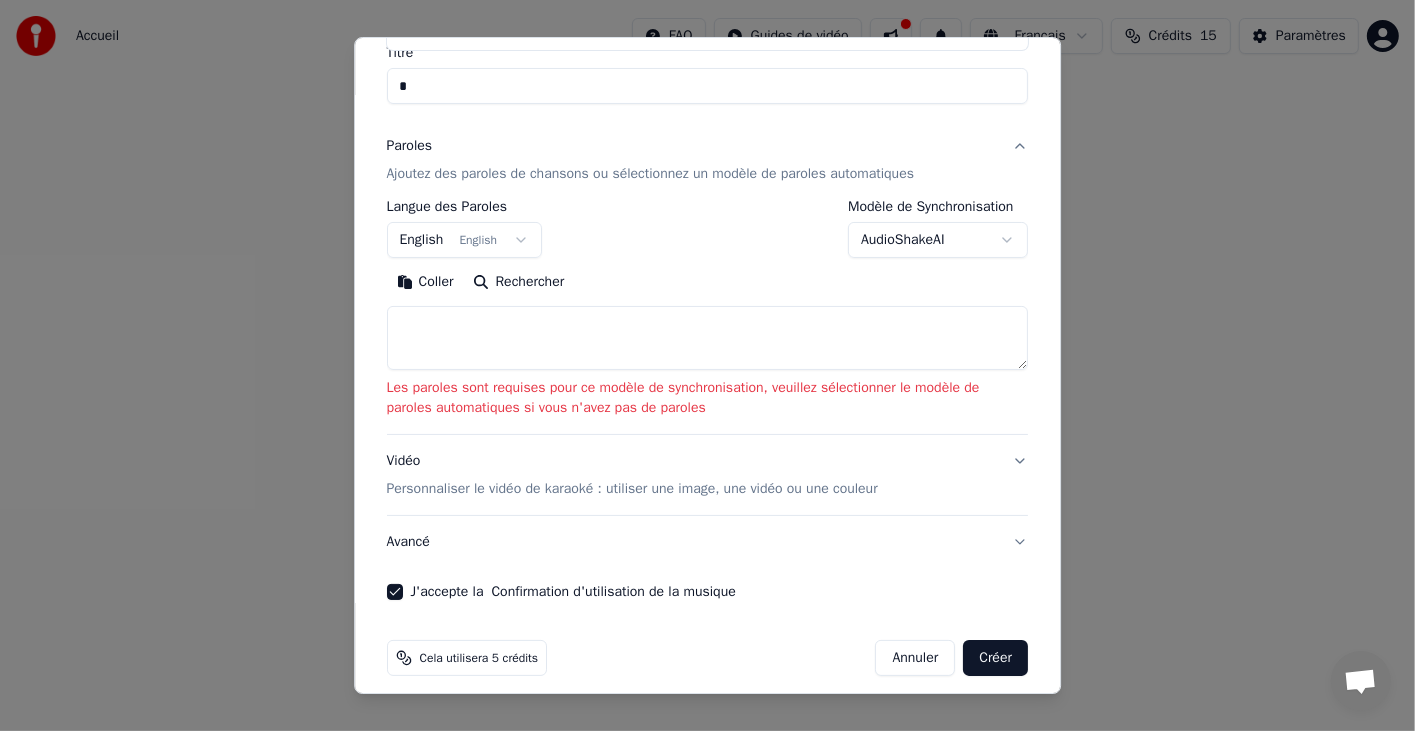 scroll, scrollTop: 210, scrollLeft: 0, axis: vertical 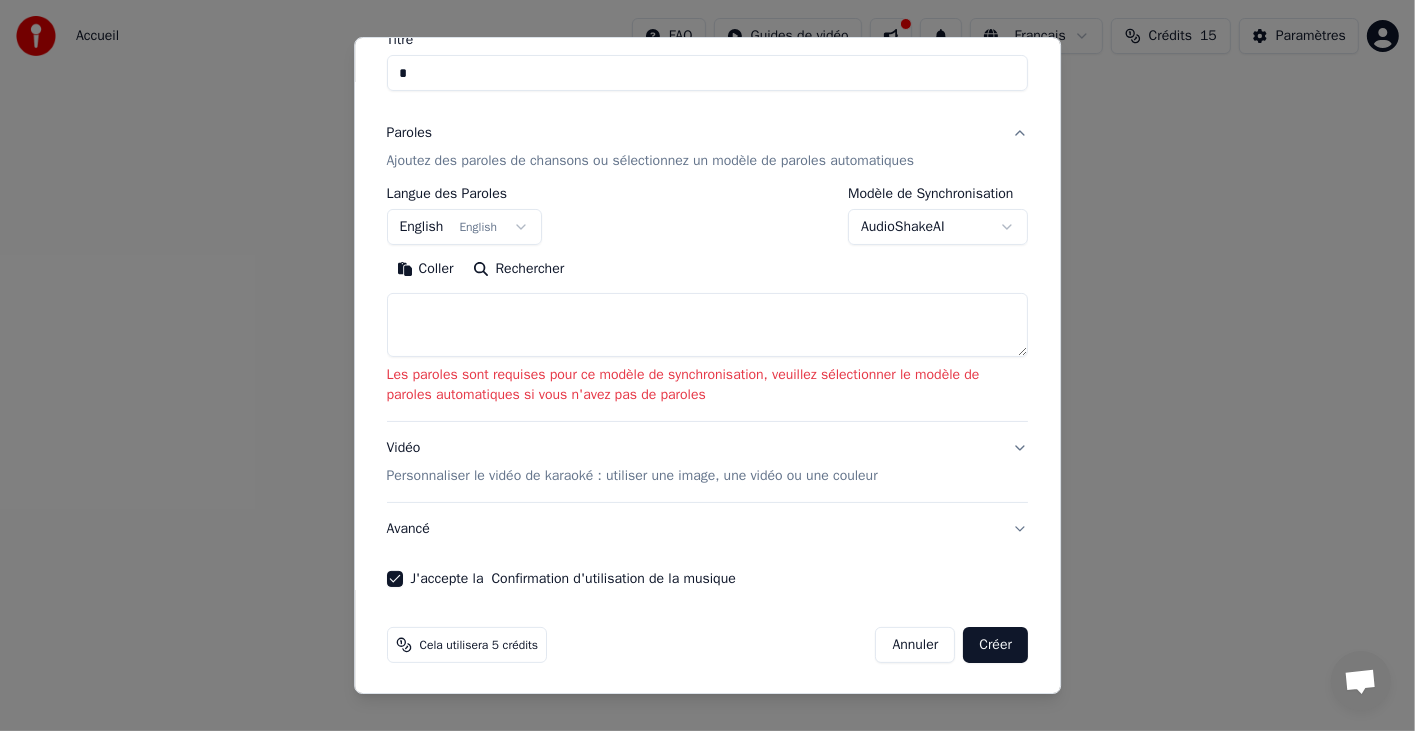type on "*" 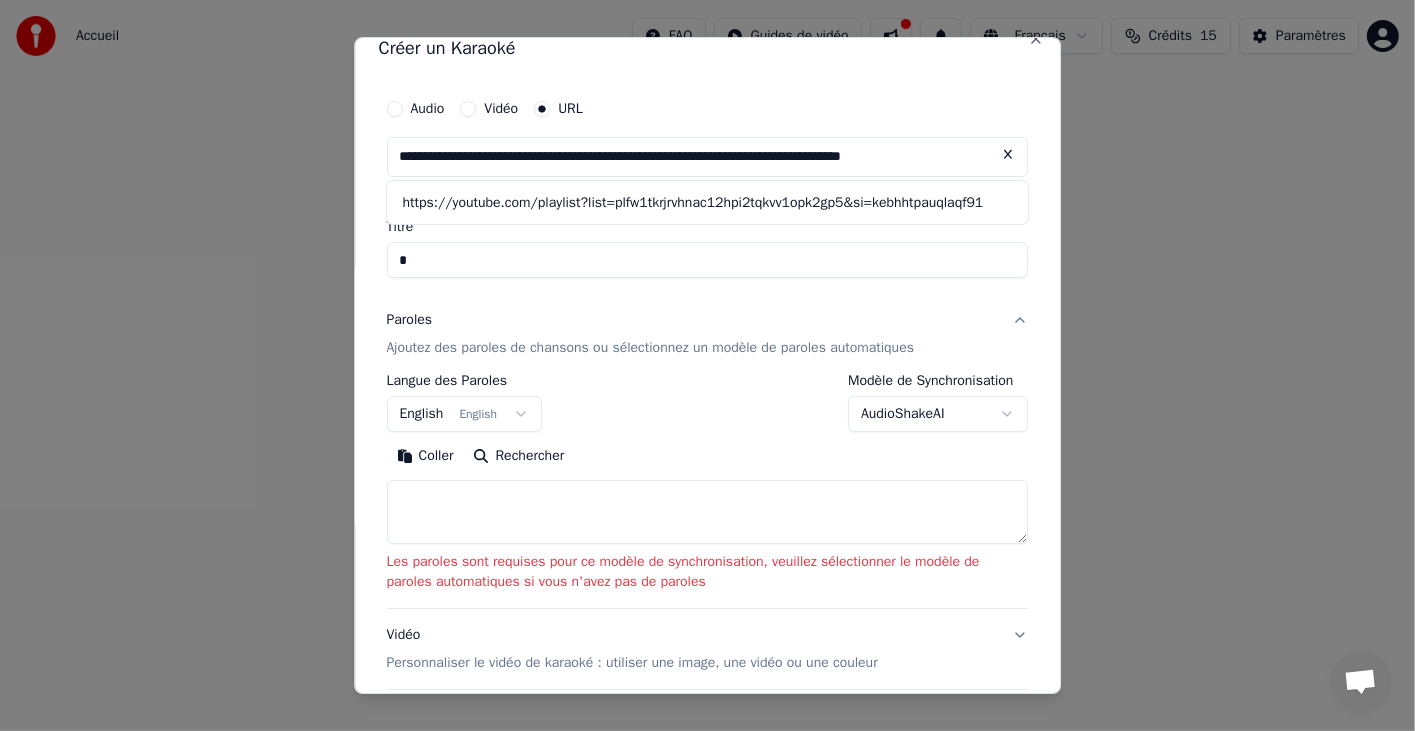 scroll, scrollTop: 0, scrollLeft: 0, axis: both 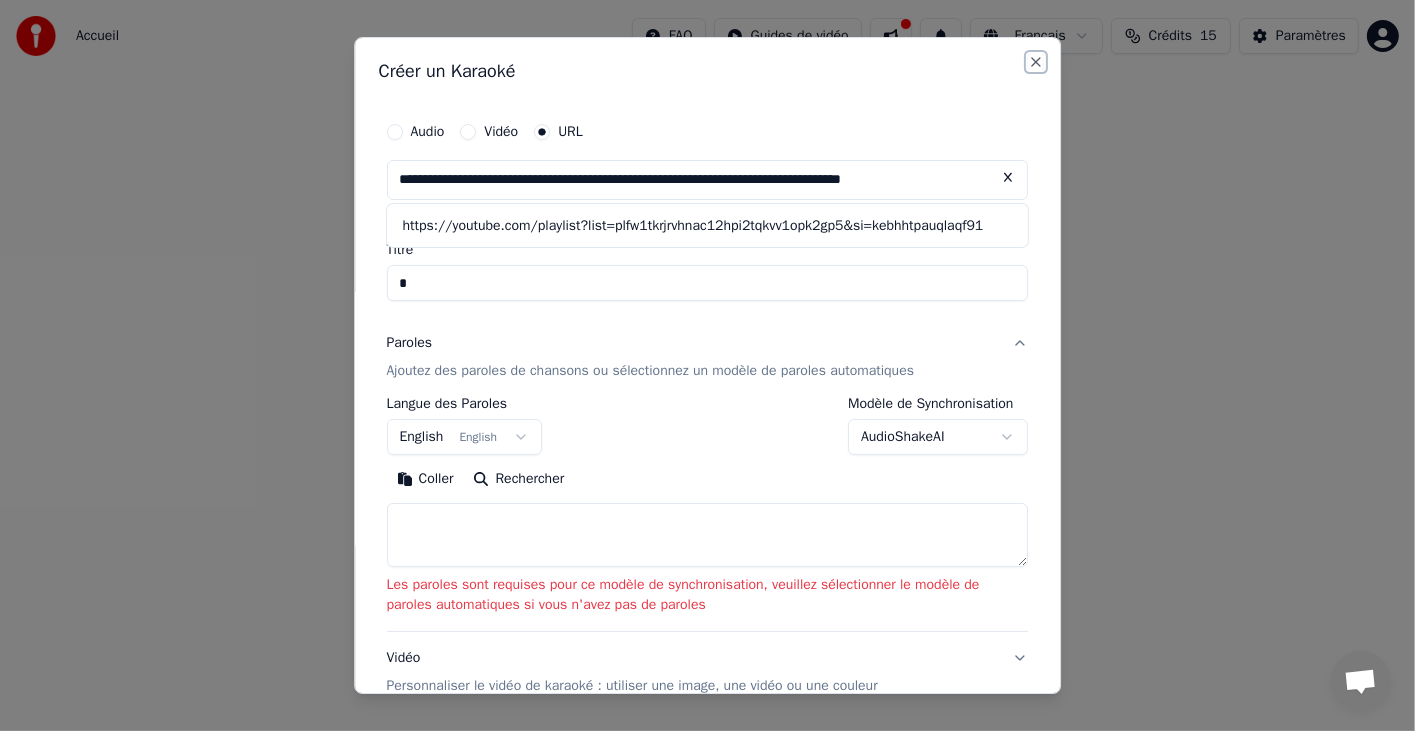 click on "Close" at bounding box center (1036, 62) 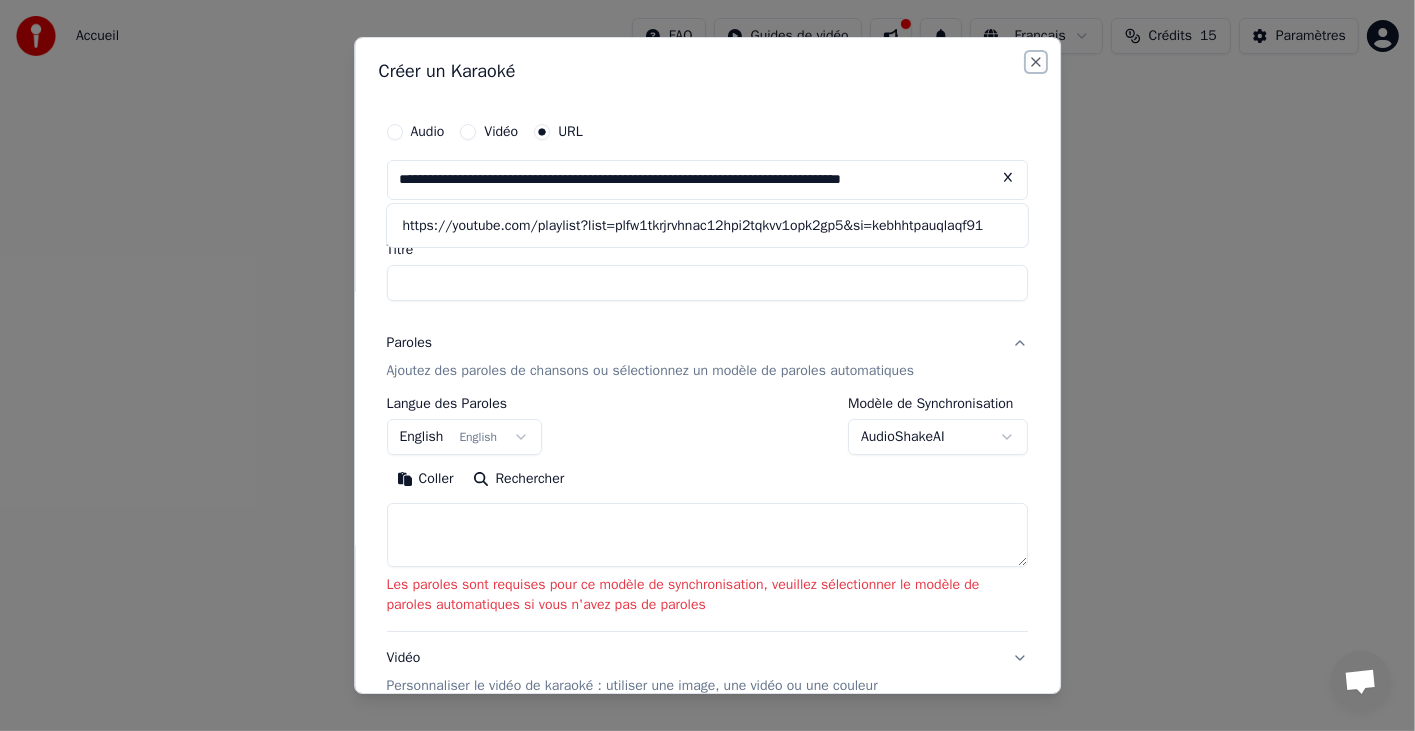 select 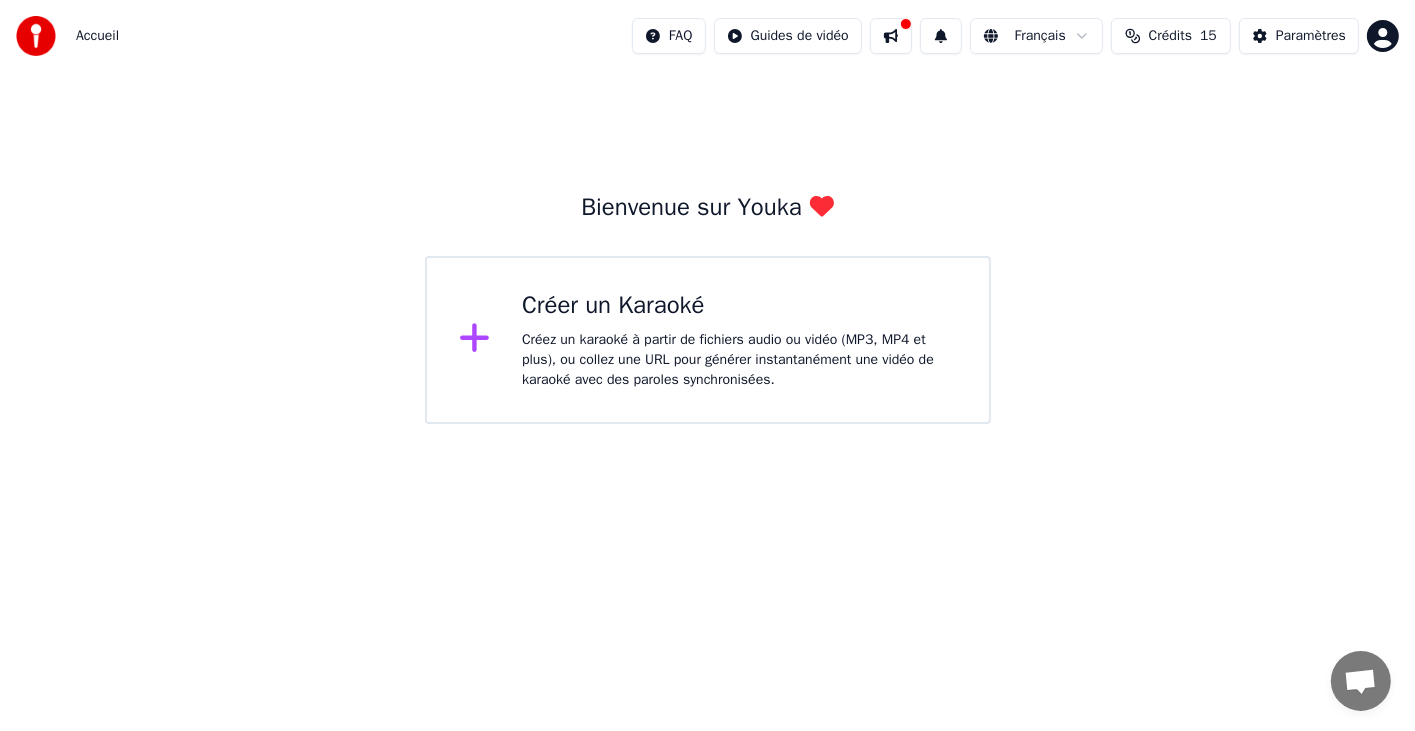 click on "Accueil FAQ Guides de vidéo Français Crédits 15 Paramètres" at bounding box center [707, 36] 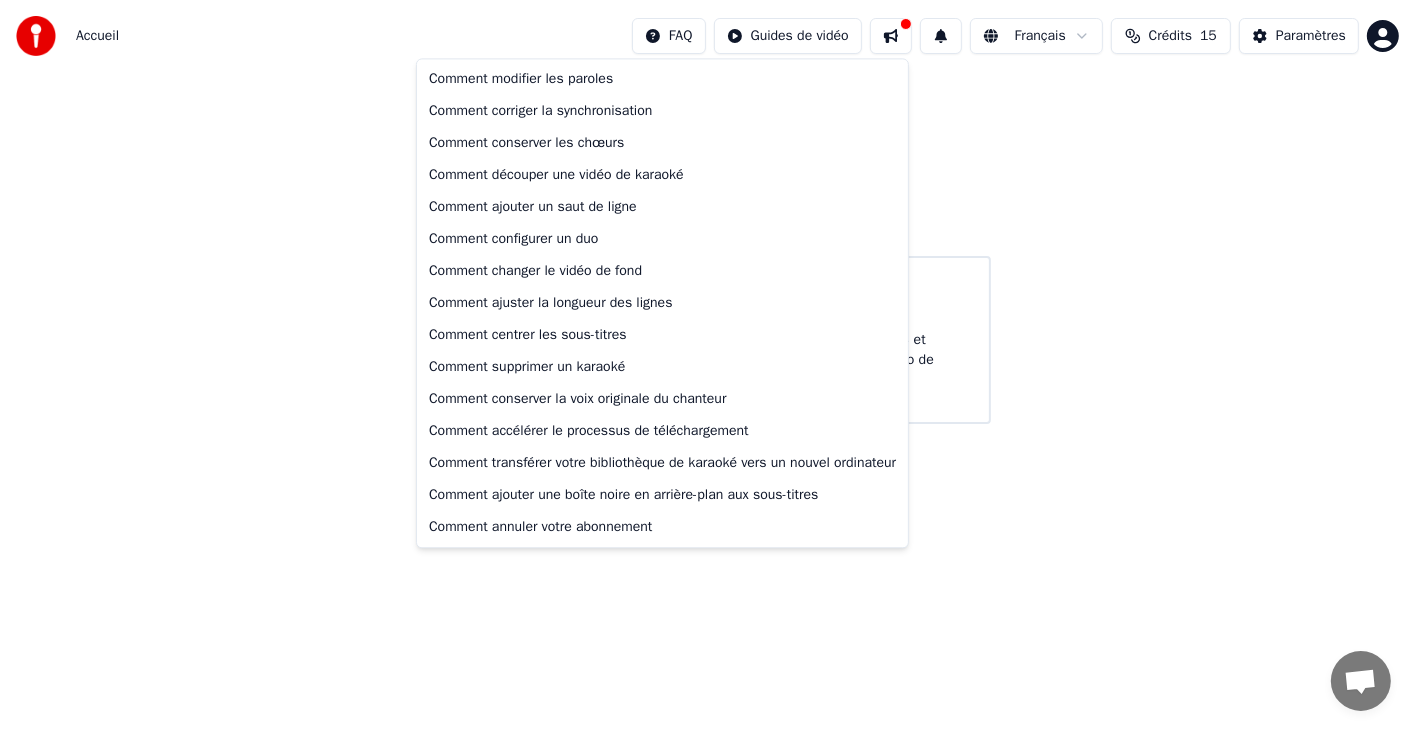 click on "Accueil FAQ Guides de vidéo Français Crédits 15 Paramètres Bienvenue sur Youka Créer un Karaoké Créez un karaoké à partir de fichiers audio ou vidéo (MP3, MP4 et plus), ou collez une URL pour générer instantanément une vidéo de karaoké avec des paroles synchronisées.
Comment modifier les paroles Comment corriger la synchronisation Comment conserver les chœurs Comment découper une vidéo de karaoké Comment ajouter un saut de ligne Comment configurer un duo Comment changer le vidéo de fond Comment ajuster la longueur des lignes Comment centrer les sous-titres Comment supprimer un karaoké Comment conserver la voix originale du chanteur Comment accélérer le processus de téléchargement Comment transférer votre bibliothèque de karaoké vers un nouvel ordinateur Comment ajouter une boîte noire en arrière-plan aux sous-titres Comment annuler votre abonnement" at bounding box center [707, 212] 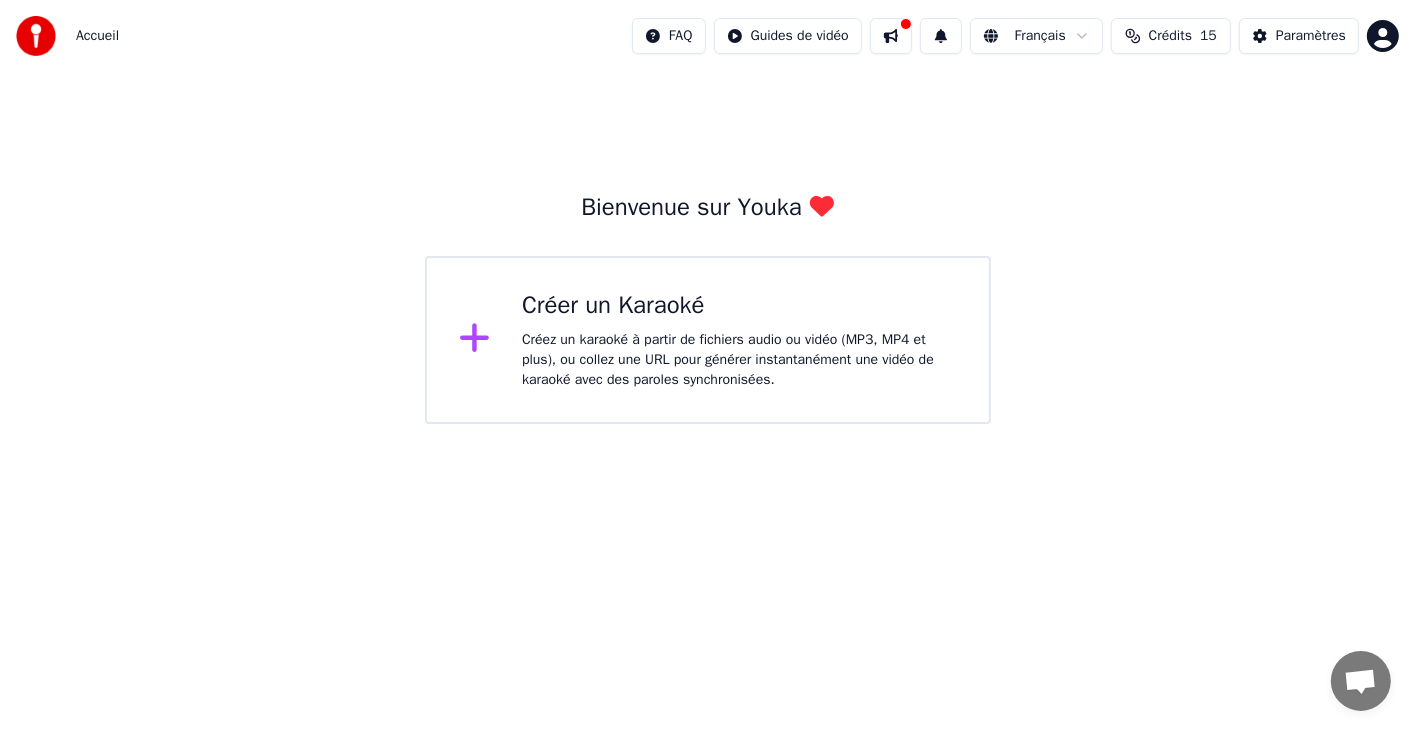 click on "Crédits 15" at bounding box center [1171, 36] 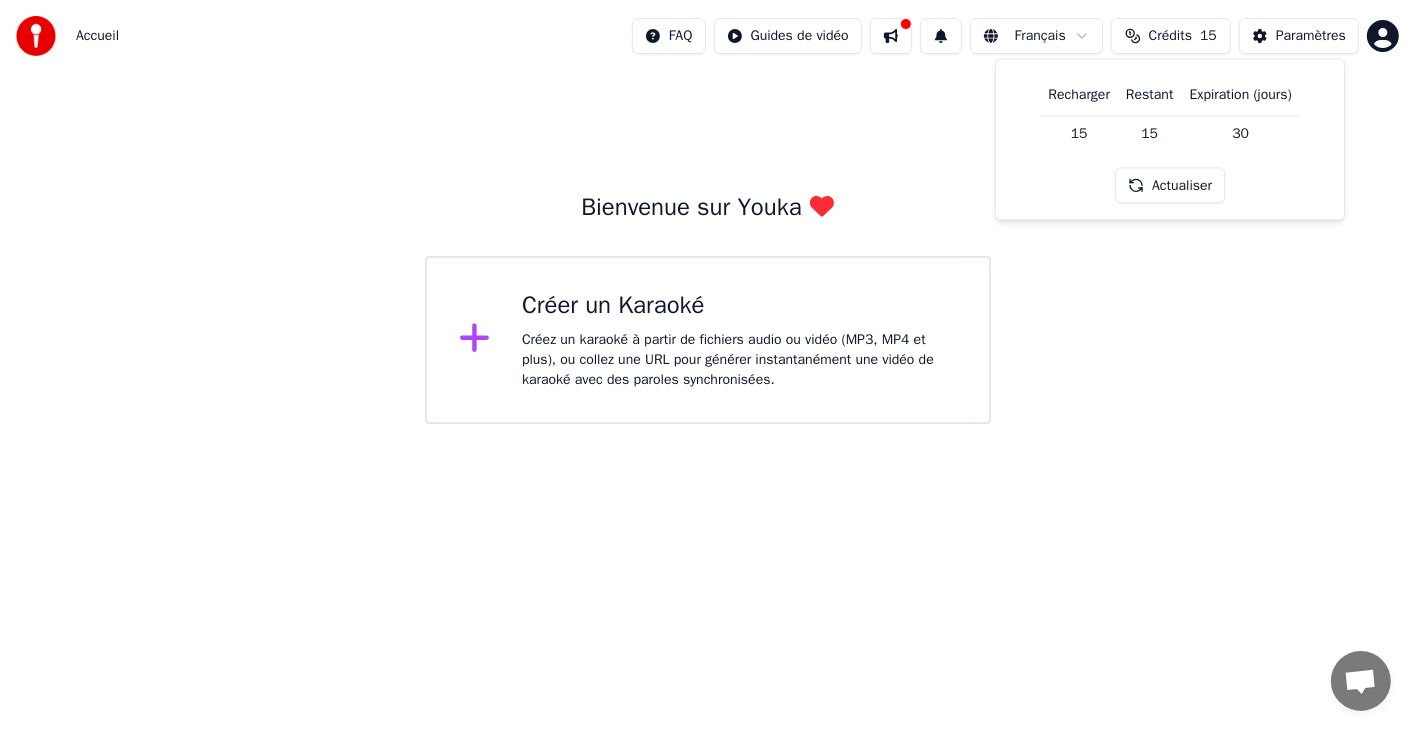 click on "Crédits 15" at bounding box center [1171, 36] 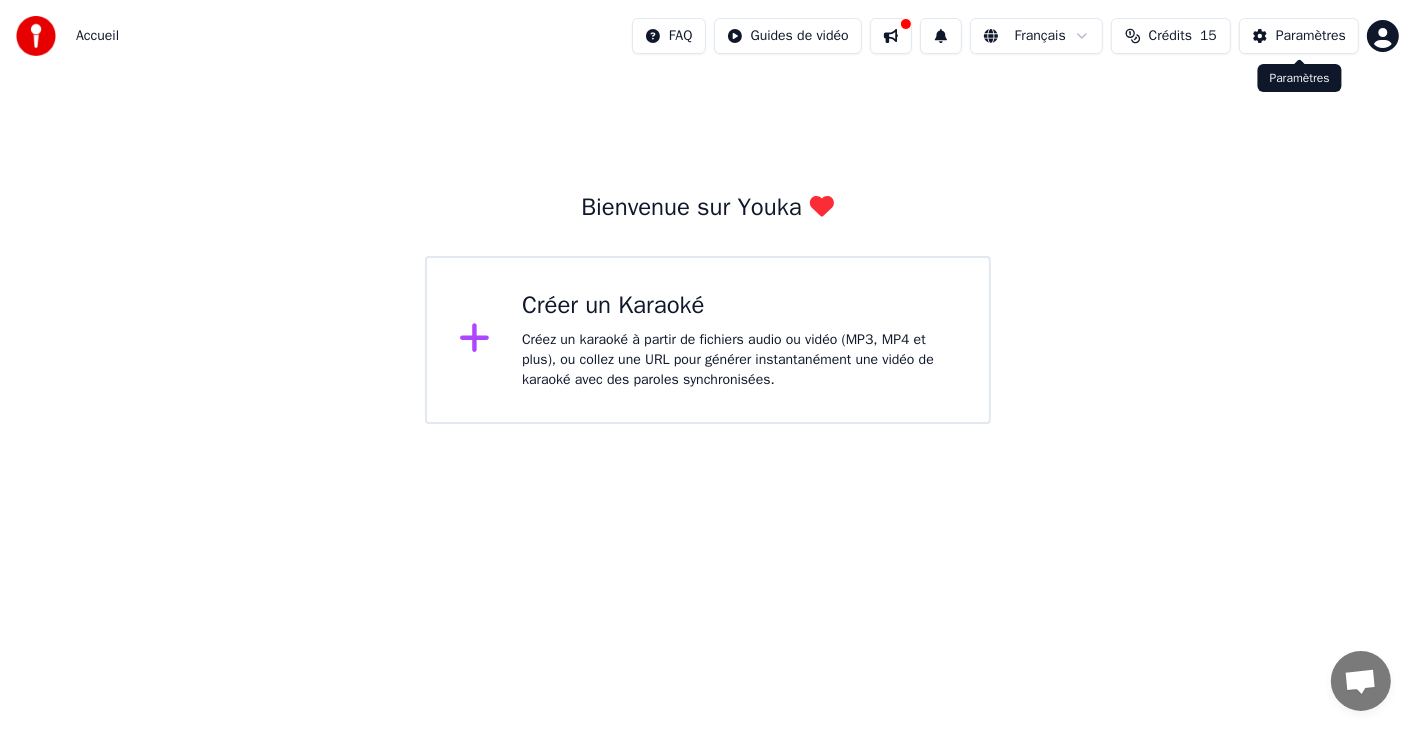 click on "Paramètres" at bounding box center [1299, 36] 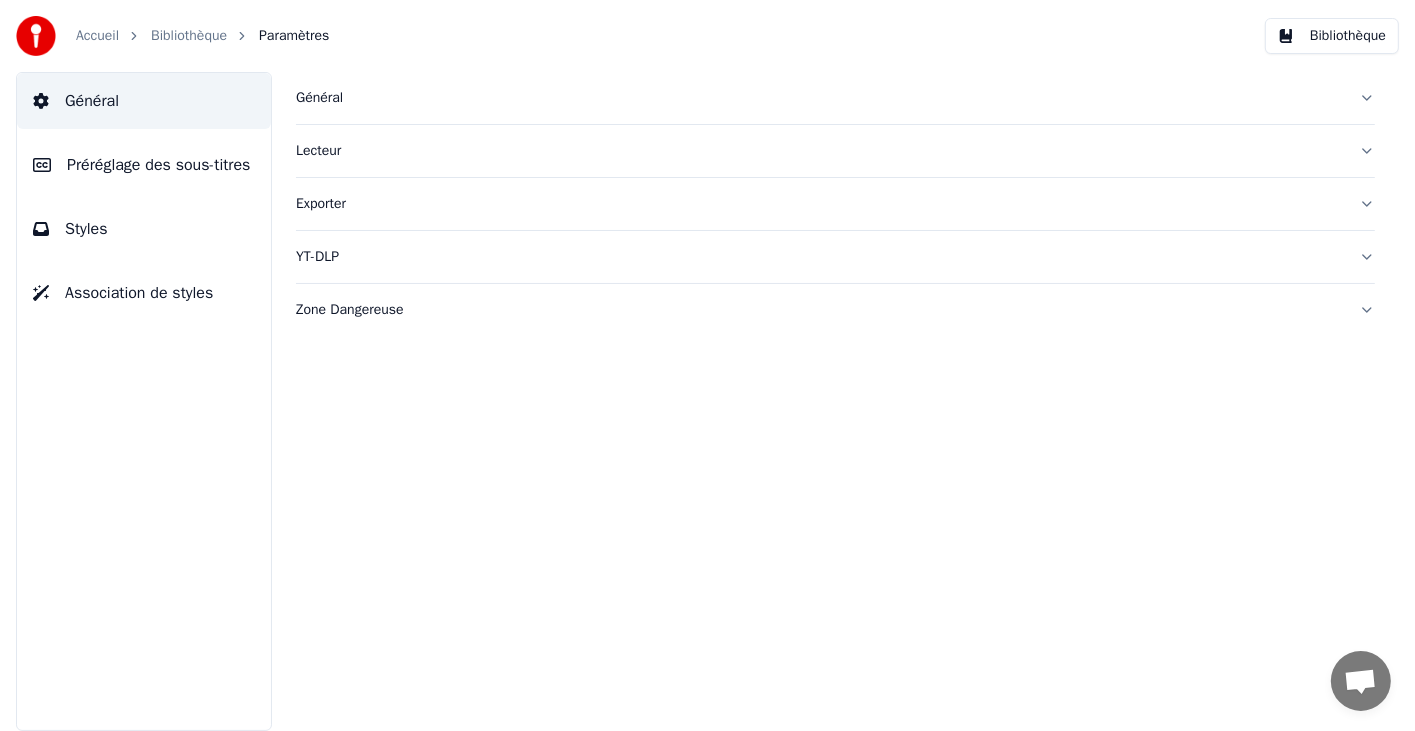 click on "YT-DLP" at bounding box center [819, 257] 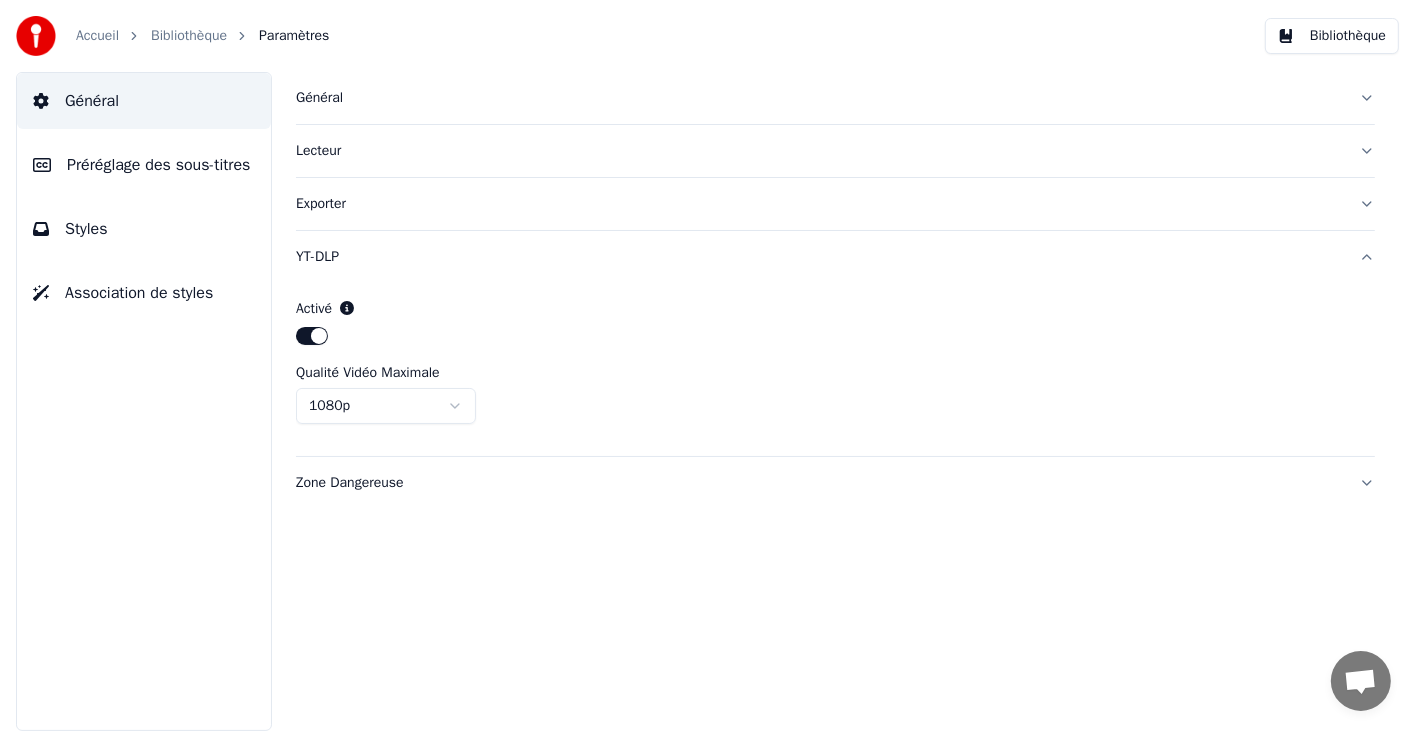 click on "Lecteur" at bounding box center [819, 151] 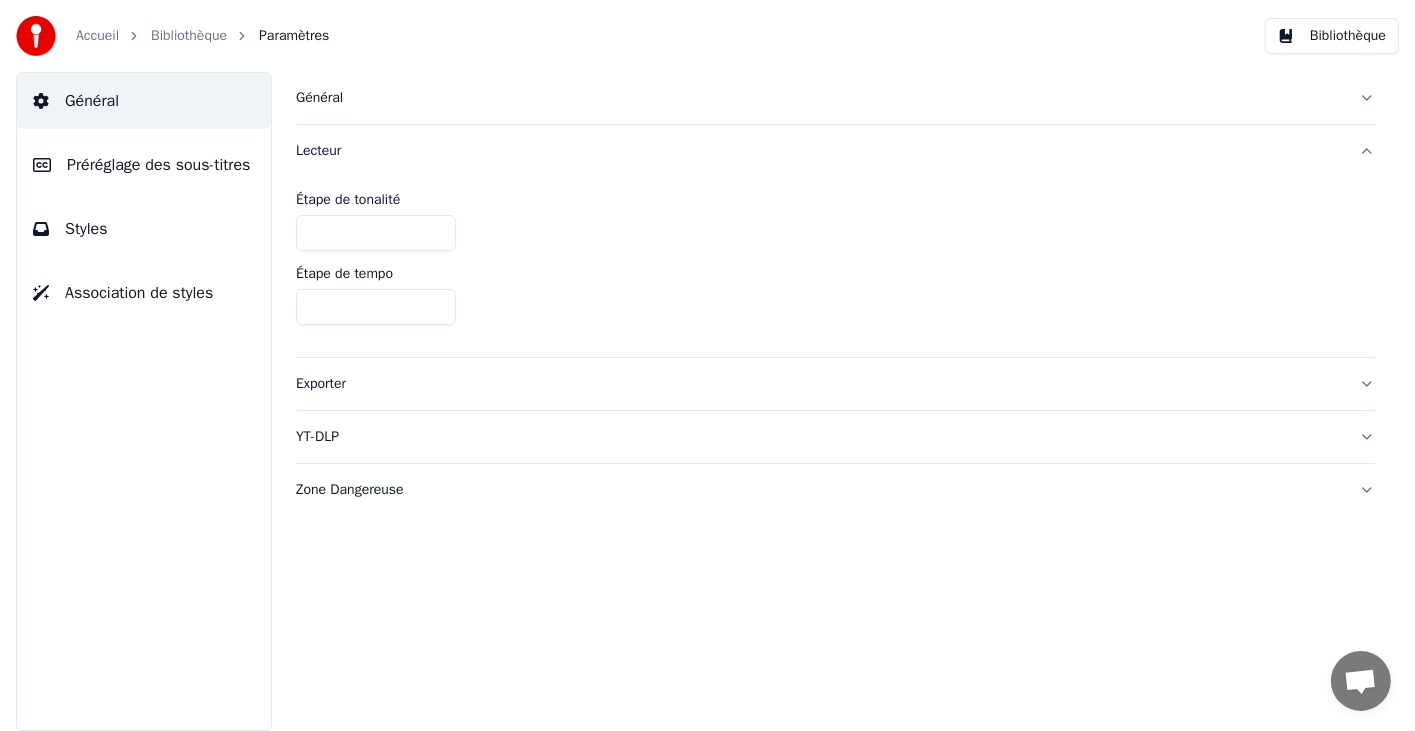 click on "Général" at bounding box center (819, 98) 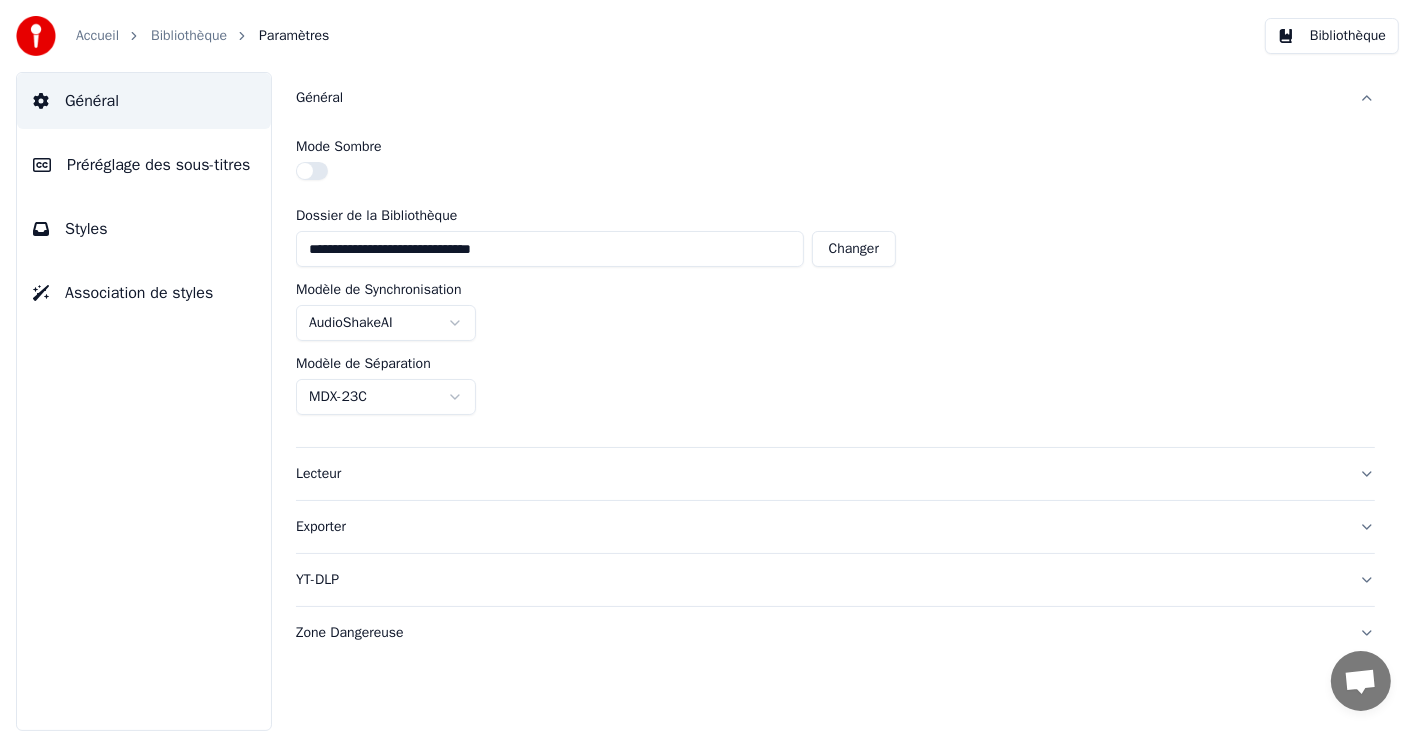 click on "Bibliothèque" at bounding box center (1332, 36) 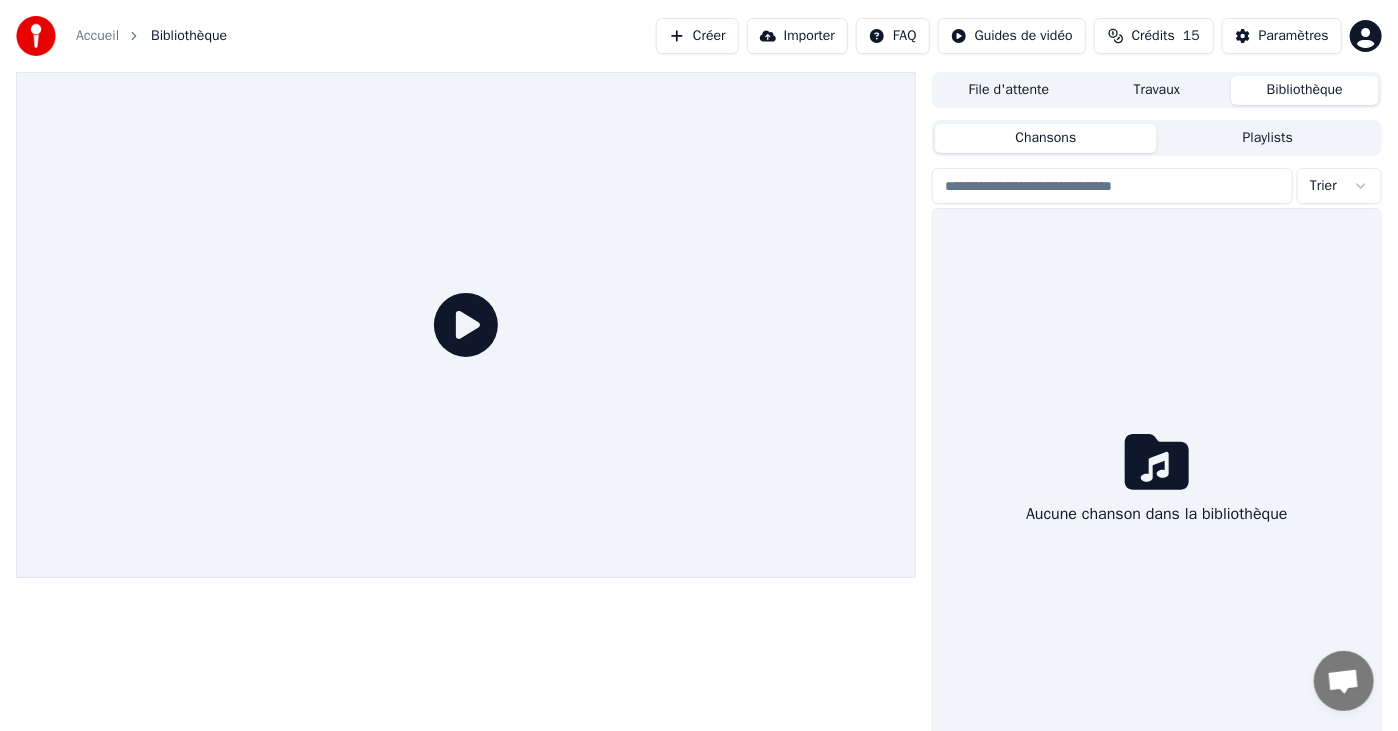 click on "Créer" at bounding box center (697, 36) 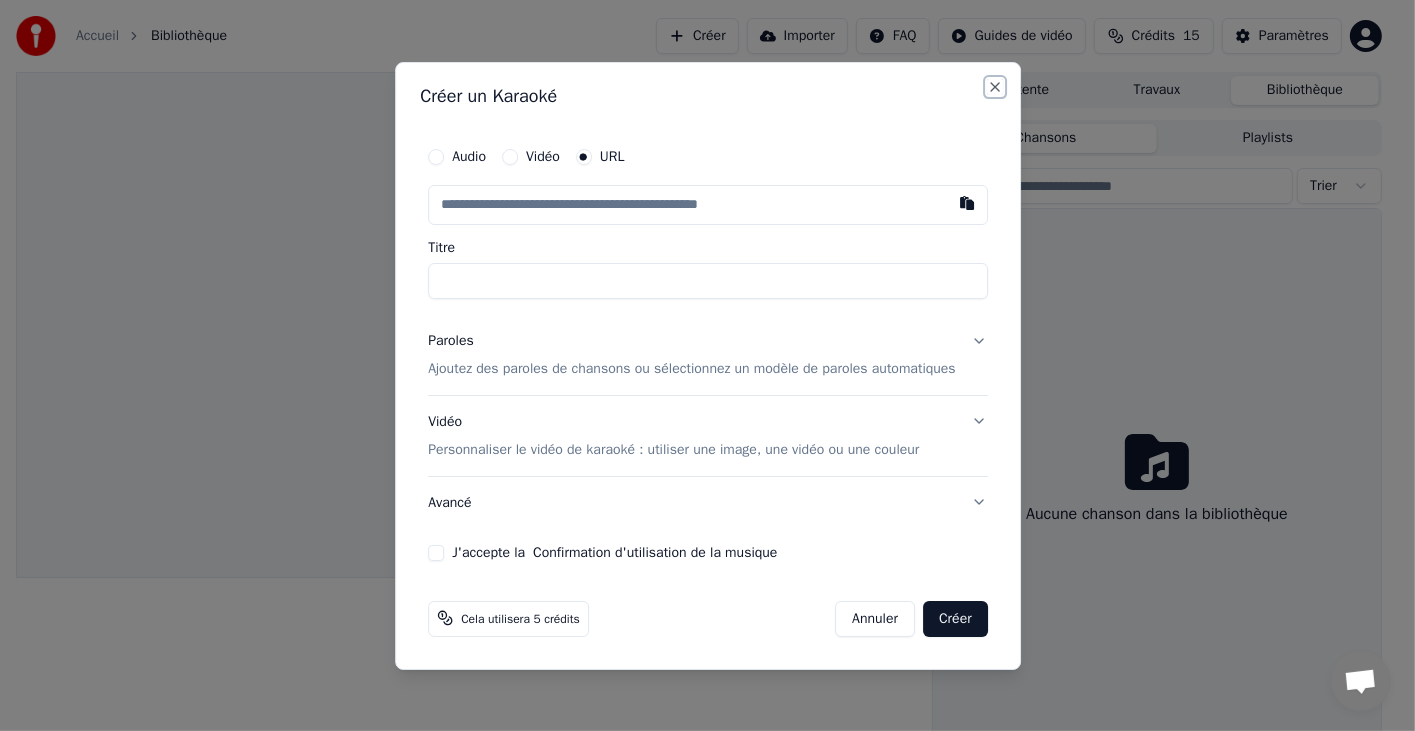 click on "Close" at bounding box center [995, 87] 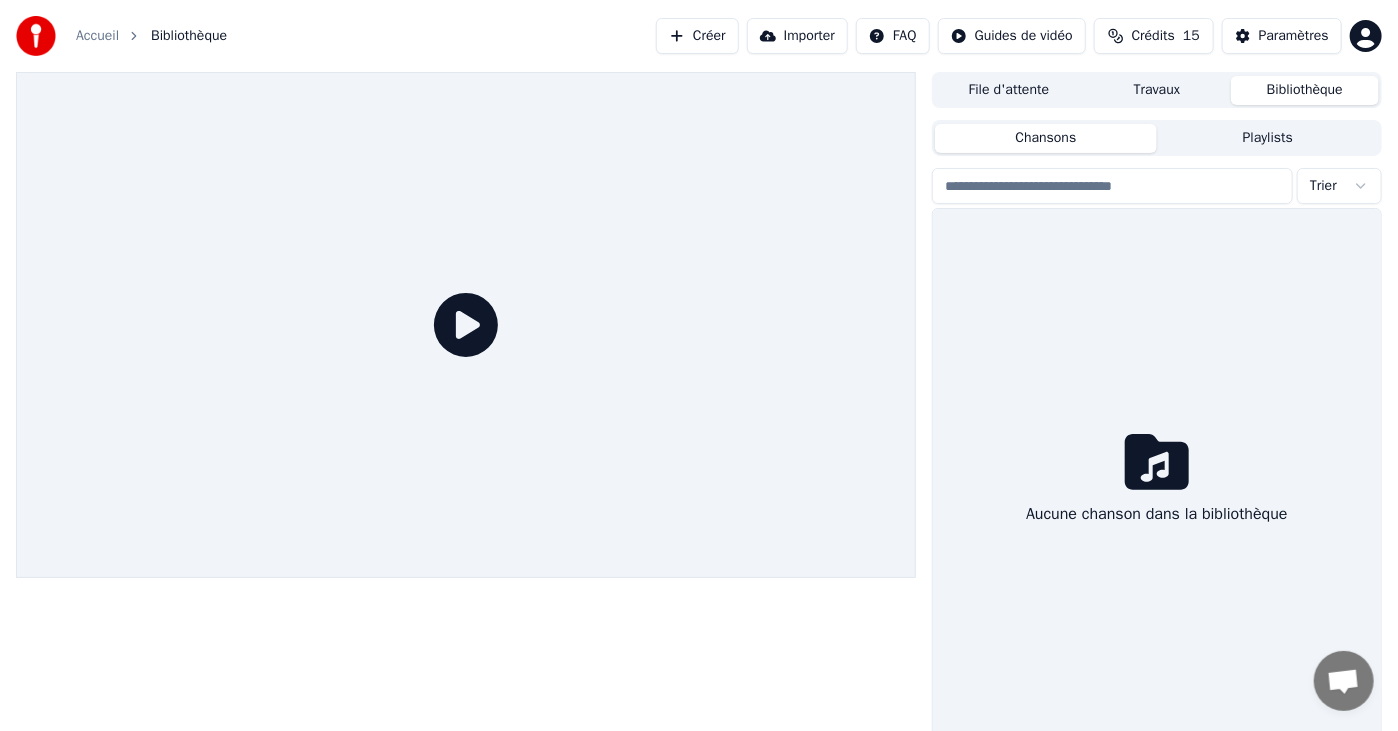 click on "Importer" at bounding box center [797, 36] 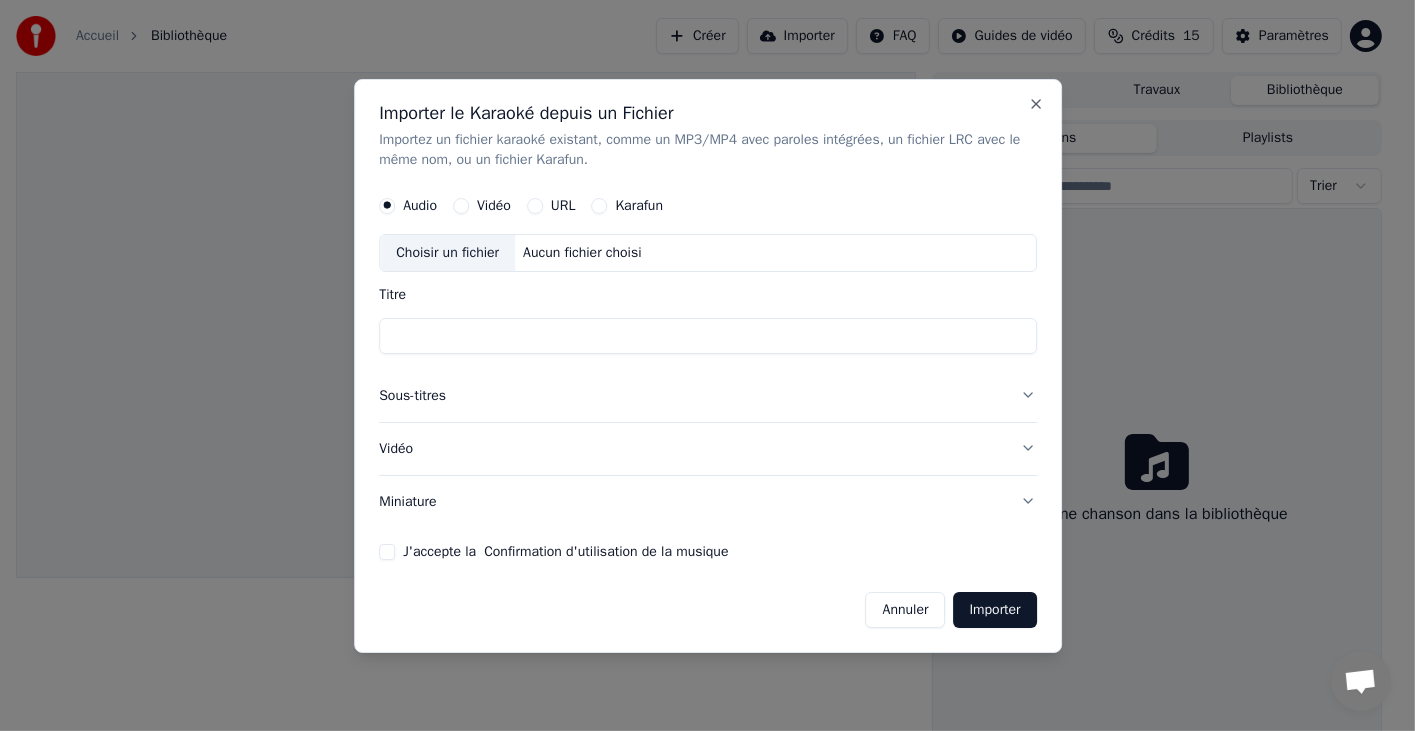click on "URL" at bounding box center [534, 206] 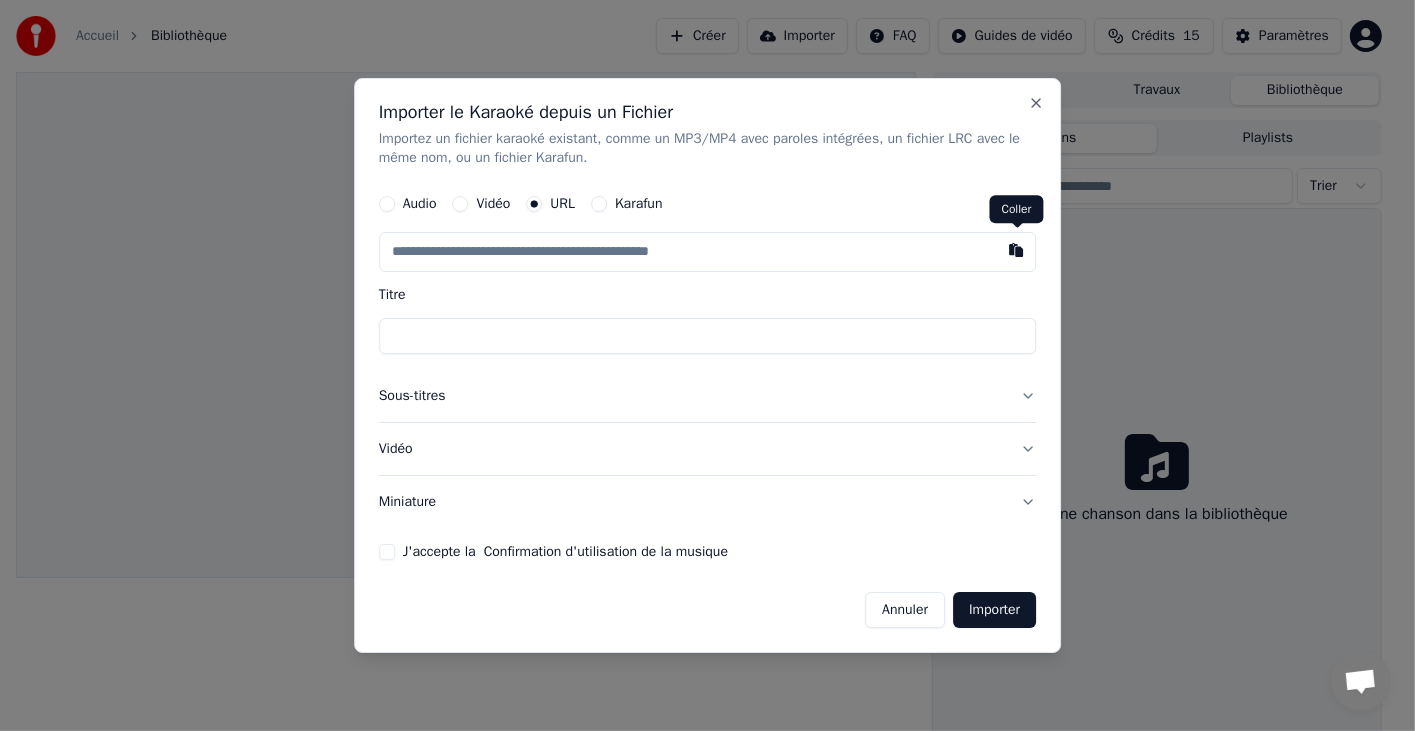 click at bounding box center [1016, 251] 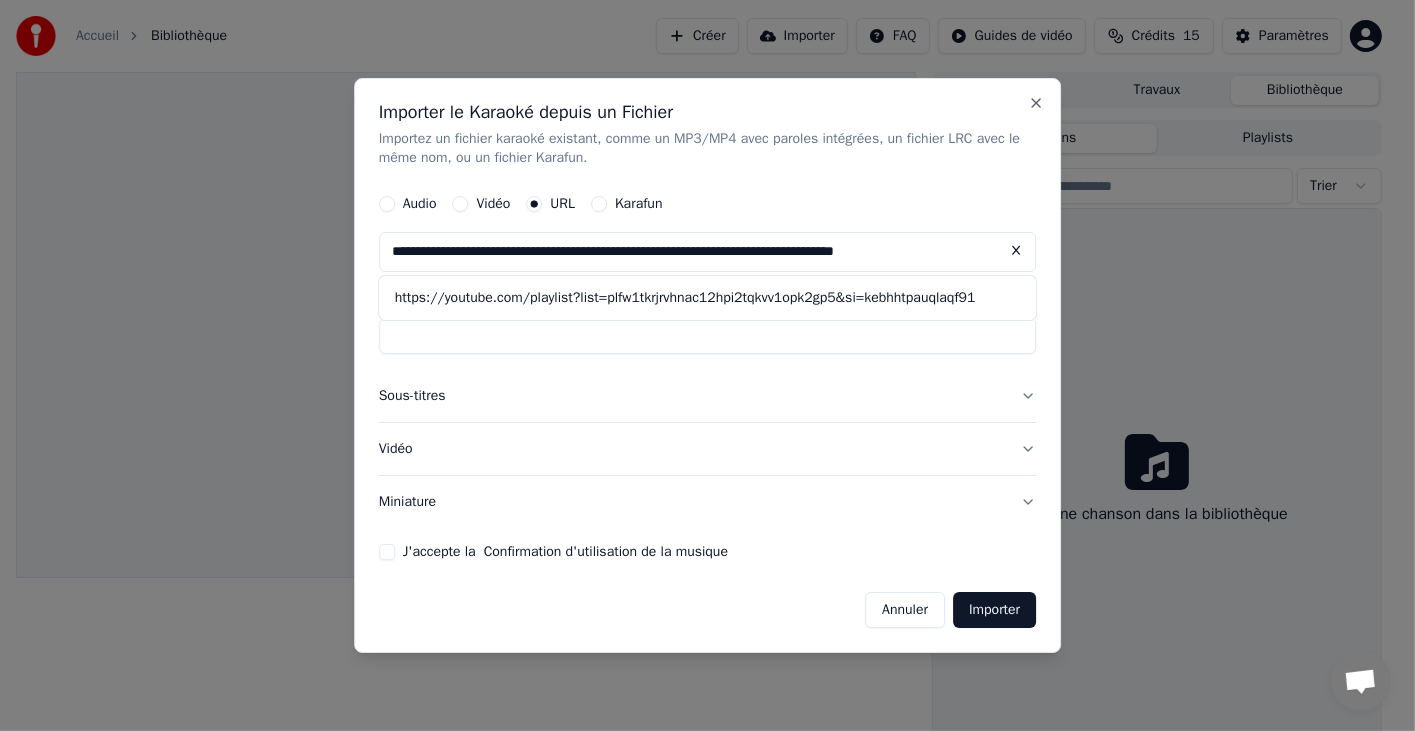click on "Importer" at bounding box center (994, 610) 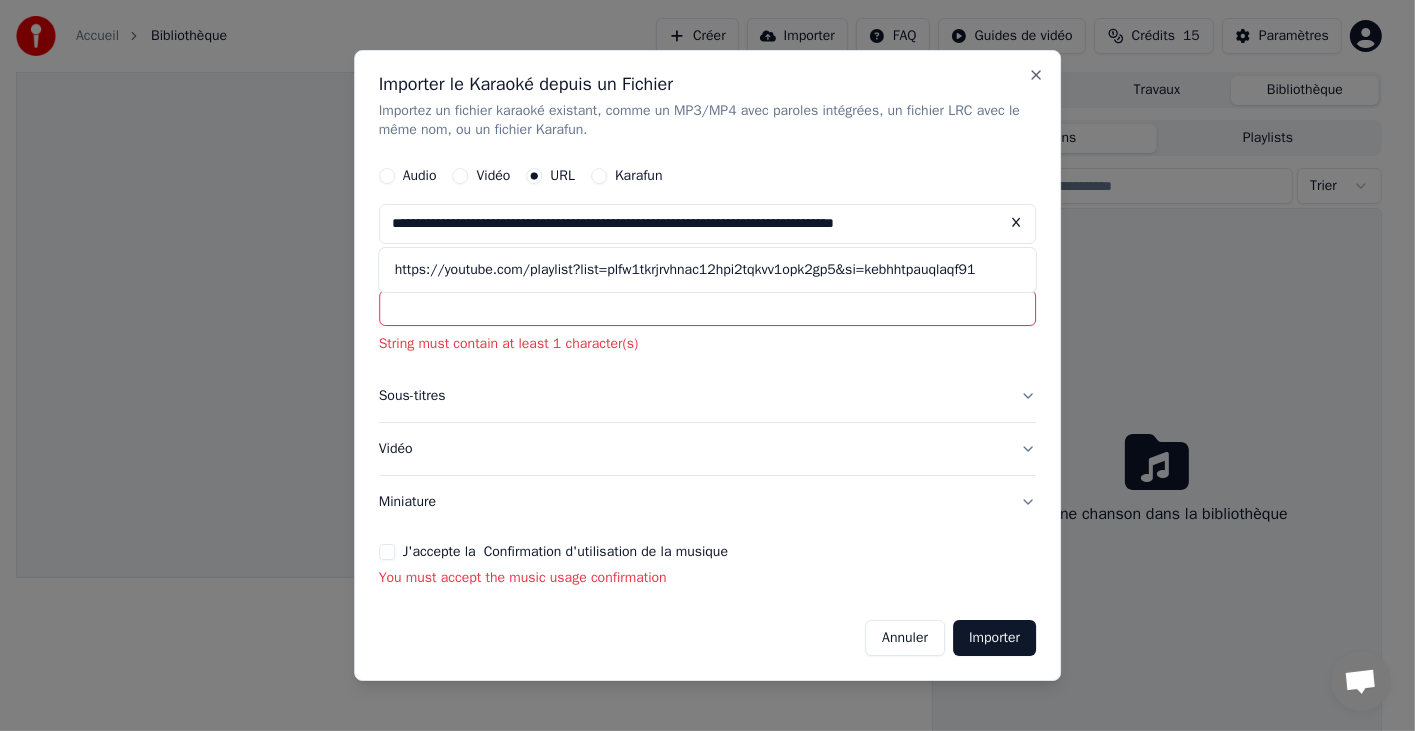 click on "Titre" at bounding box center [708, 309] 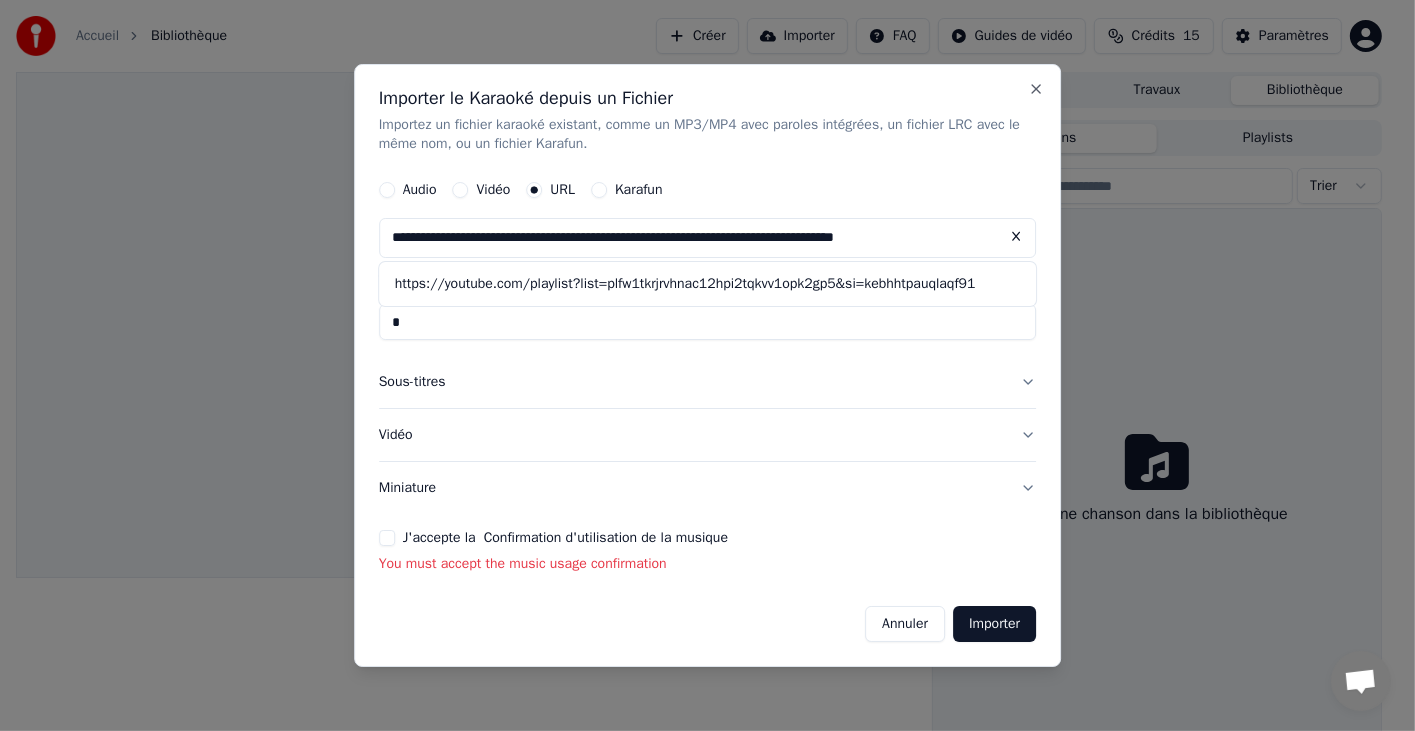 type on "*" 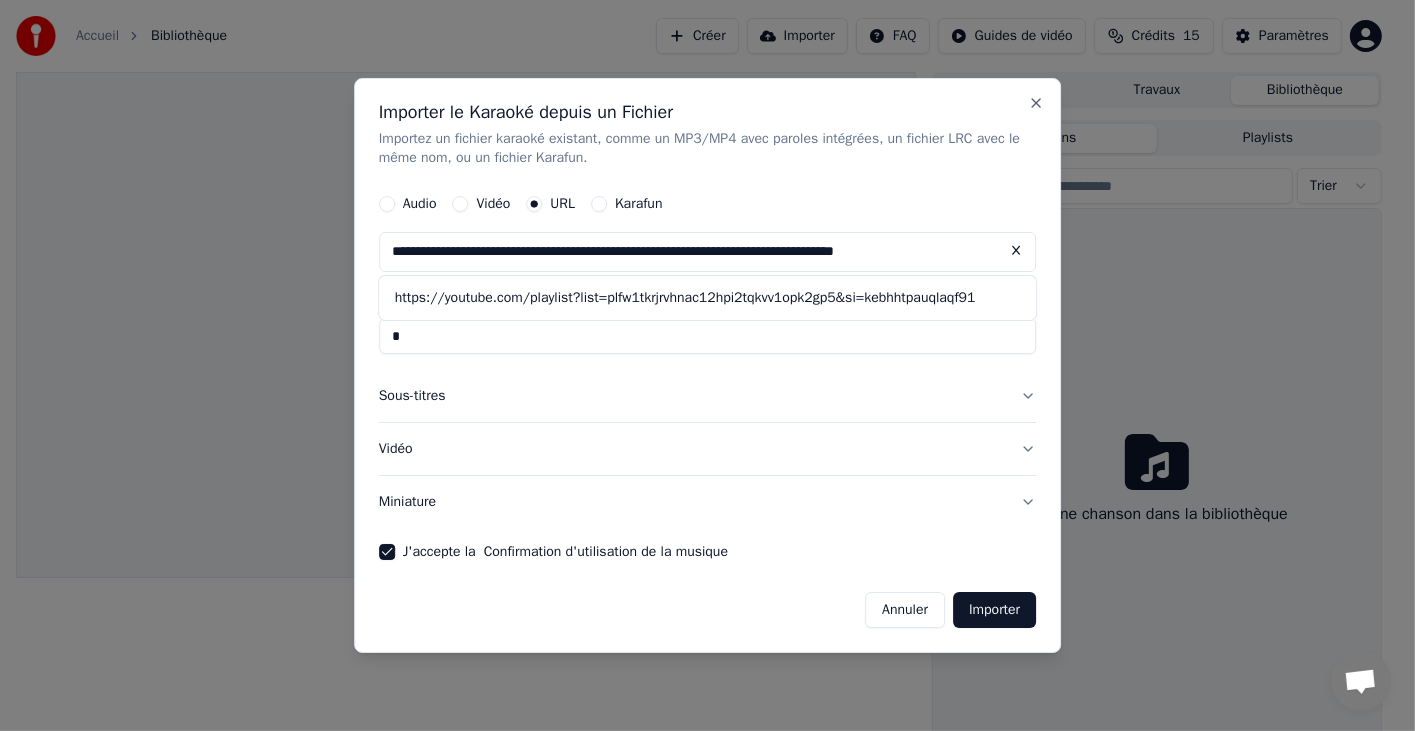 click on "Importer" at bounding box center (994, 610) 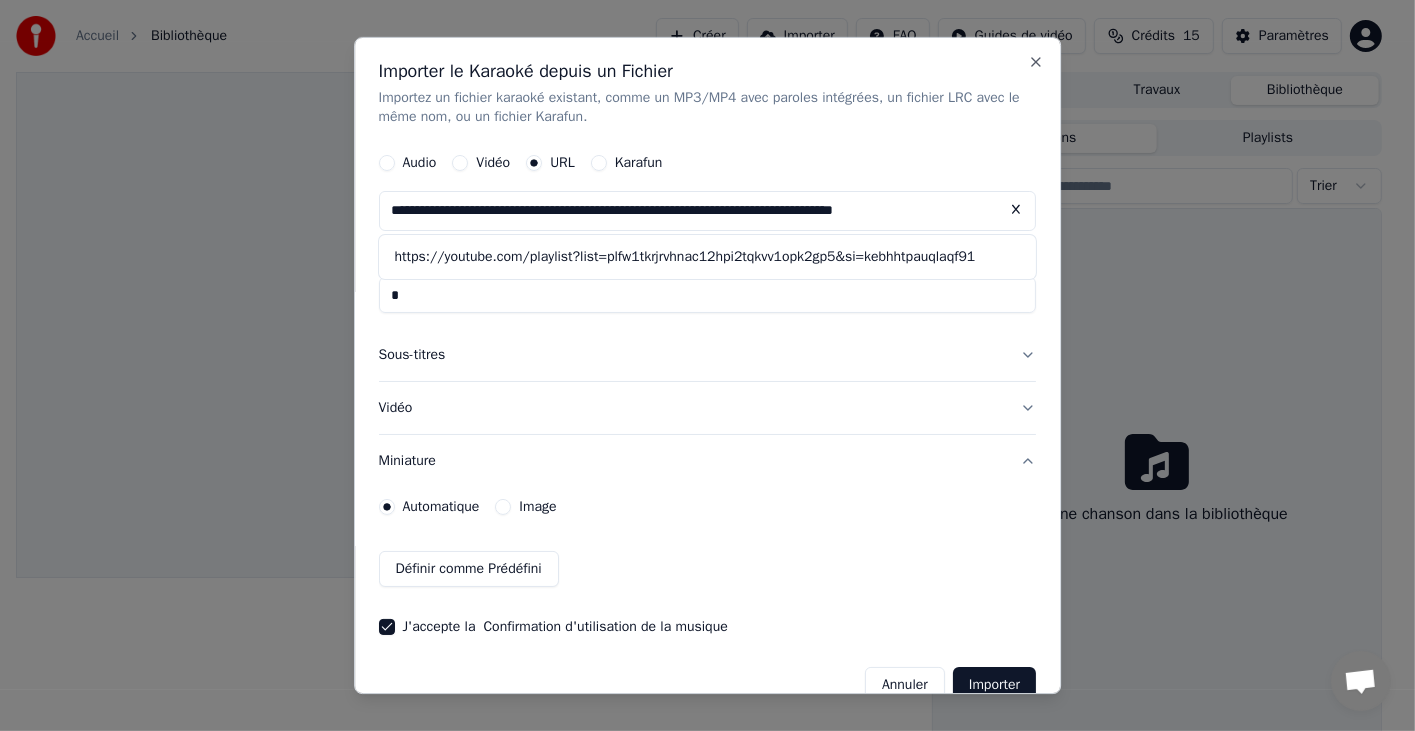 click on "Sous-titres" at bounding box center [708, 356] 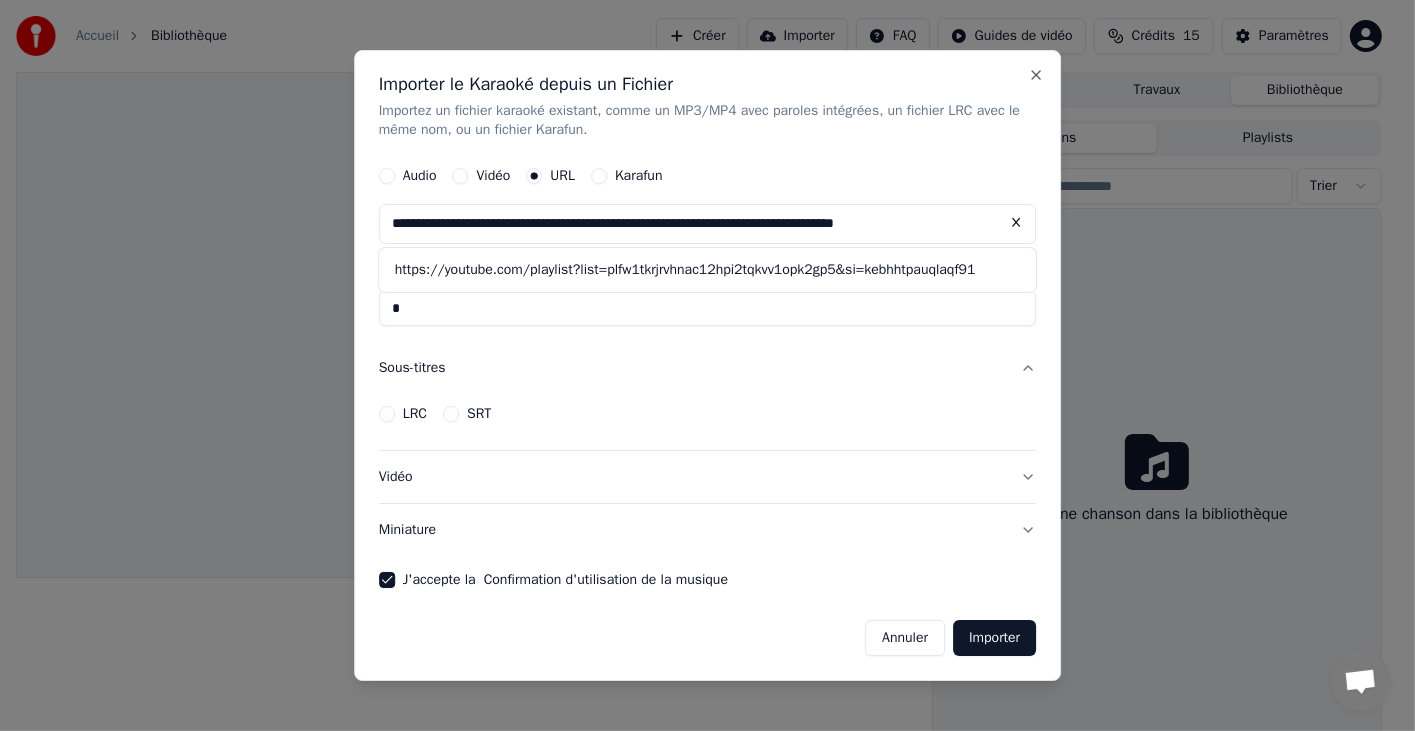 click on "Vidéo" at bounding box center (708, 477) 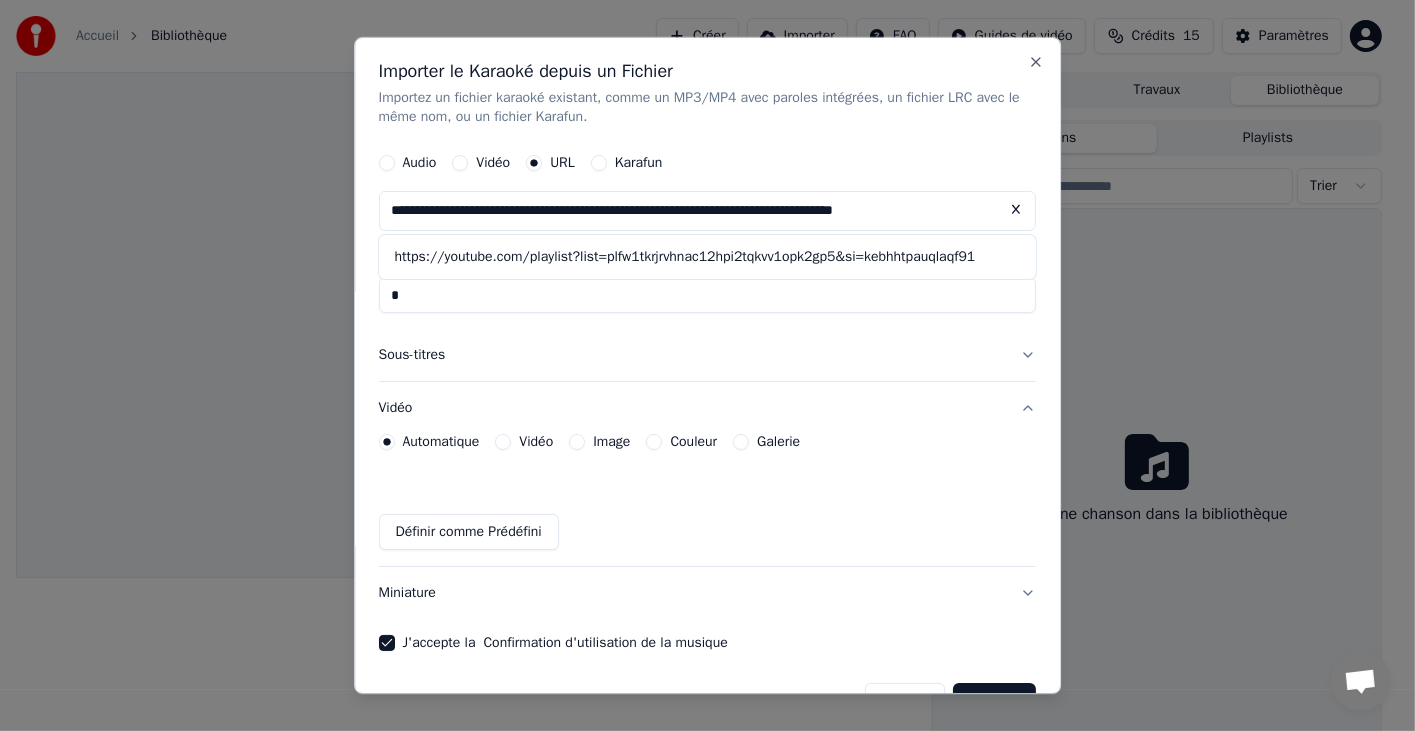 click on "Vidéo" at bounding box center (504, 442) 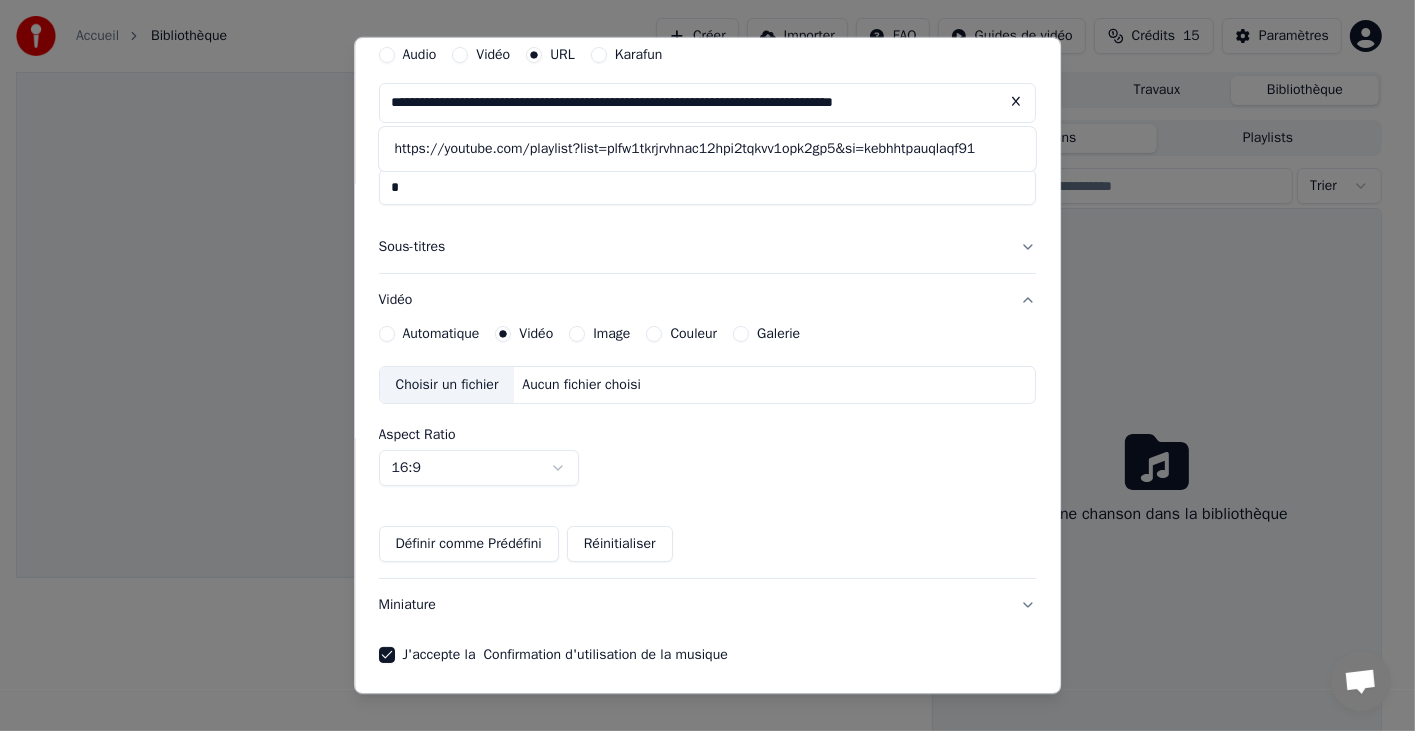 scroll, scrollTop: 168, scrollLeft: 0, axis: vertical 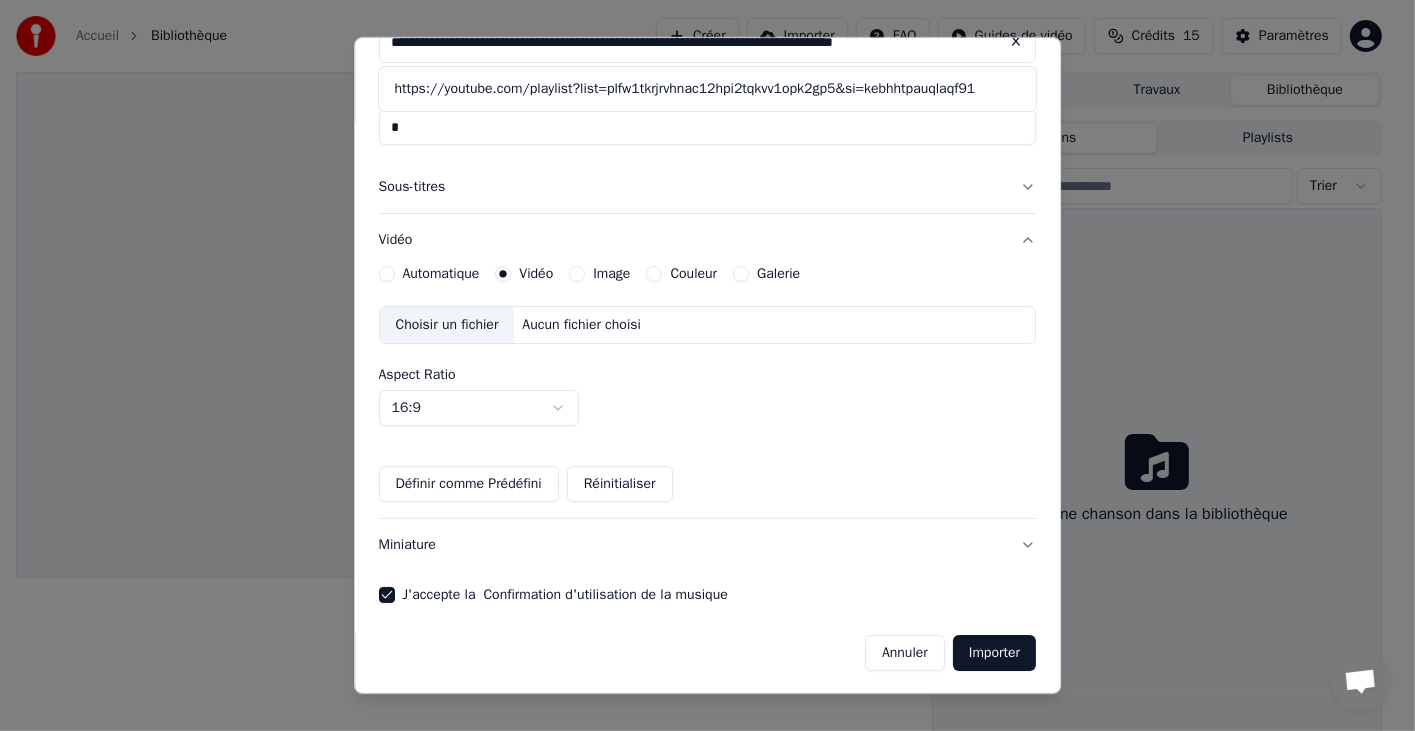click on "Importer" at bounding box center (994, 653) 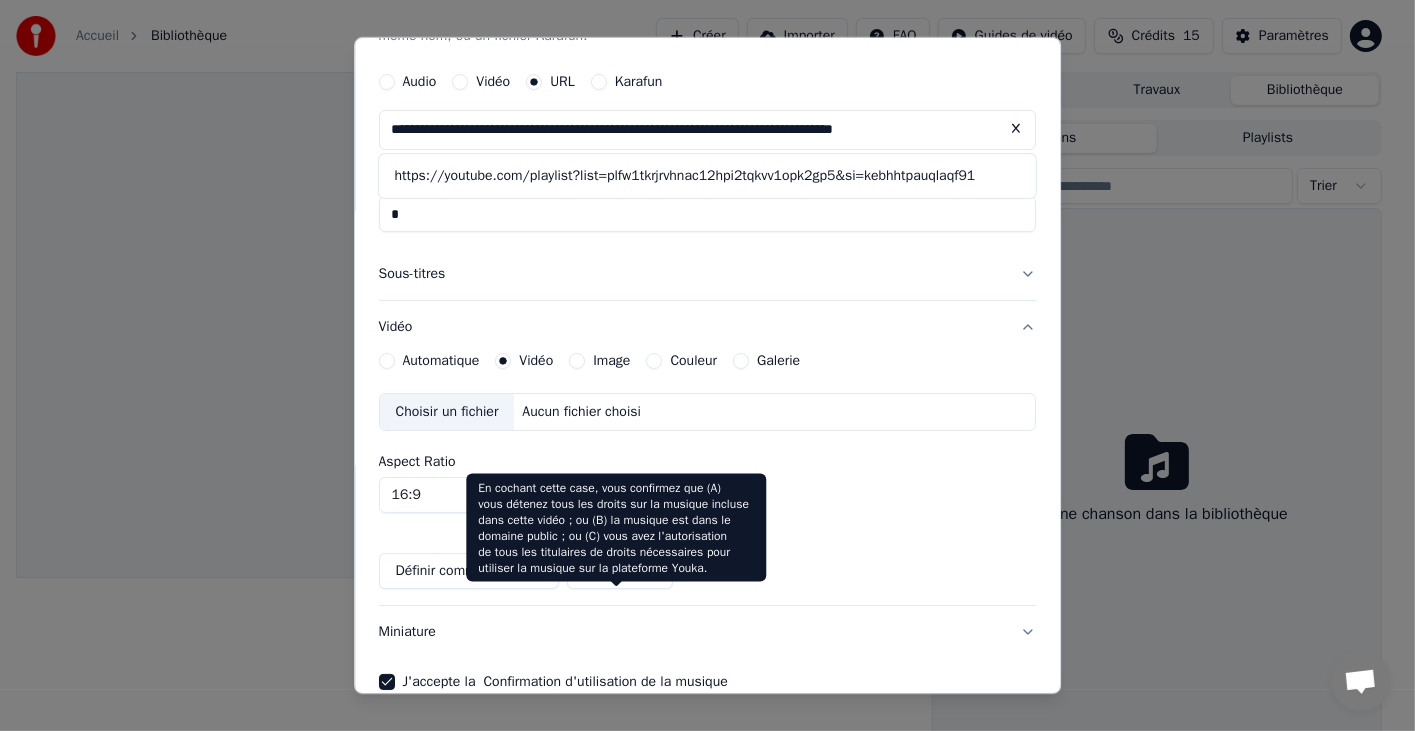 scroll, scrollTop: 168, scrollLeft: 0, axis: vertical 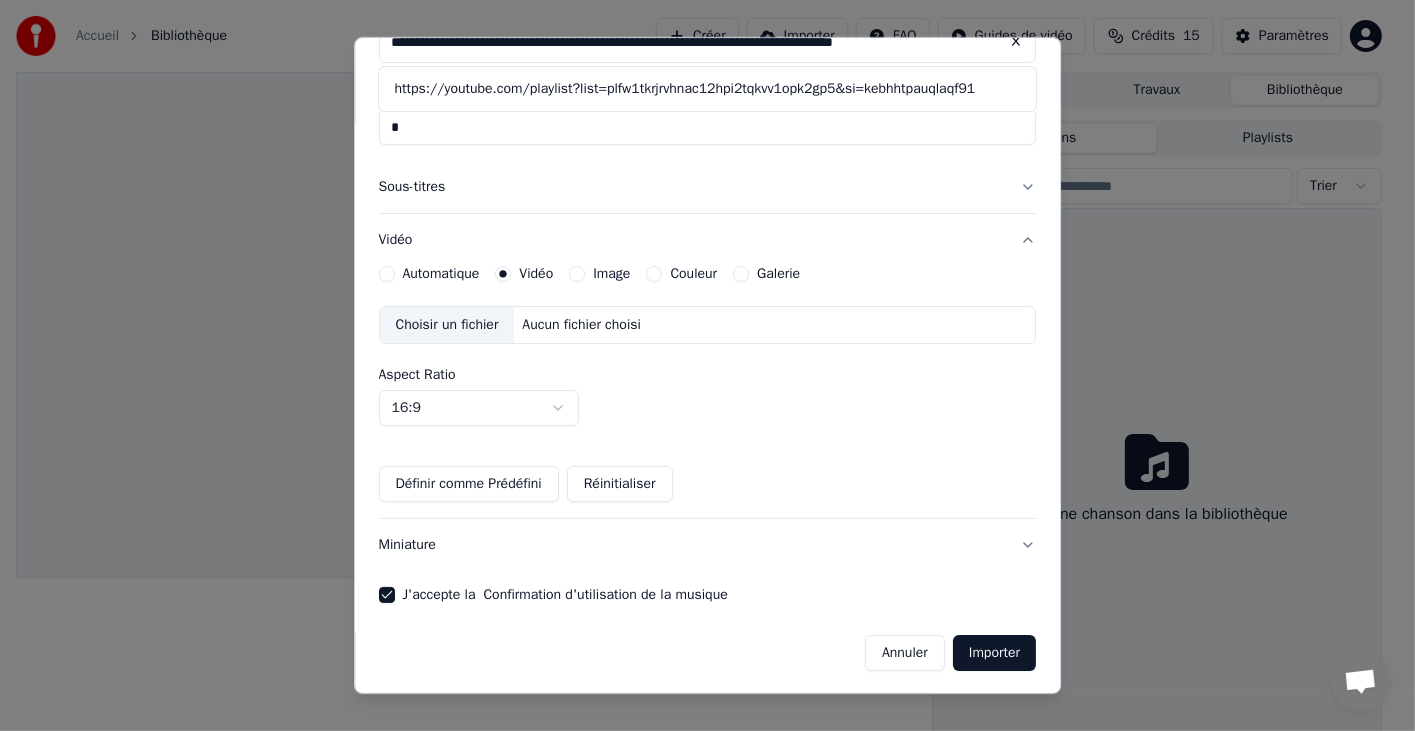 click on "Importer" at bounding box center [994, 653] 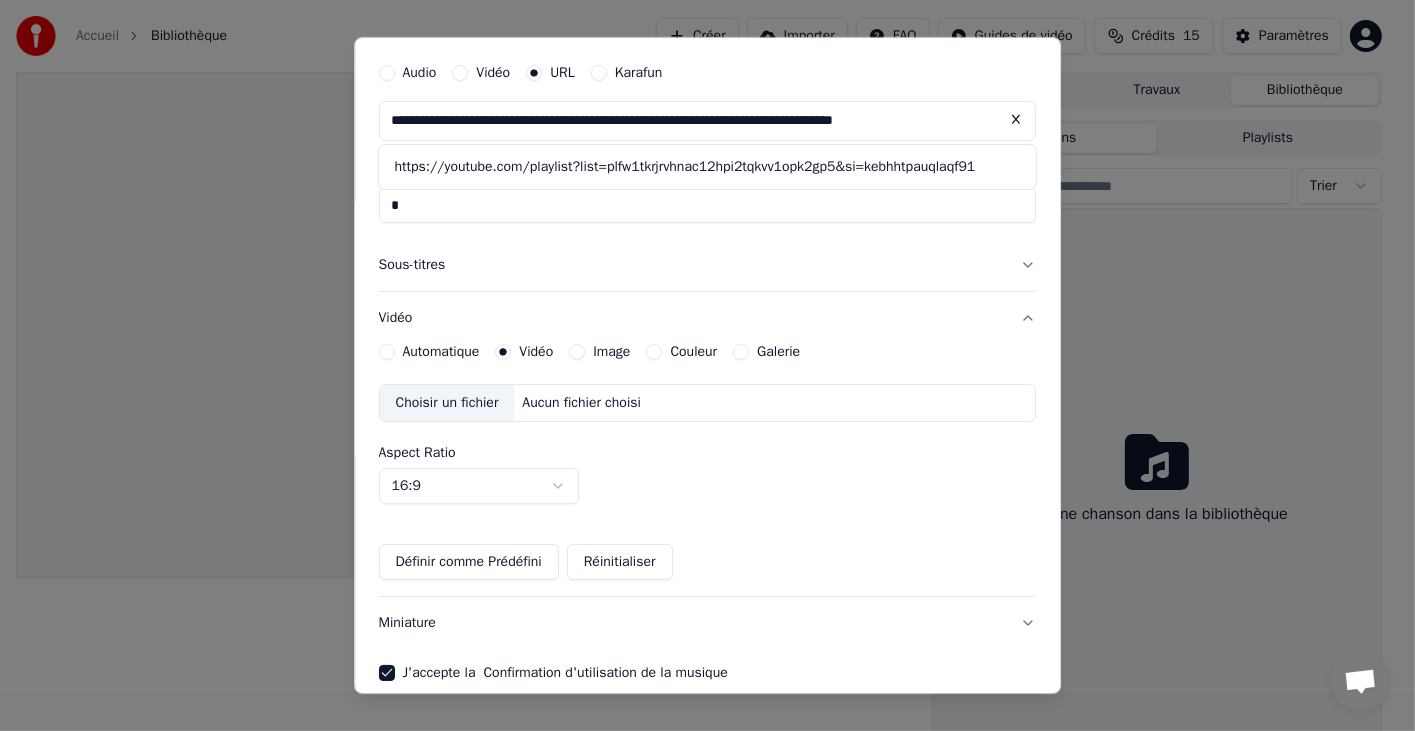 scroll, scrollTop: 168, scrollLeft: 0, axis: vertical 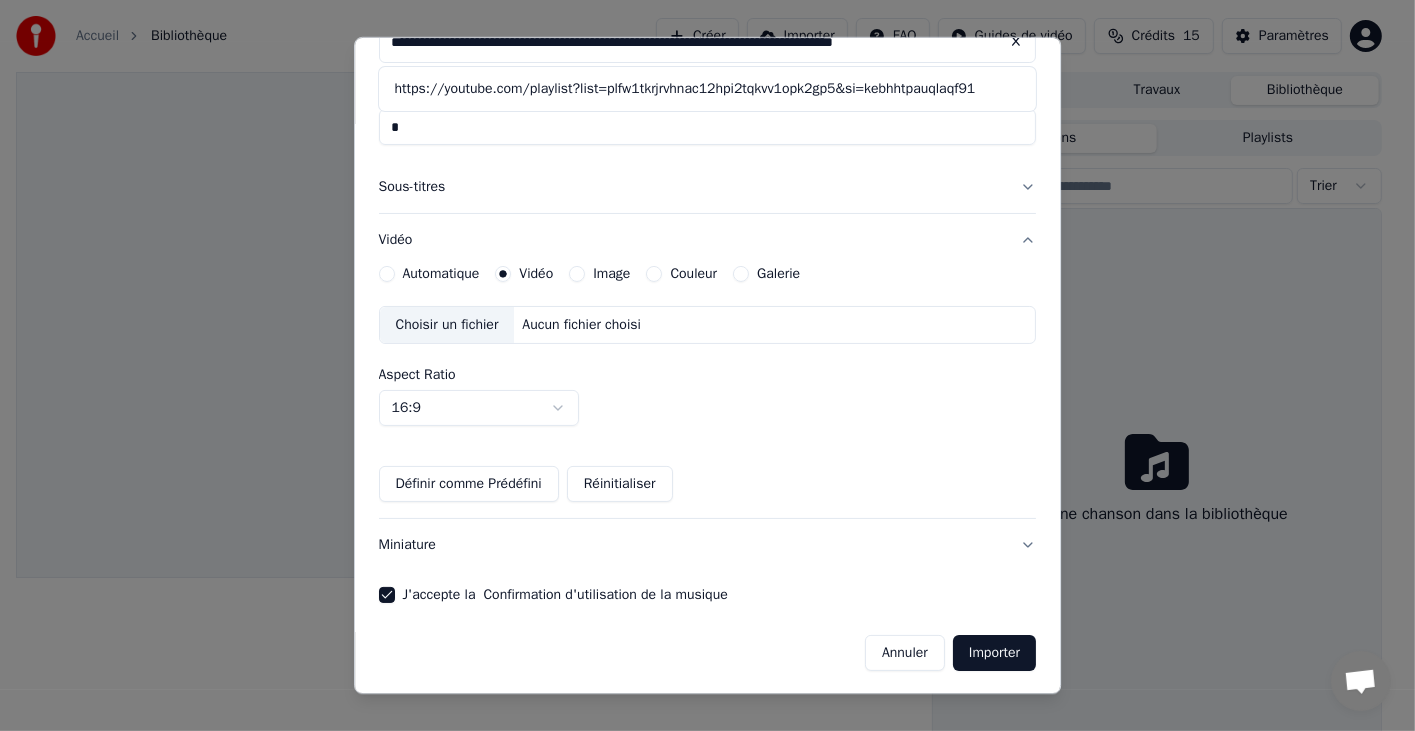 click on "Importer" at bounding box center (994, 653) 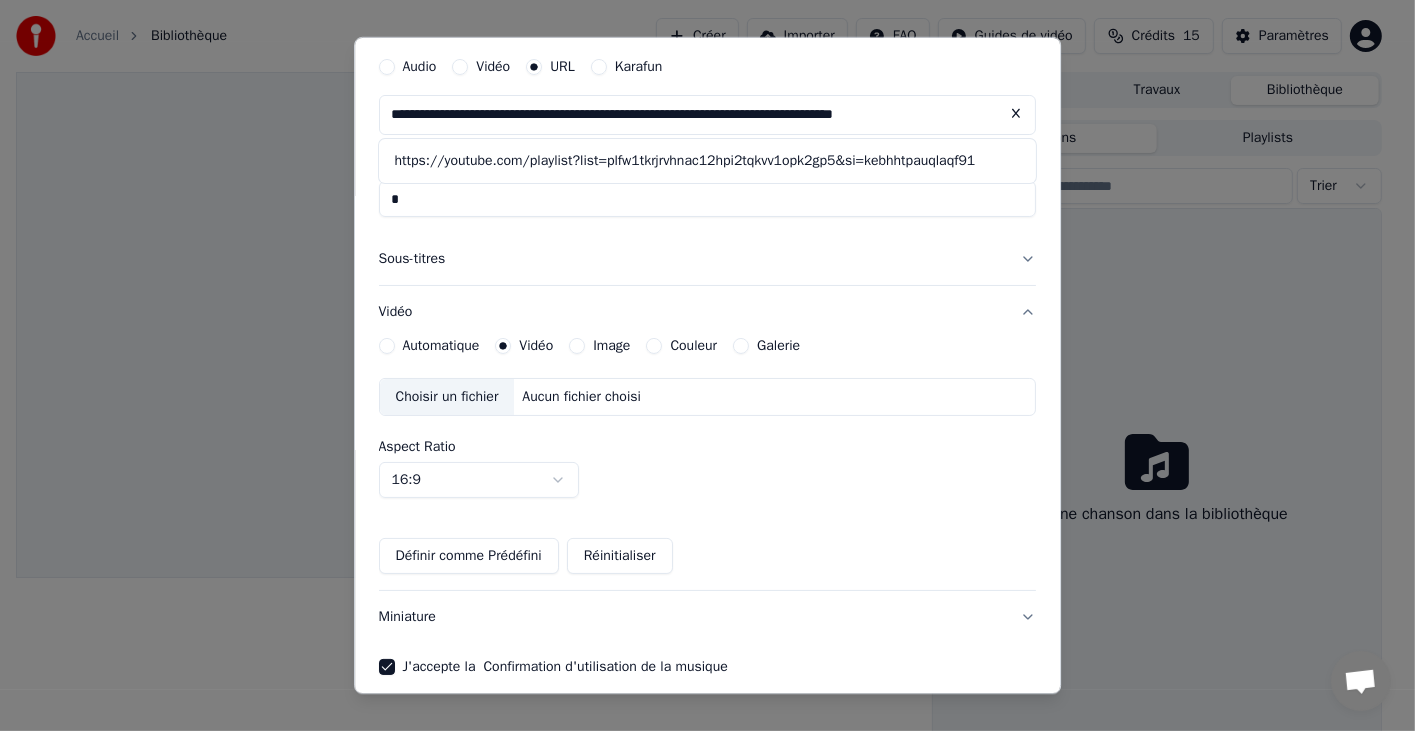 scroll, scrollTop: 0, scrollLeft: 0, axis: both 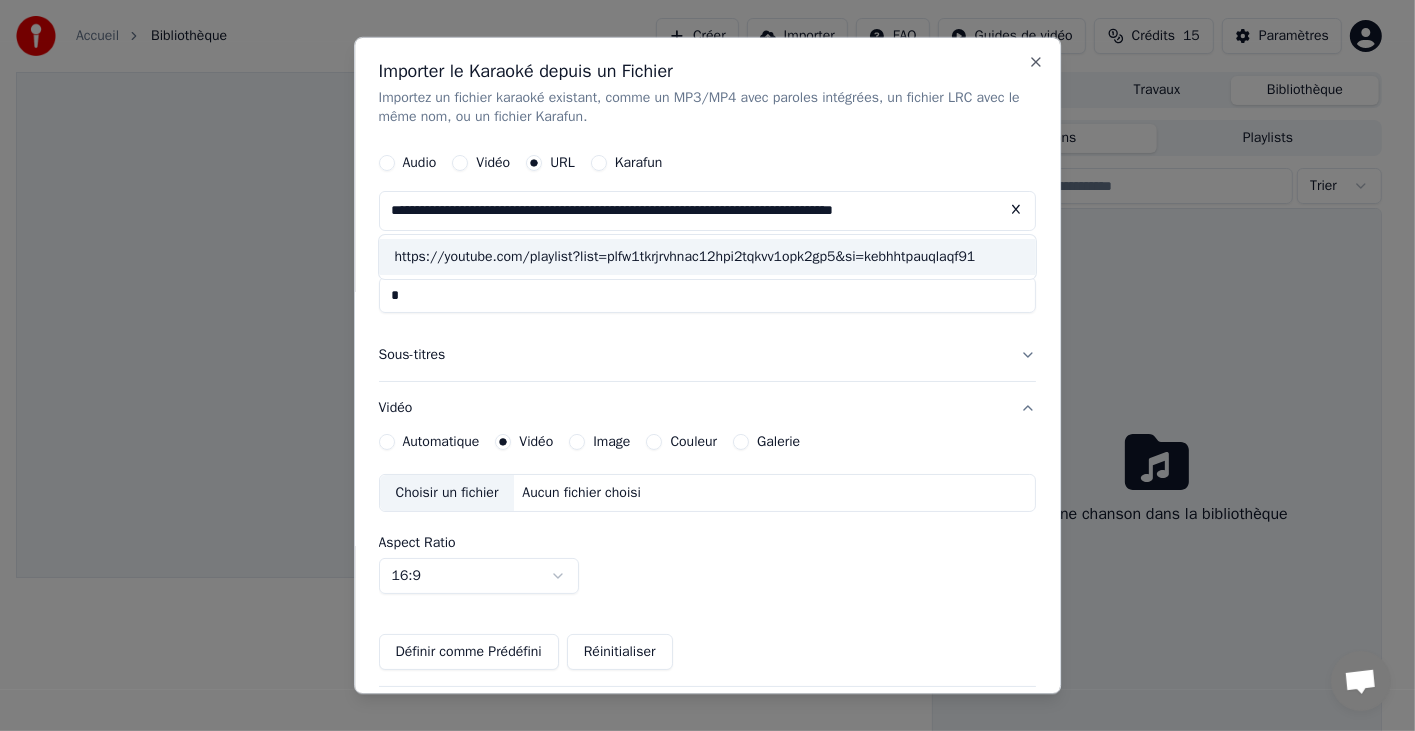 click on "https://youtube.com/playlist?list=plfw1tkrjrvhnac12hpi2tqkvv1opk2gp5&si=kebhhtpauqlaqf91" at bounding box center (708, 258) 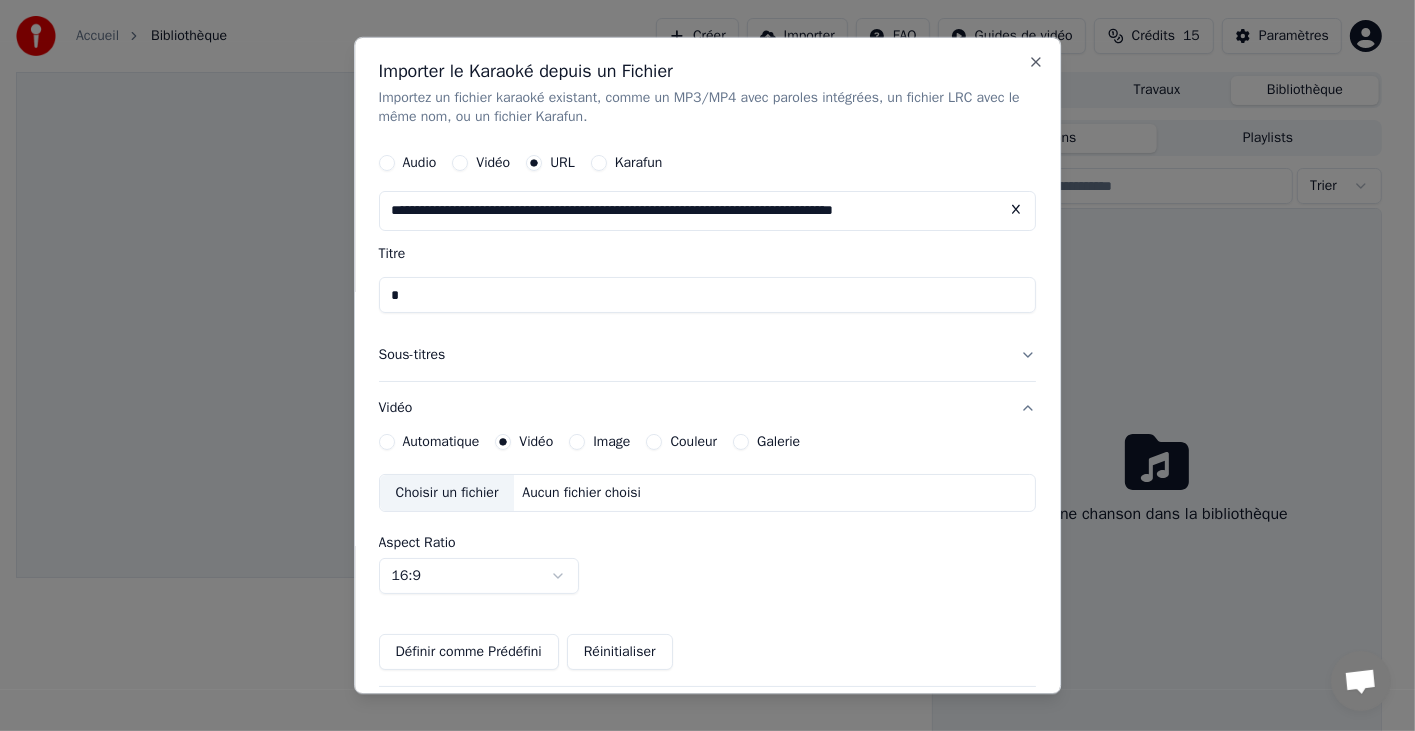 click at bounding box center (1016, 210) 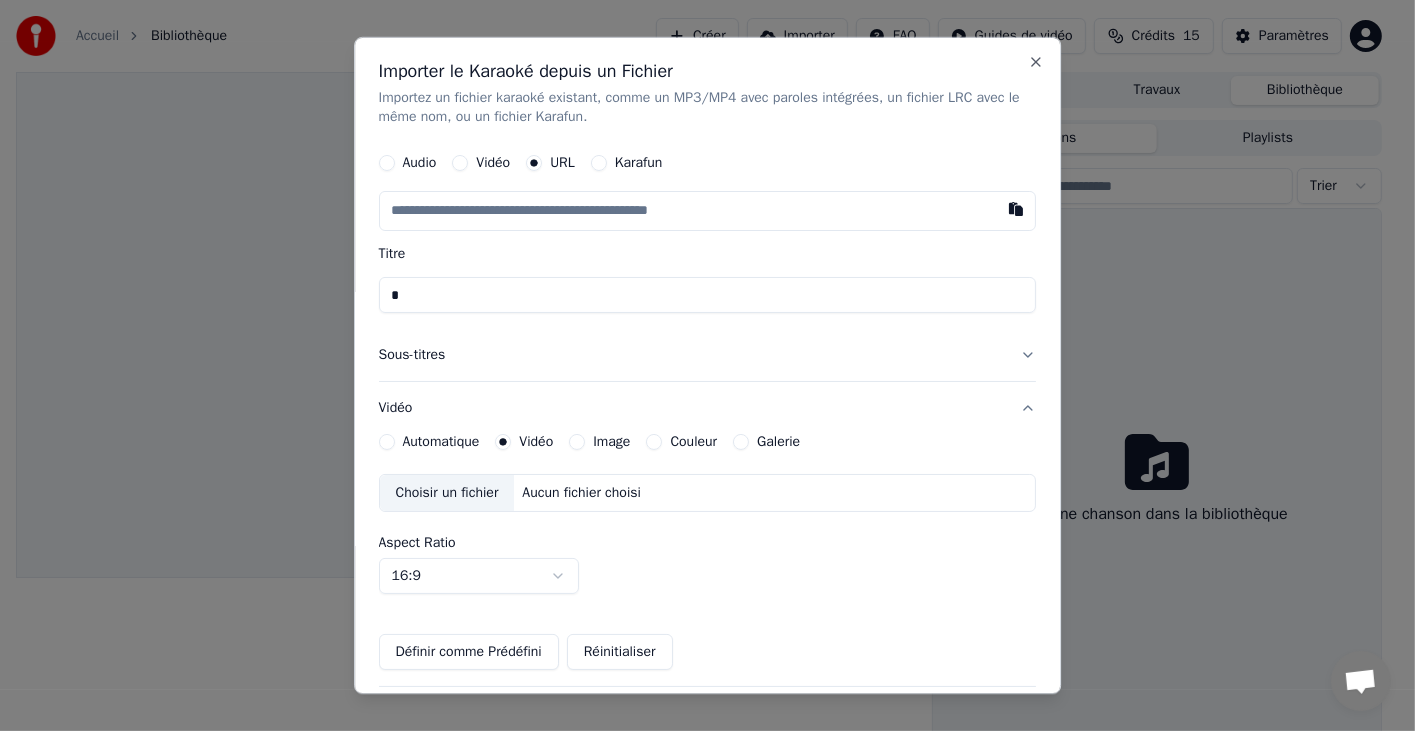 click at bounding box center [708, 212] 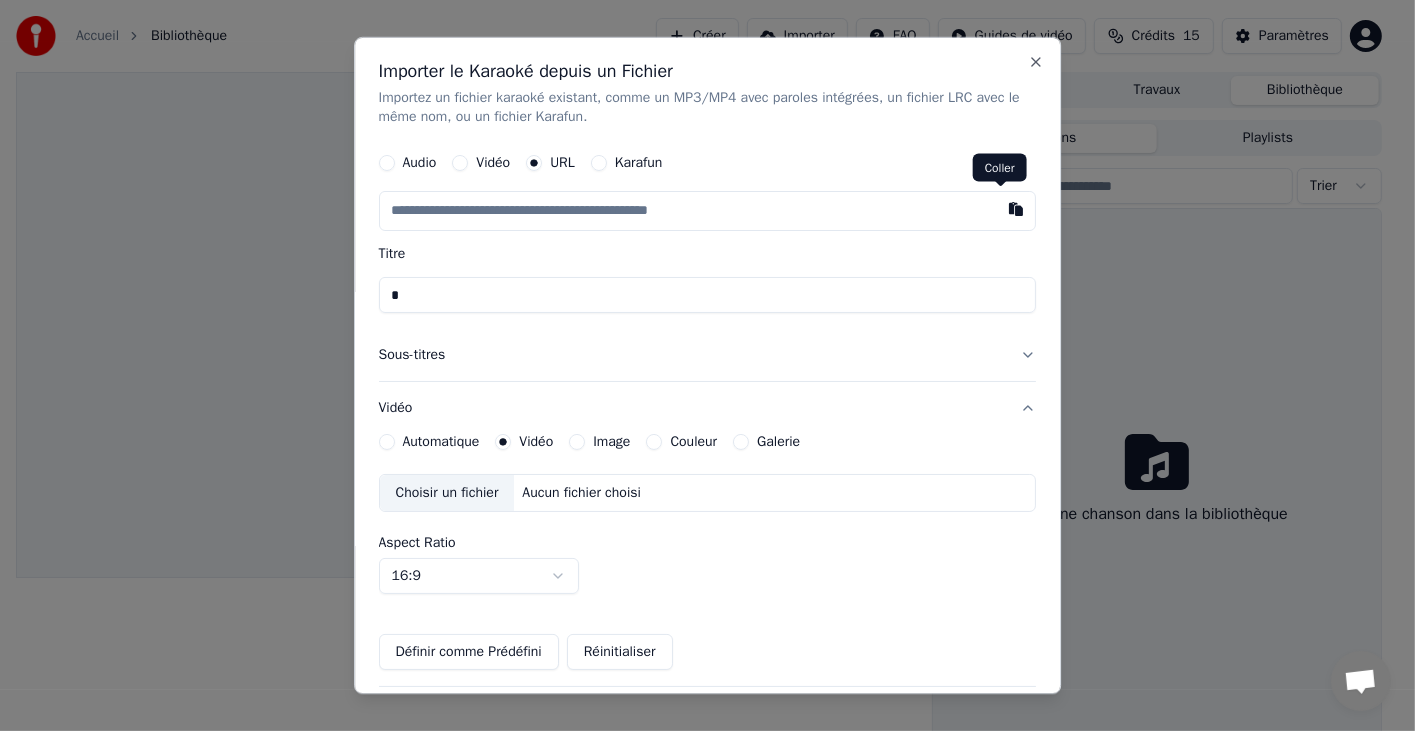 click at bounding box center [1016, 210] 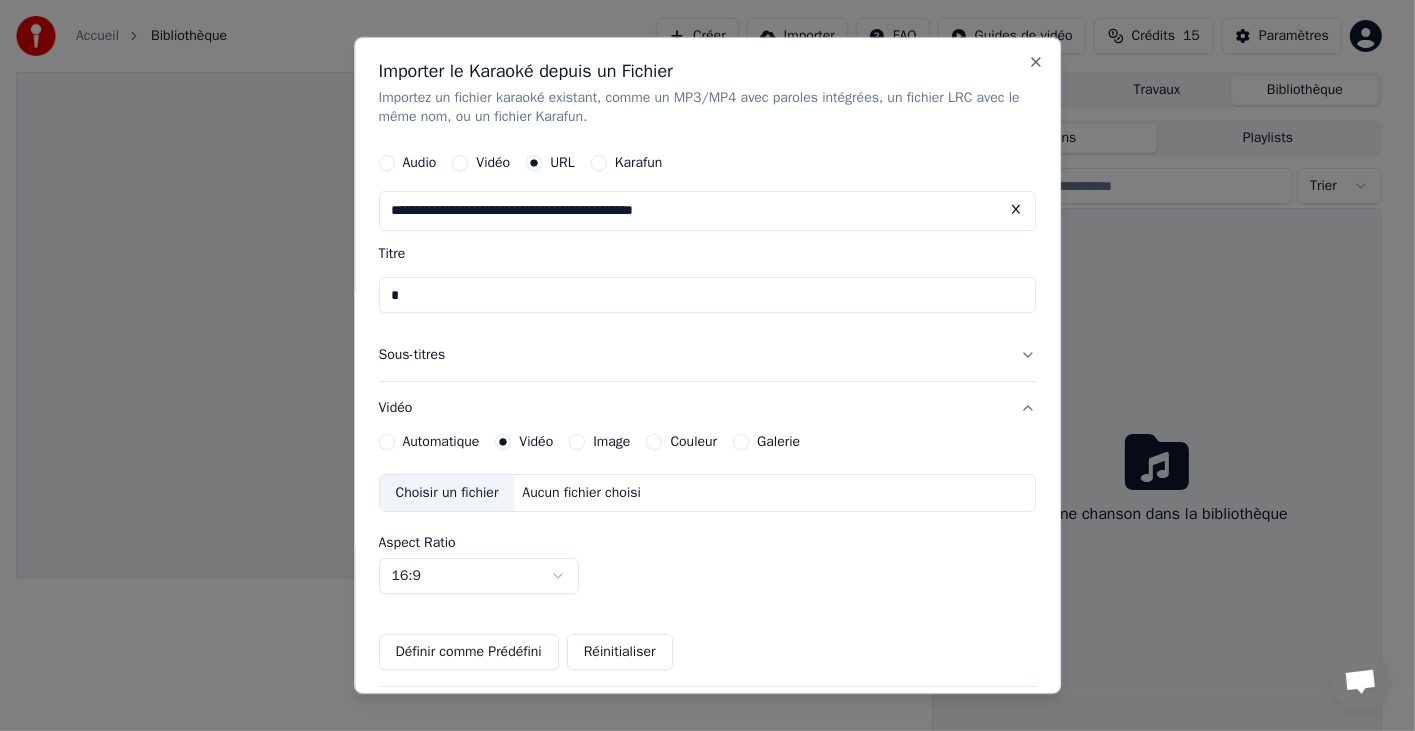 type on "**********" 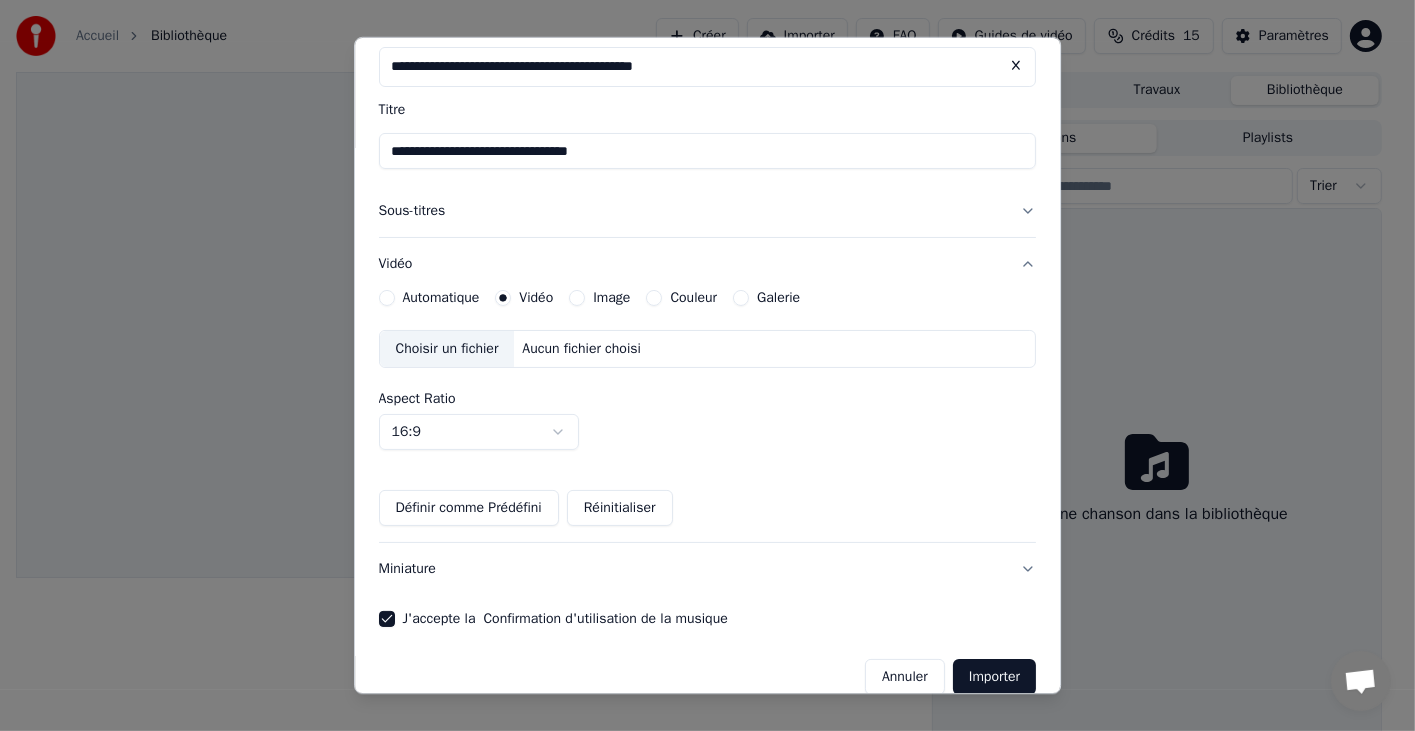 scroll, scrollTop: 168, scrollLeft: 0, axis: vertical 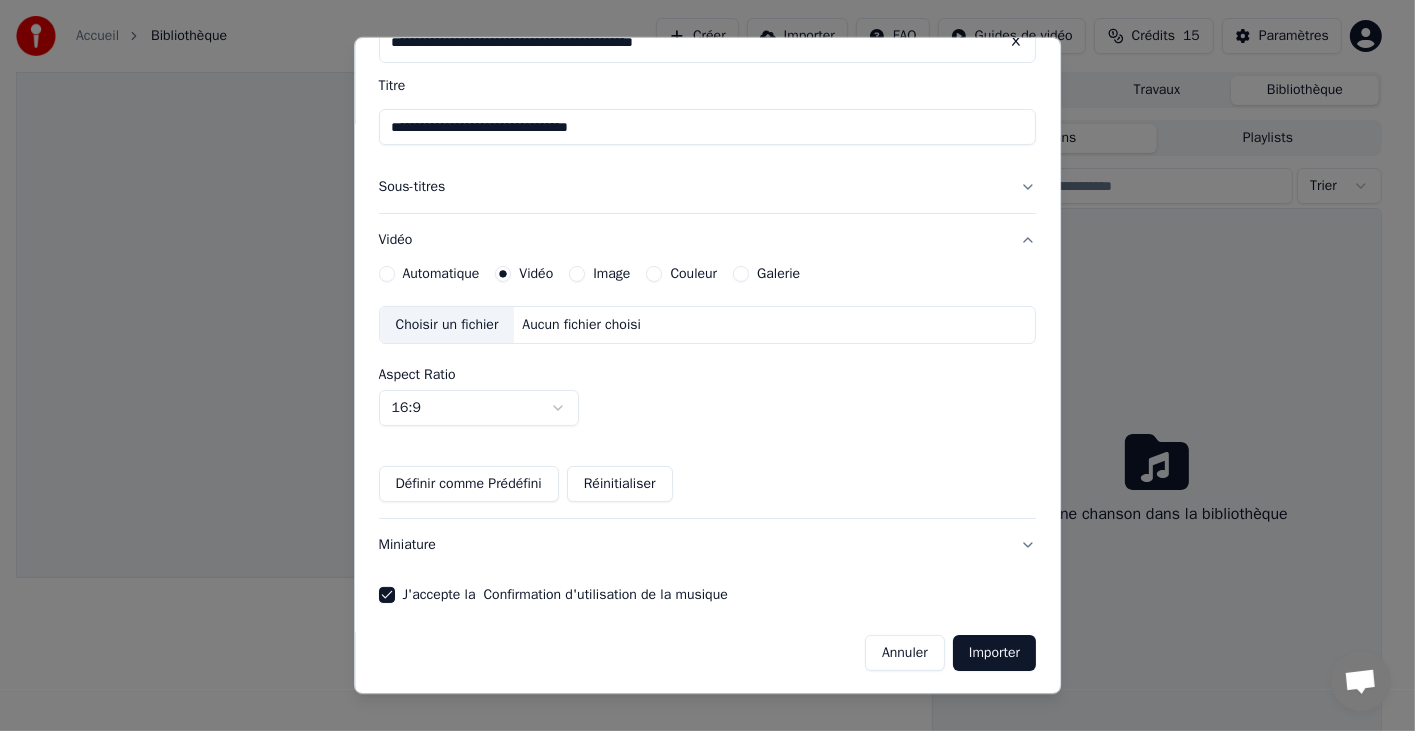 click on "Importer" at bounding box center (994, 653) 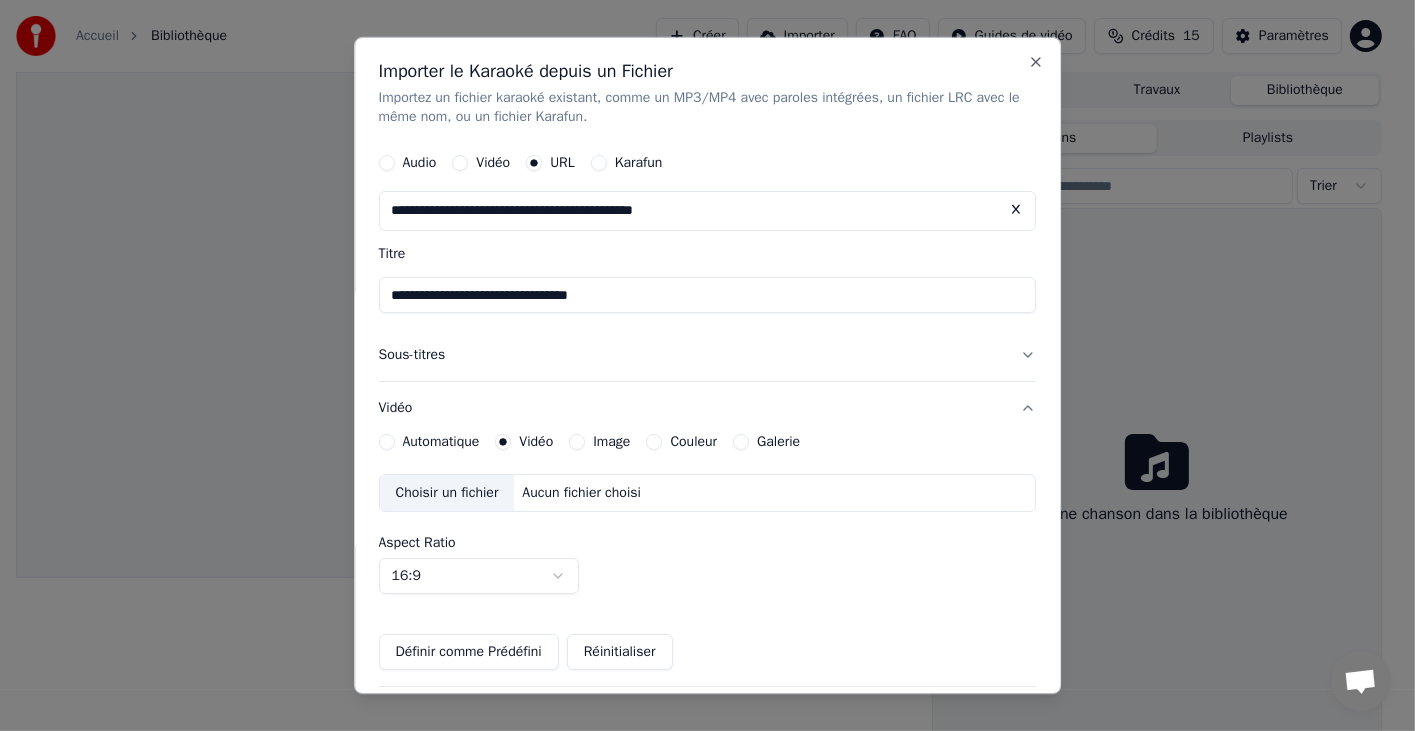 scroll, scrollTop: 0, scrollLeft: 0, axis: both 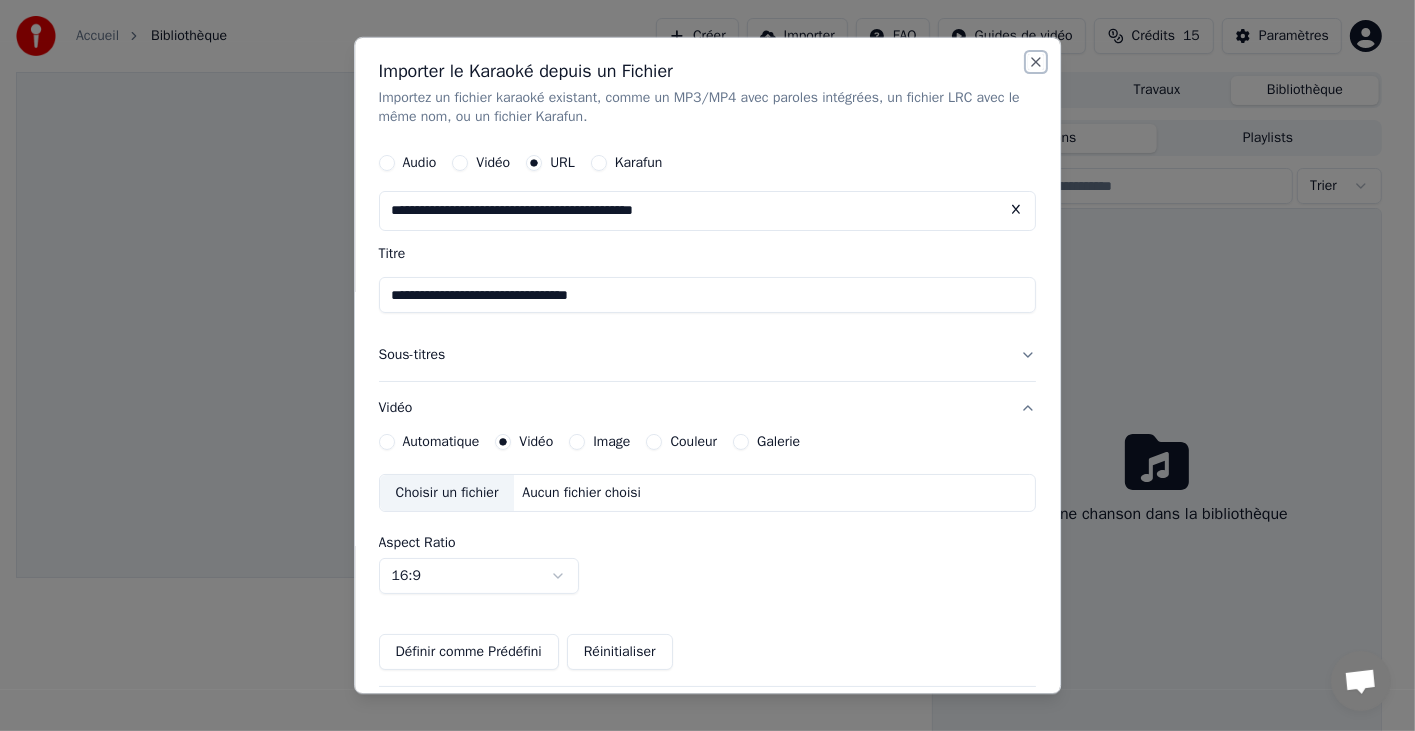 click on "Close" at bounding box center [1036, 62] 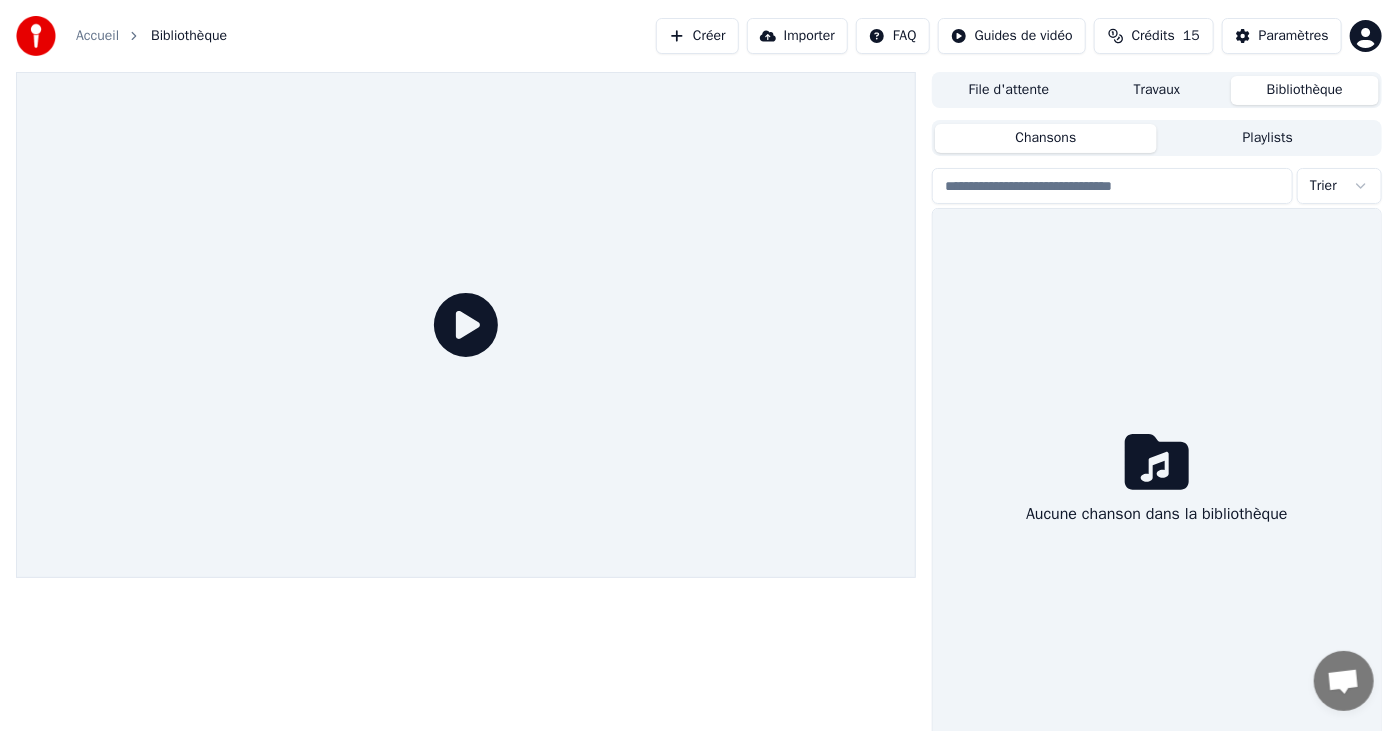 click on "Créer" at bounding box center [697, 36] 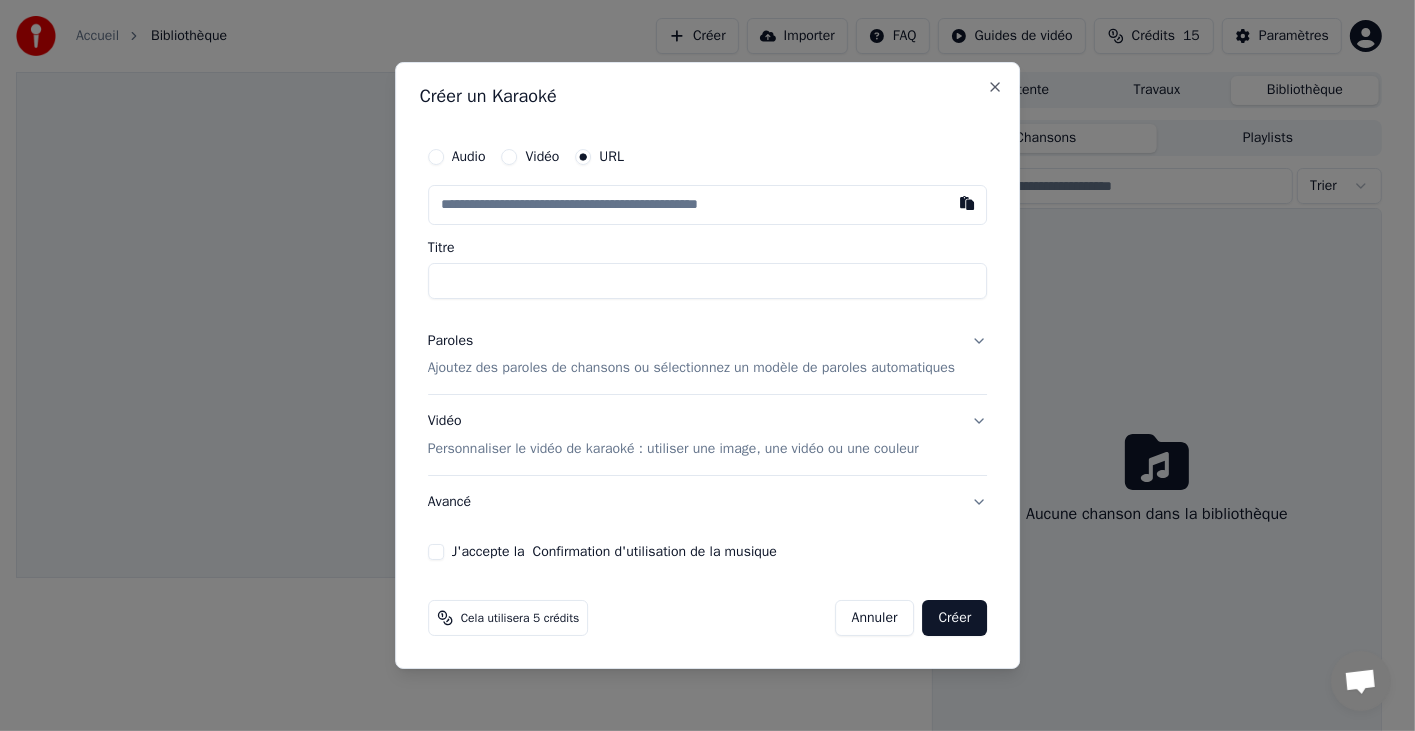 click at bounding box center [967, 203] 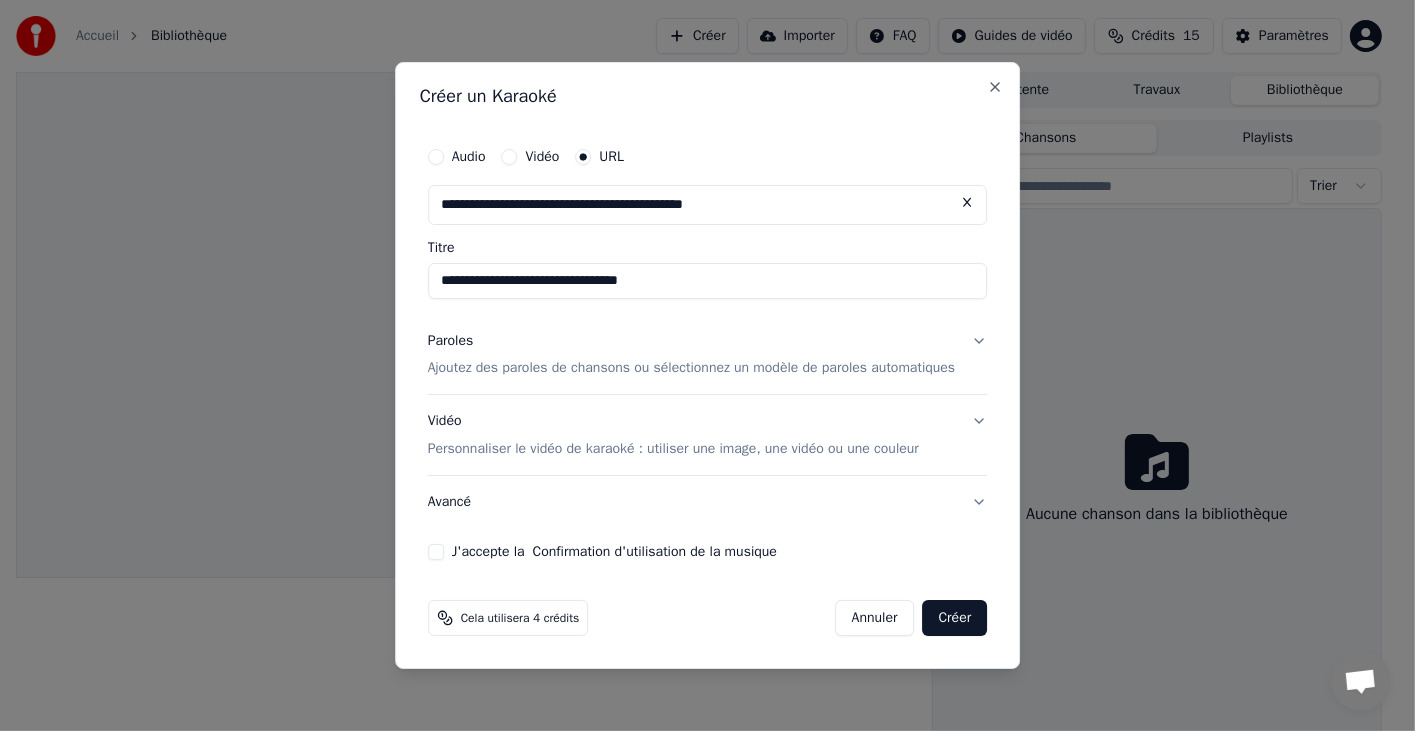 type on "**********" 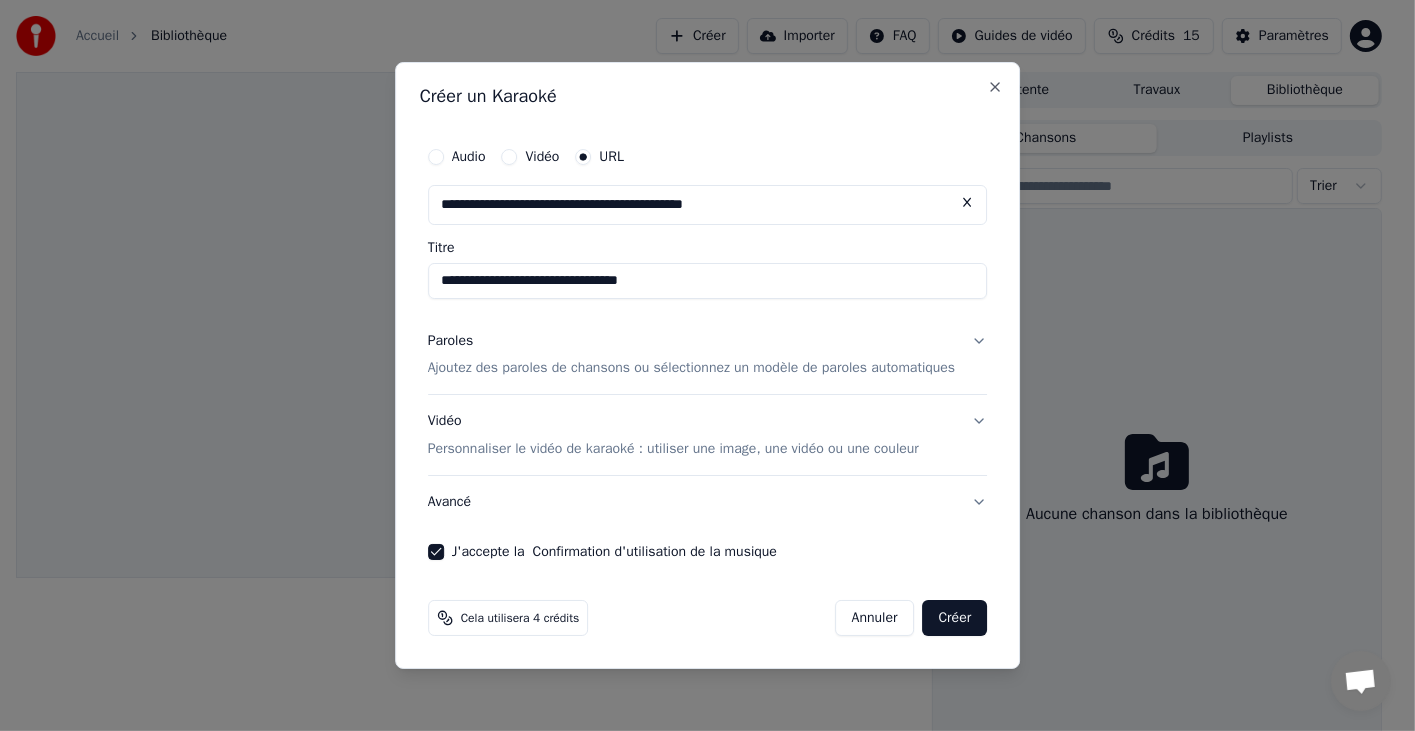 click on "Créer" at bounding box center [955, 618] 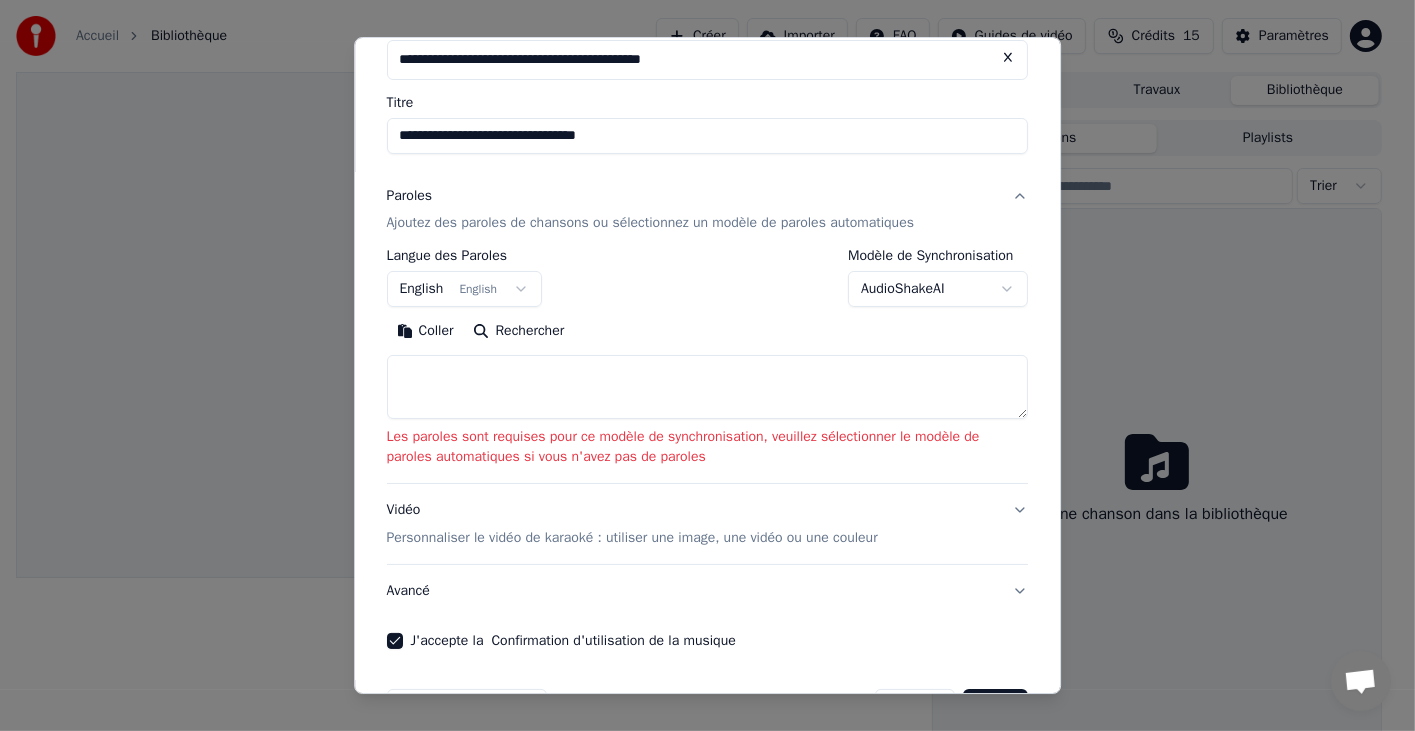scroll, scrollTop: 182, scrollLeft: 0, axis: vertical 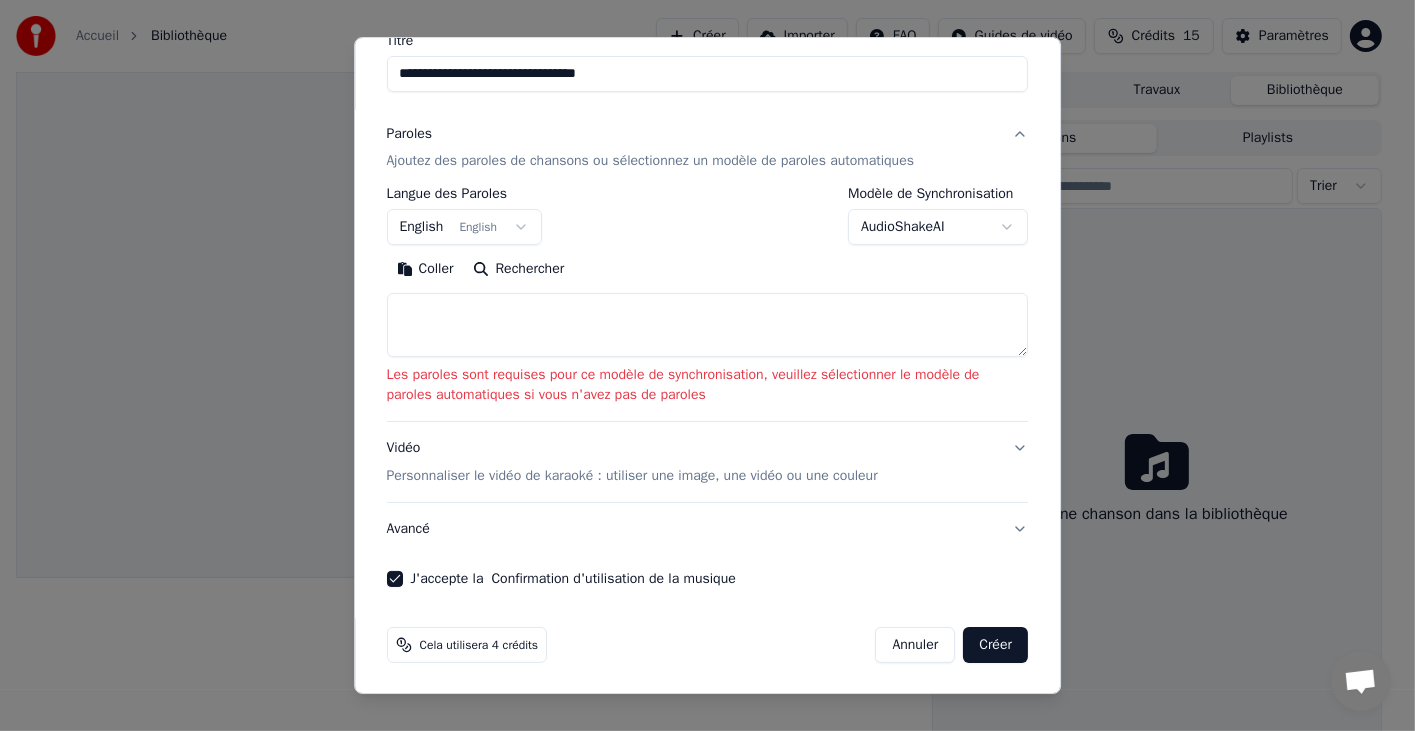 click on "Vidéo Personnaliser le vidéo de karaoké : utiliser une image, une vidéo ou une couleur" at bounding box center (632, 462) 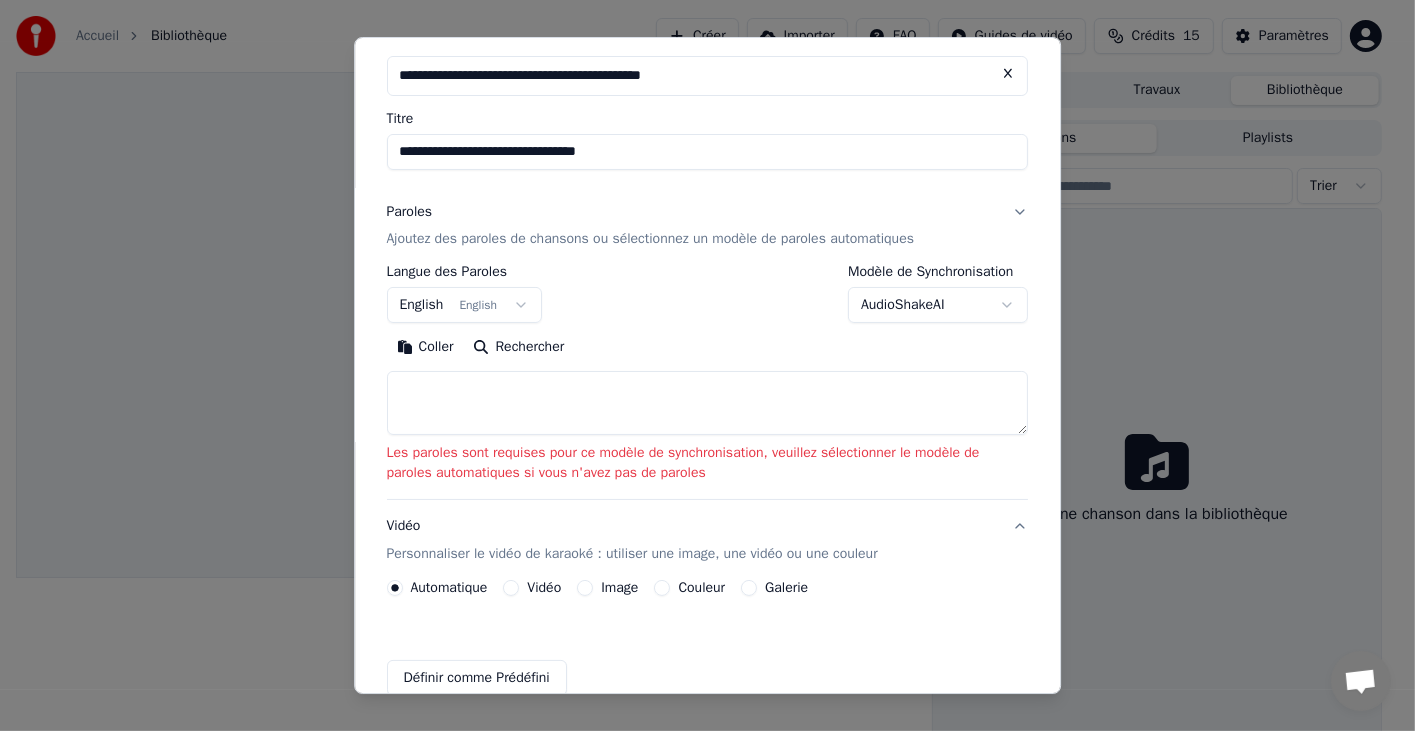 scroll, scrollTop: 80, scrollLeft: 0, axis: vertical 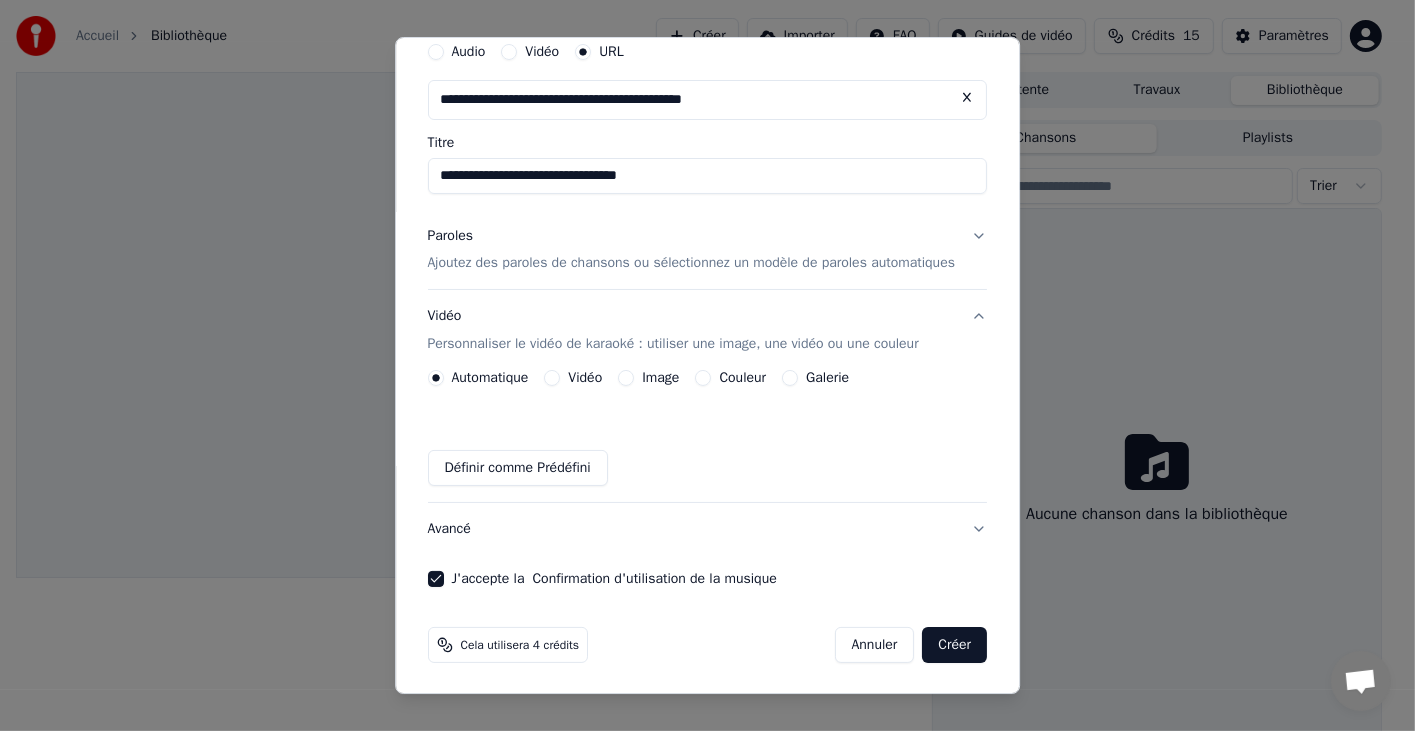 click on "Vidéo" at bounding box center [553, 378] 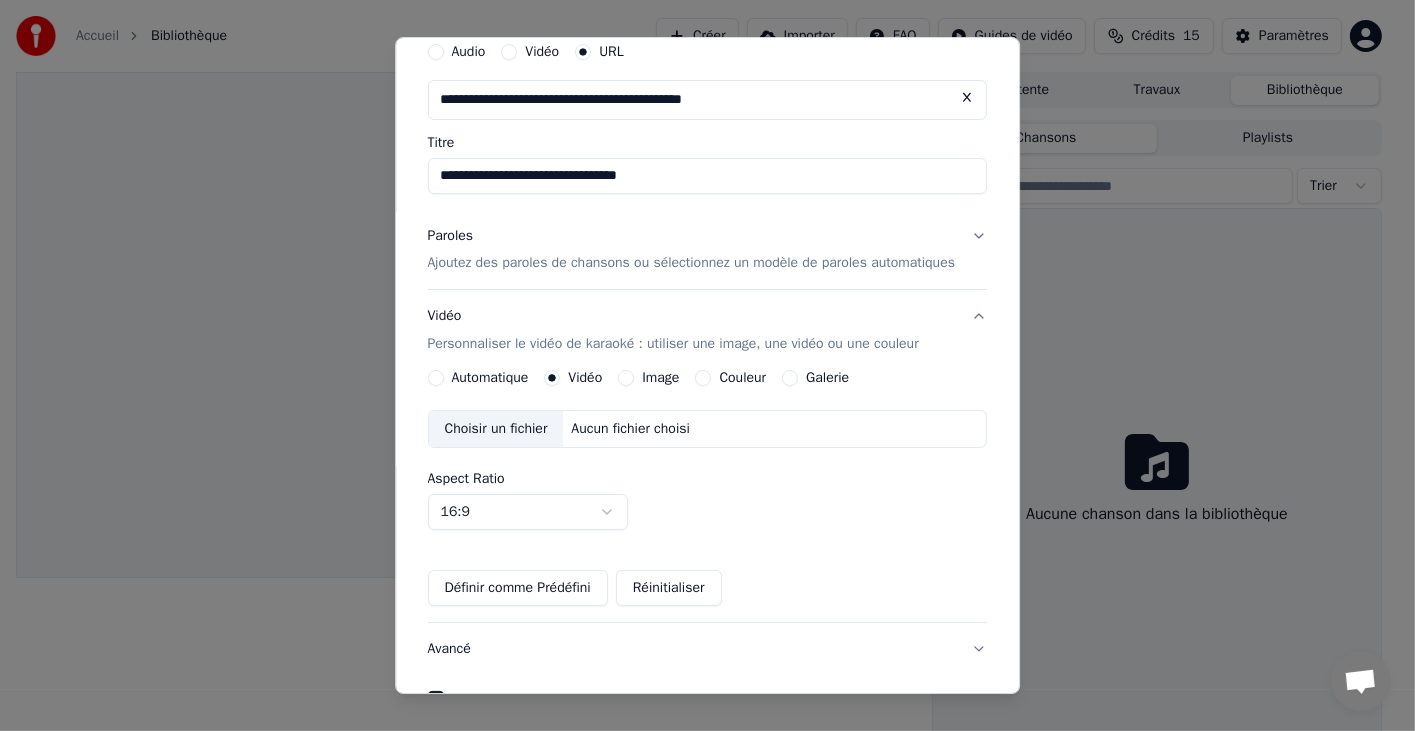 click on "Avancé" at bounding box center [708, 649] 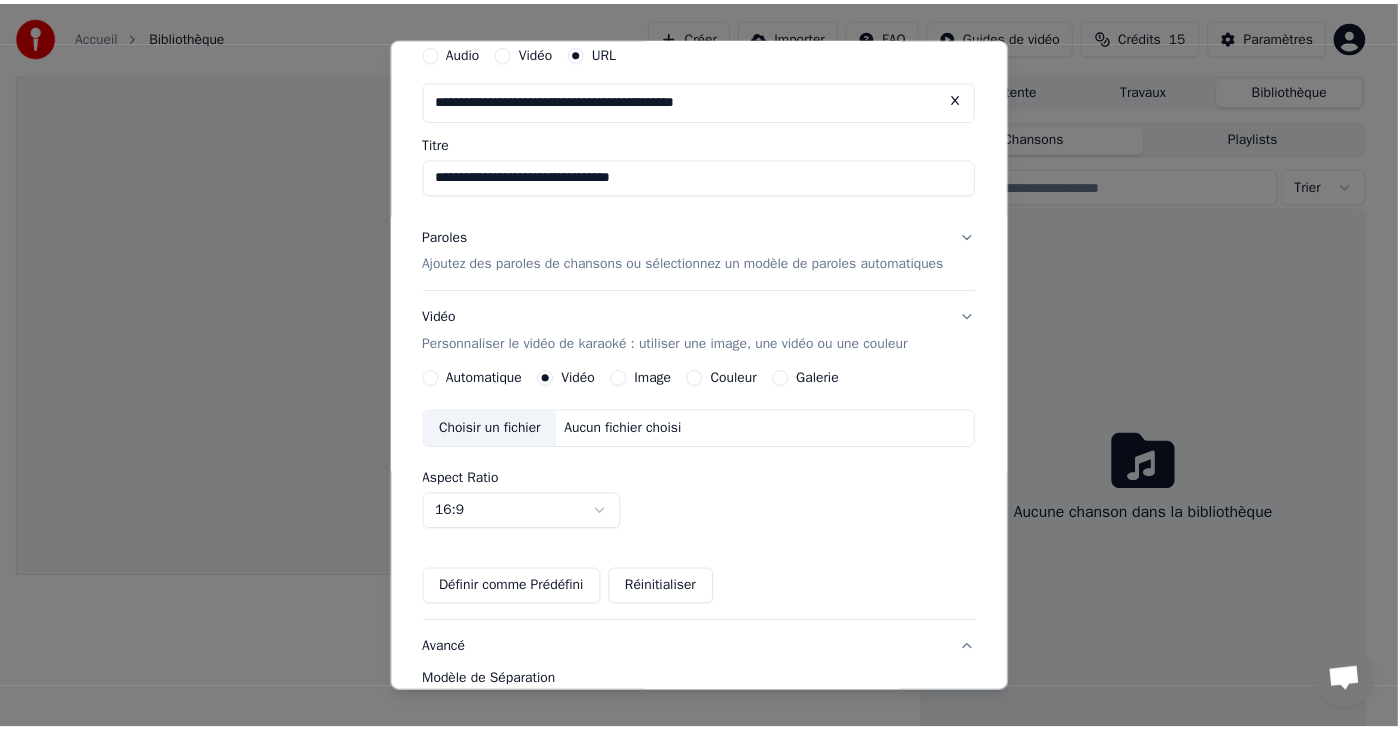 scroll, scrollTop: 22, scrollLeft: 0, axis: vertical 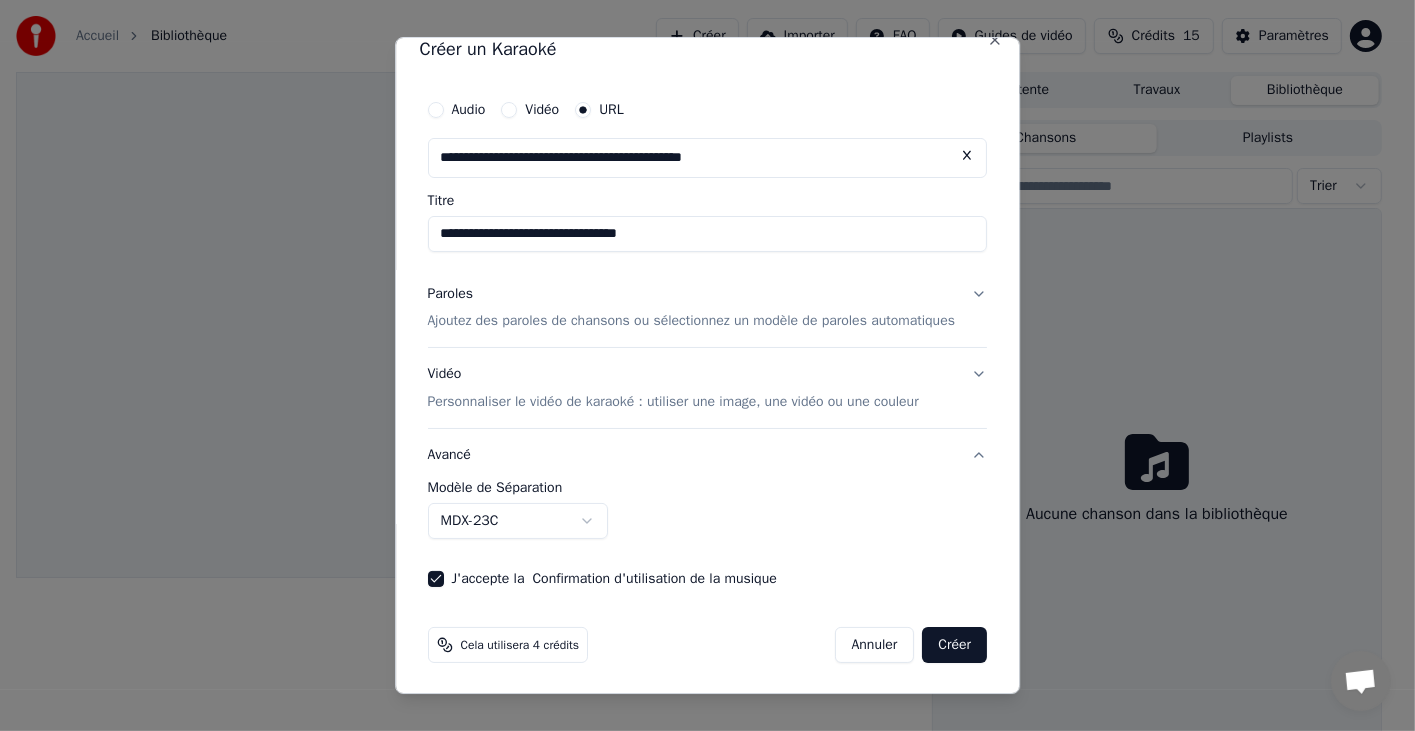 click on "Créer" at bounding box center [955, 645] 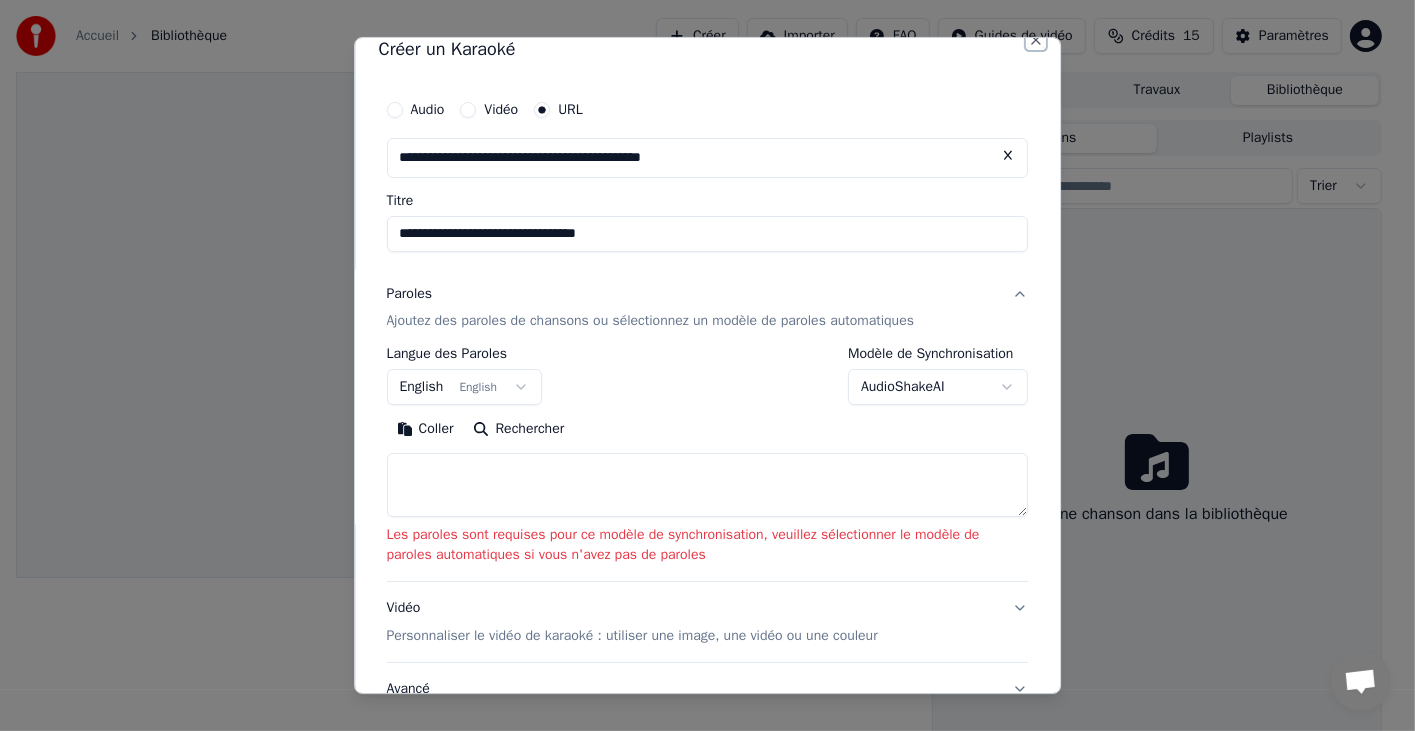 click on "Close" at bounding box center [1036, 40] 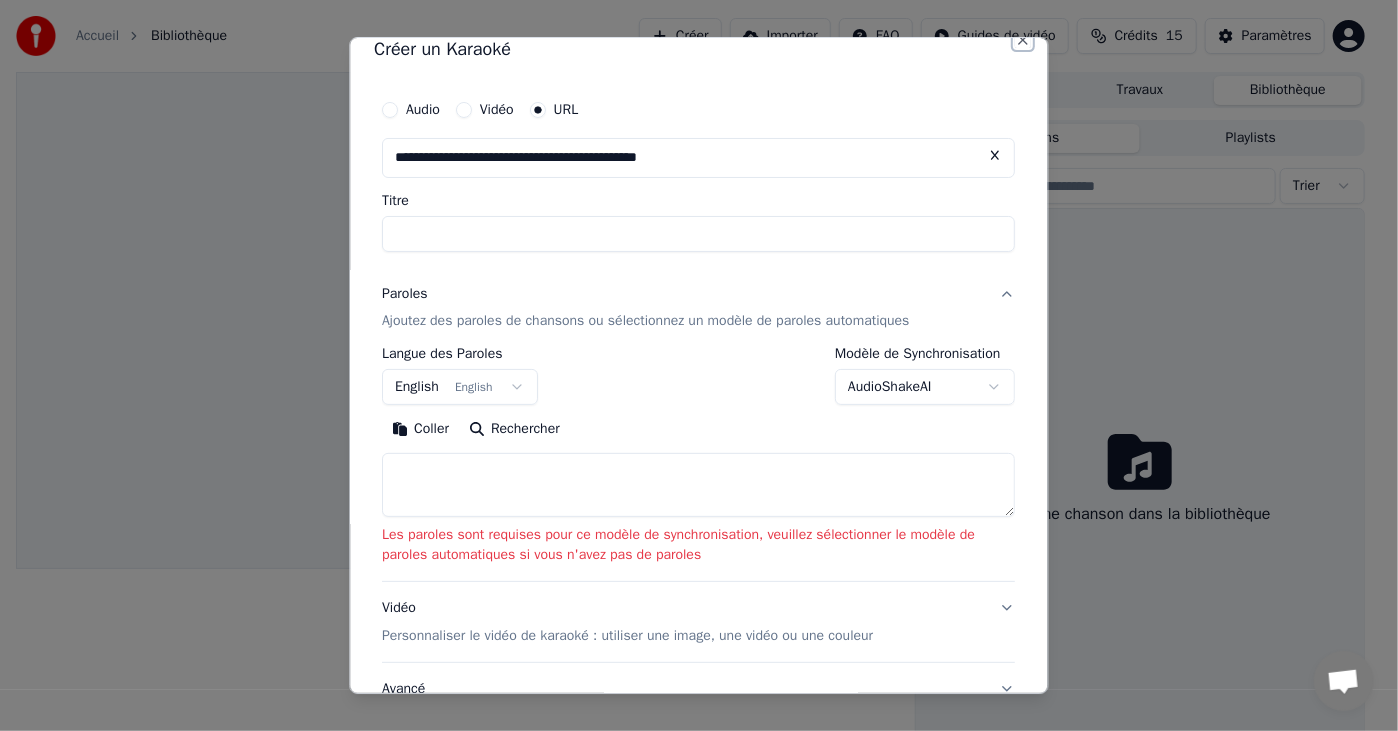 select 